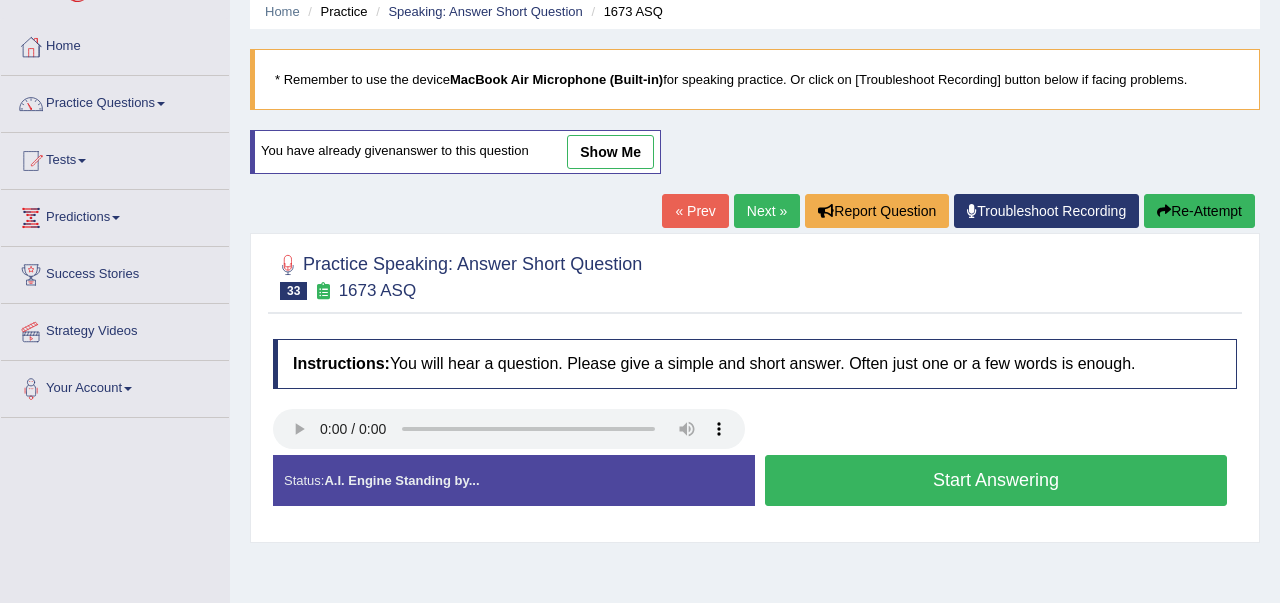 scroll, scrollTop: 80, scrollLeft: 0, axis: vertical 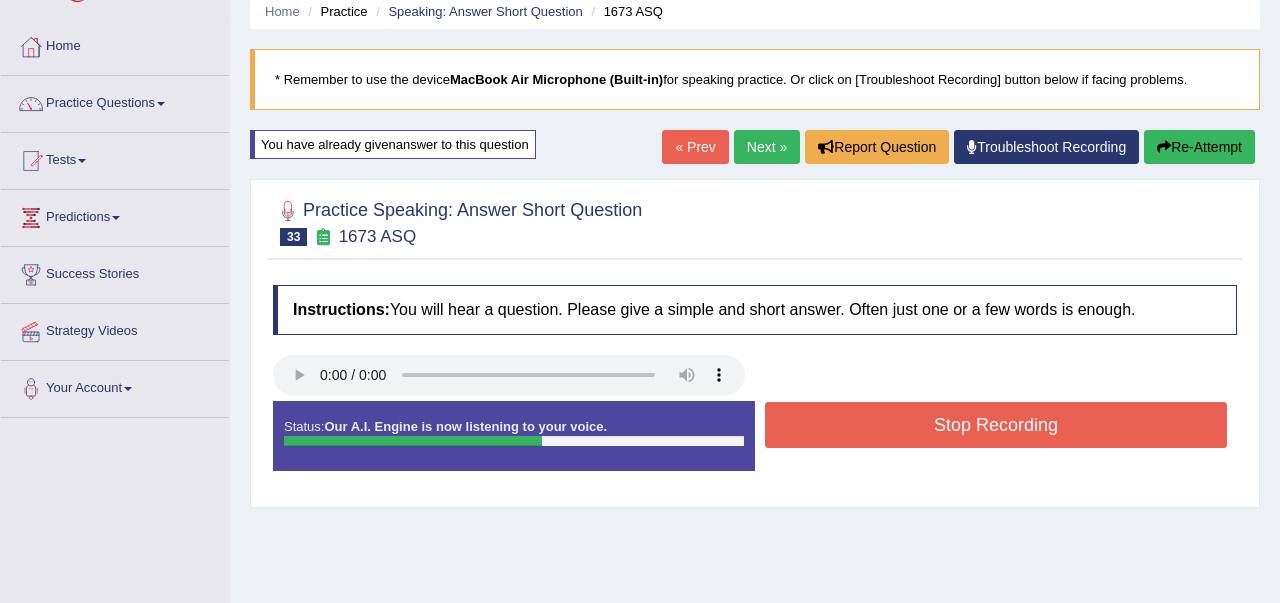 click on "Stop Recording" at bounding box center [996, 425] 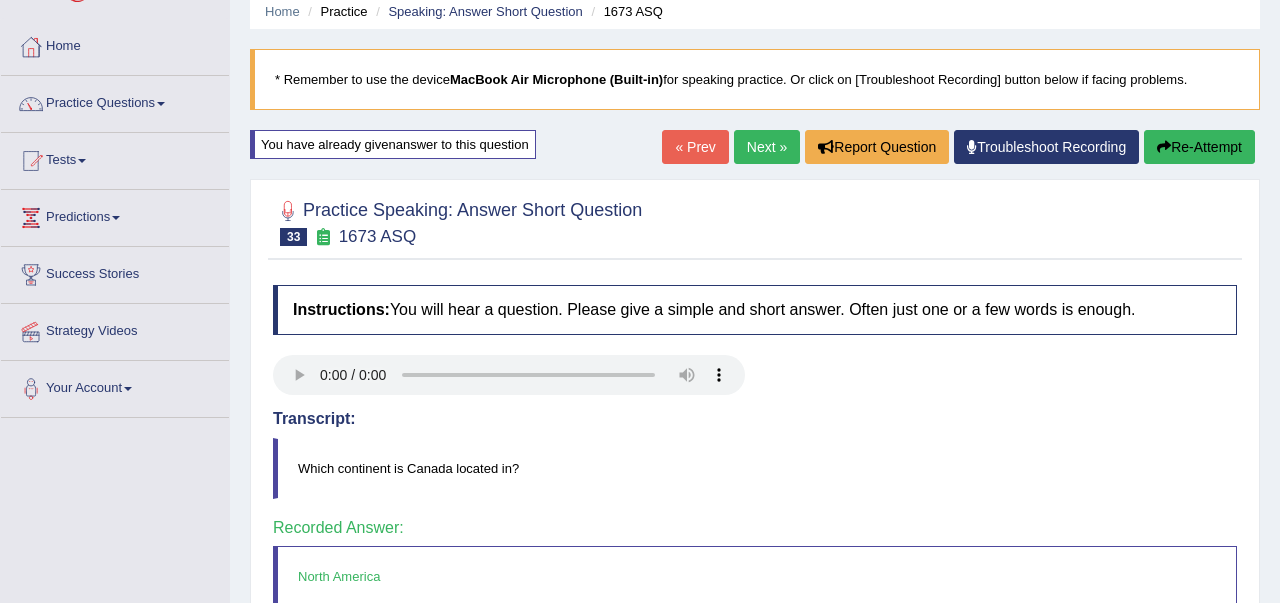 click on "Next »" at bounding box center (767, 147) 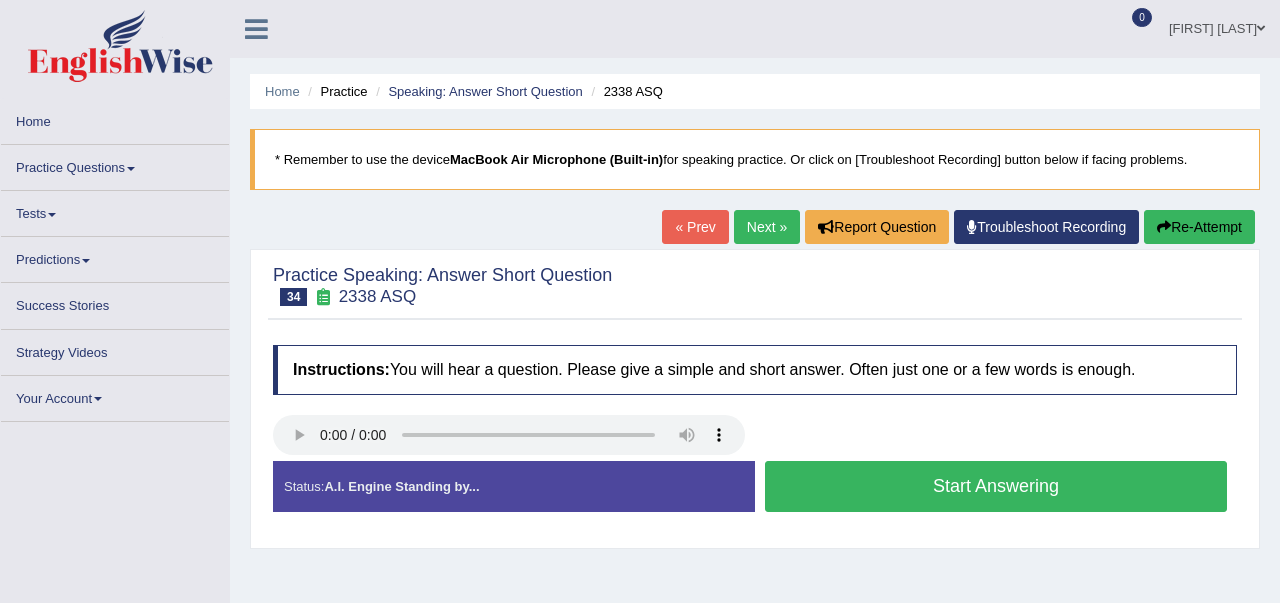 scroll, scrollTop: 0, scrollLeft: 0, axis: both 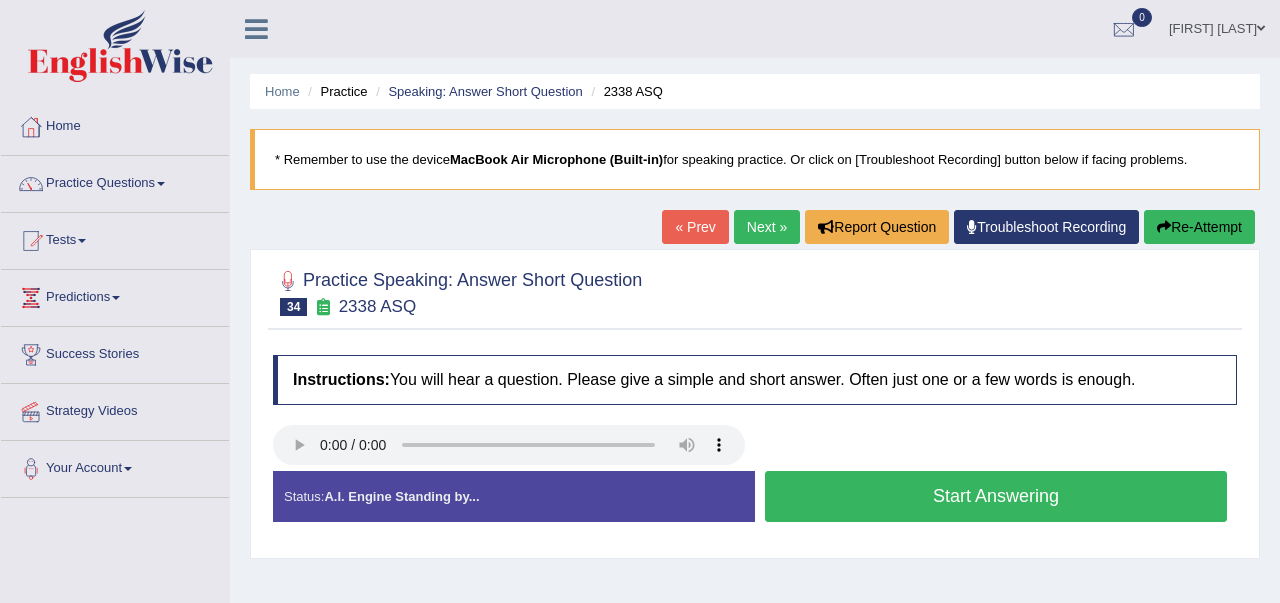 click on "Start Answering" at bounding box center [996, 496] 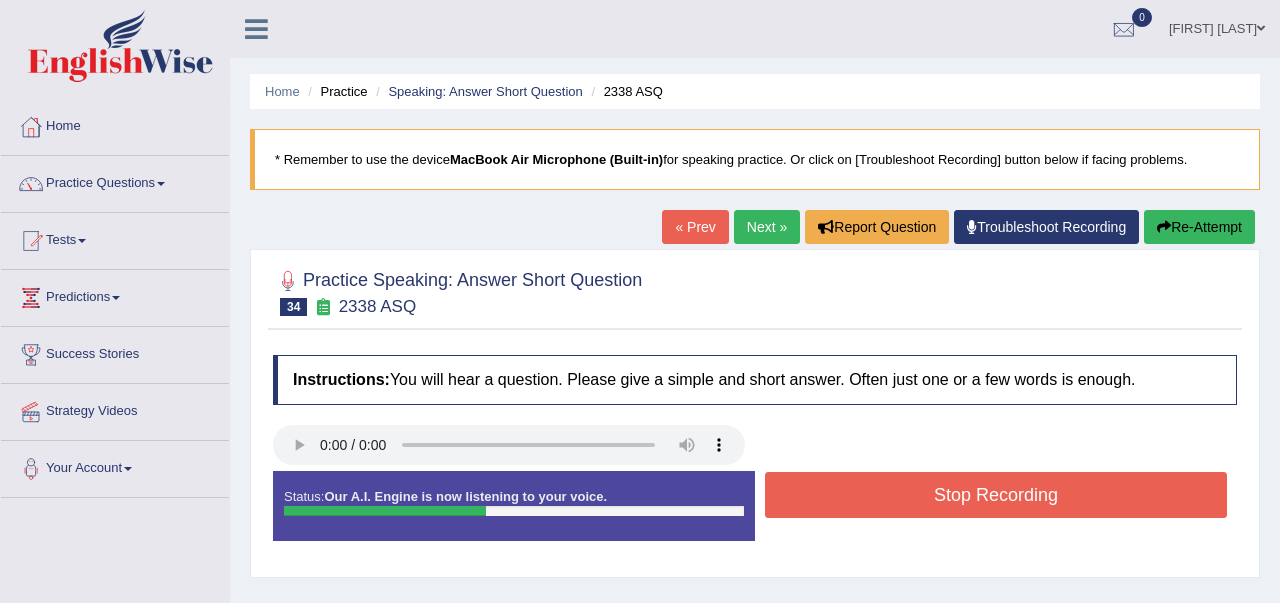 click on "Stop Recording" at bounding box center [996, 495] 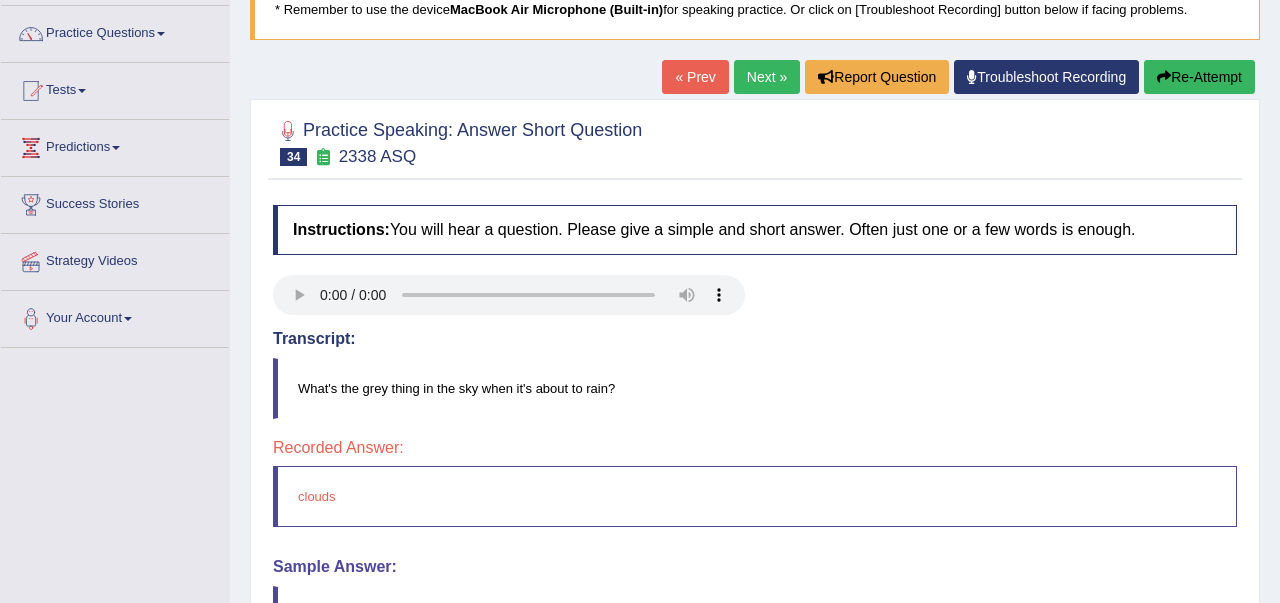 scroll, scrollTop: 120, scrollLeft: 0, axis: vertical 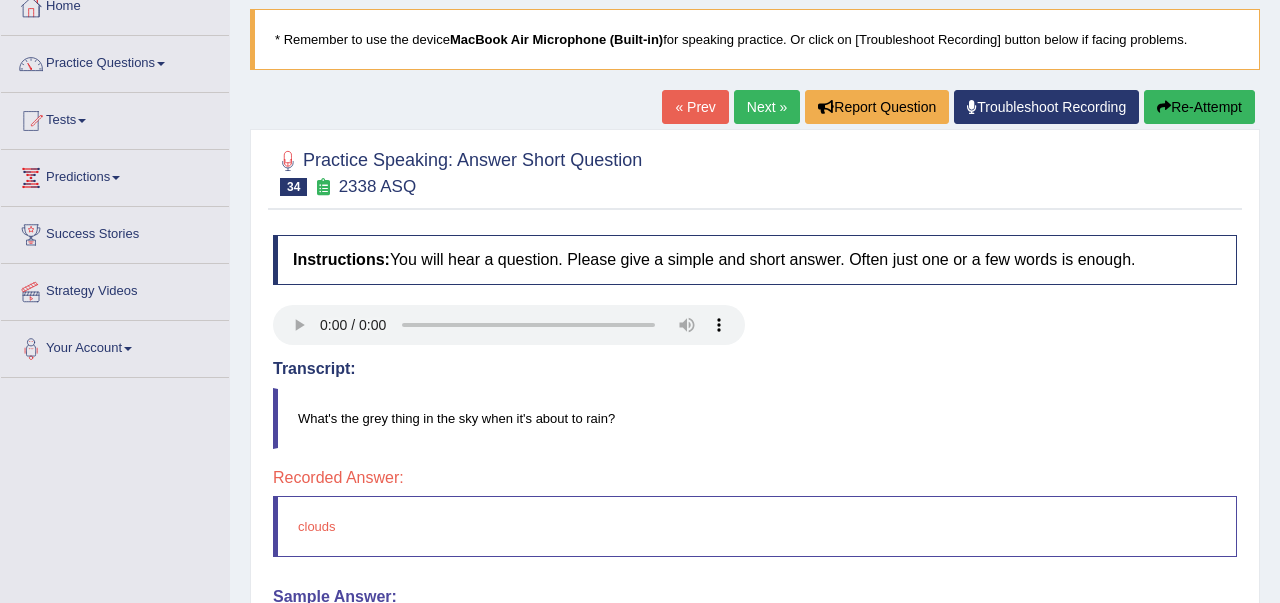click on "Re-Attempt" at bounding box center (1199, 107) 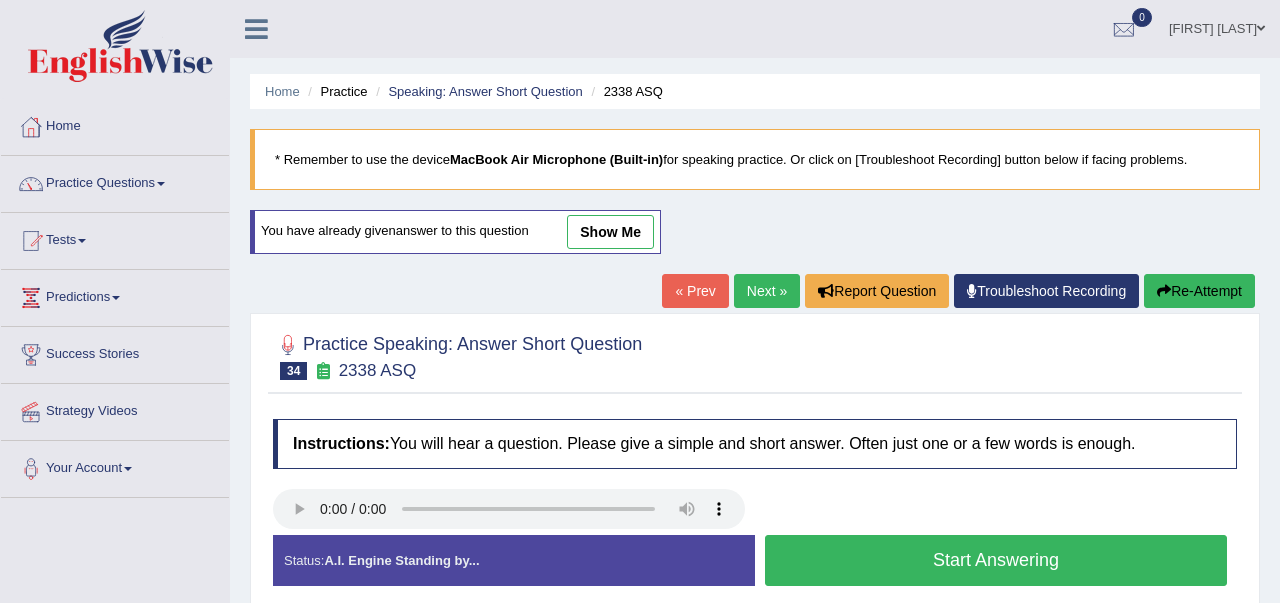 scroll, scrollTop: 124, scrollLeft: 0, axis: vertical 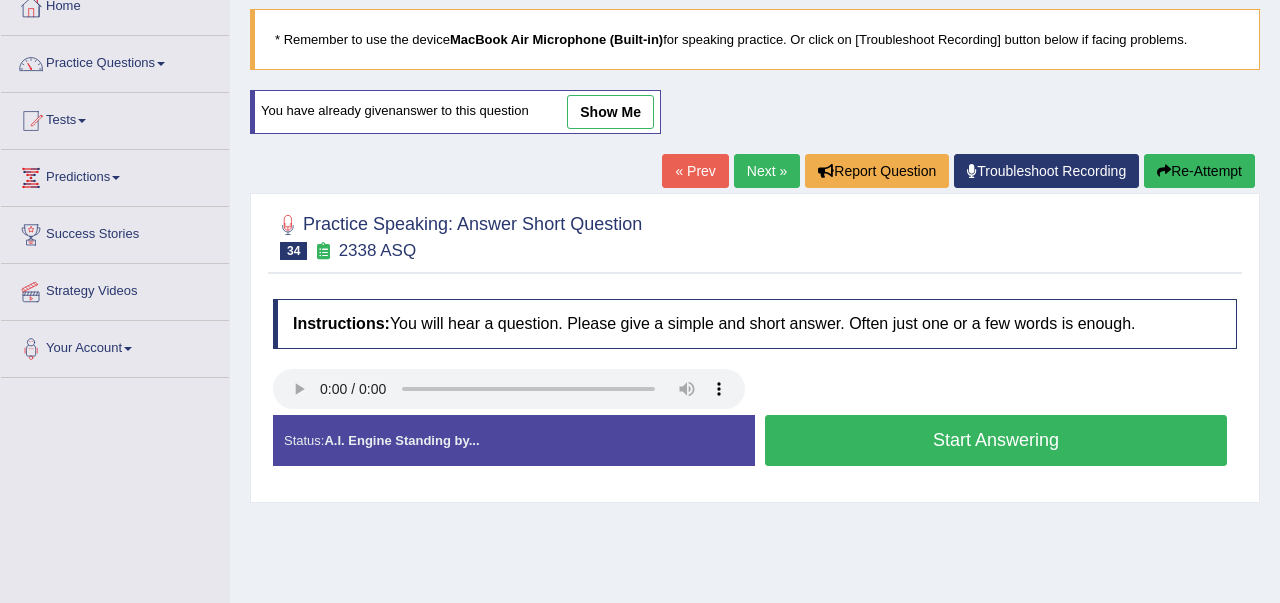 click on "Start Answering" at bounding box center [996, 440] 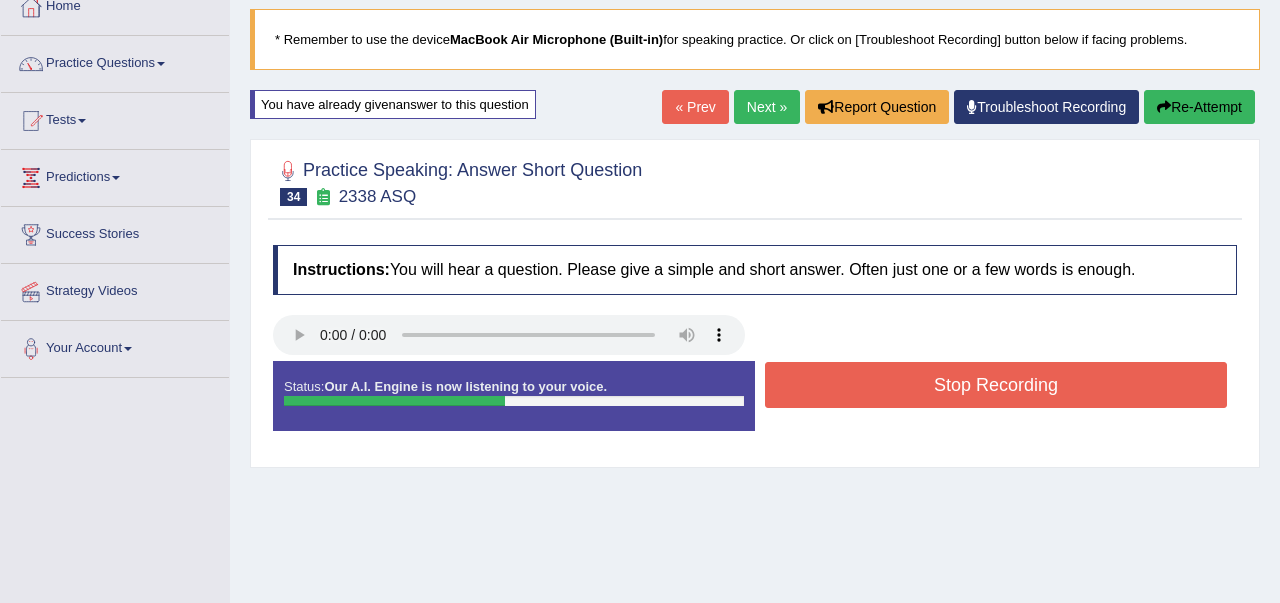 click on "Stop Recording" at bounding box center (996, 385) 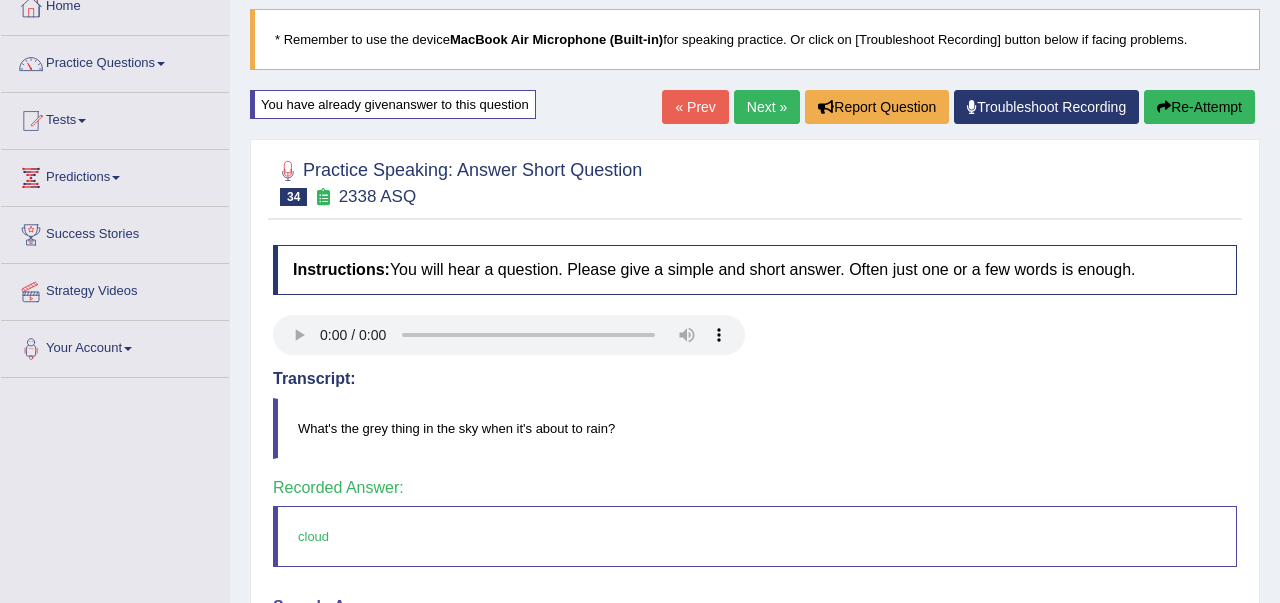 click on "Next »" at bounding box center [767, 107] 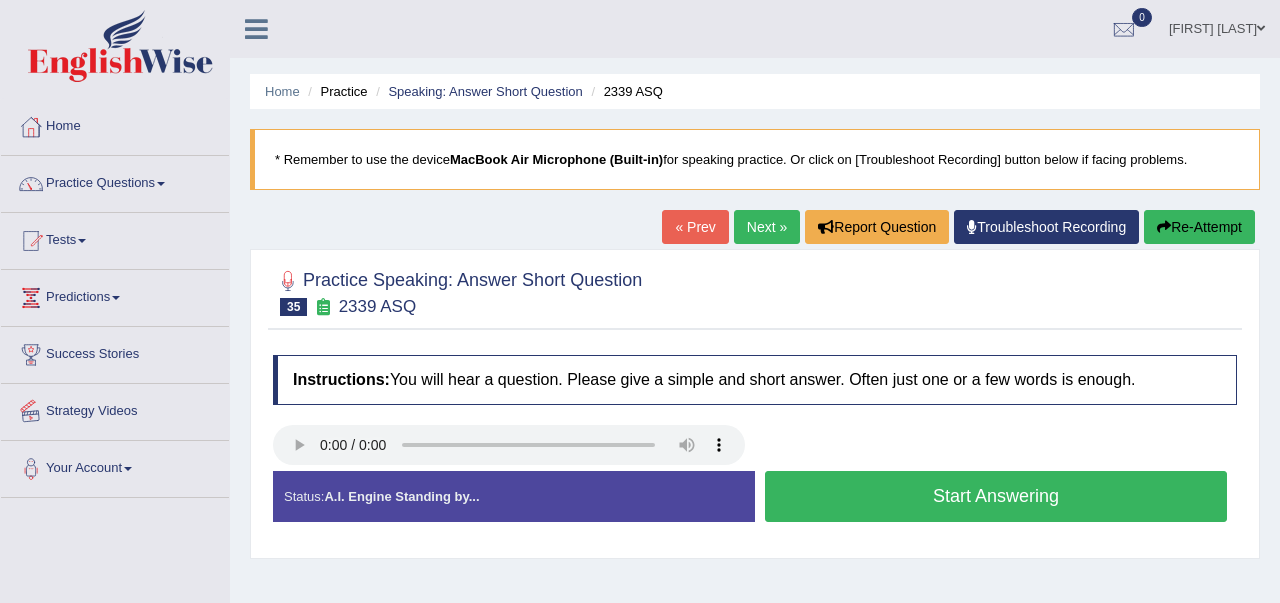 scroll, scrollTop: 0, scrollLeft: 0, axis: both 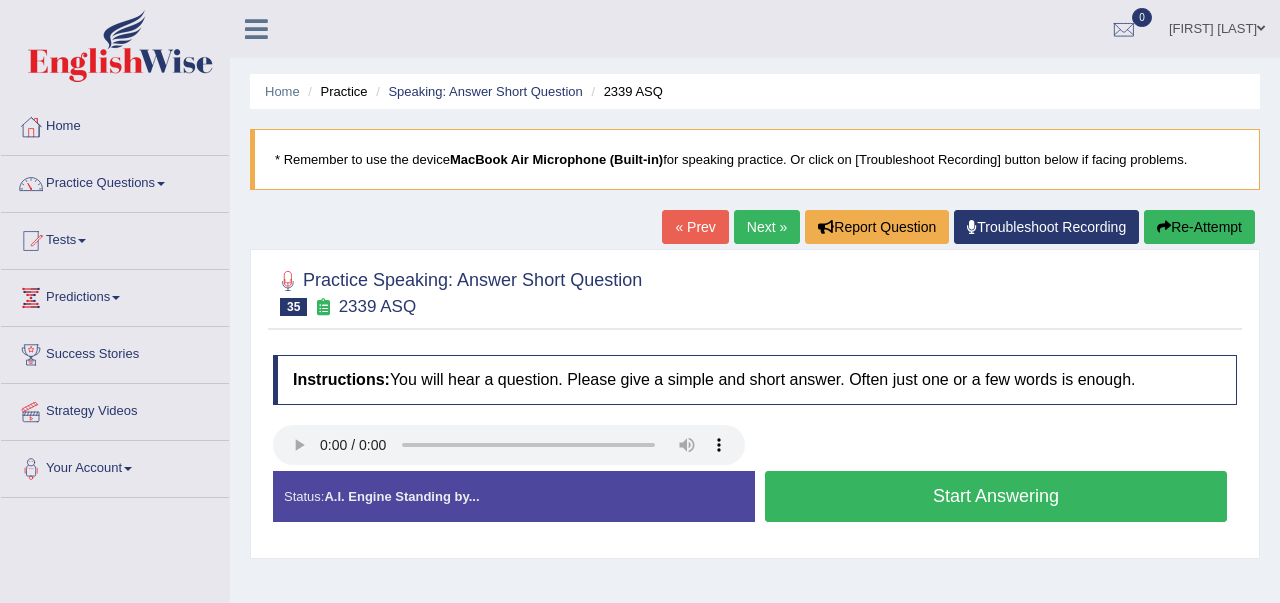 click on "Start Answering" at bounding box center (996, 496) 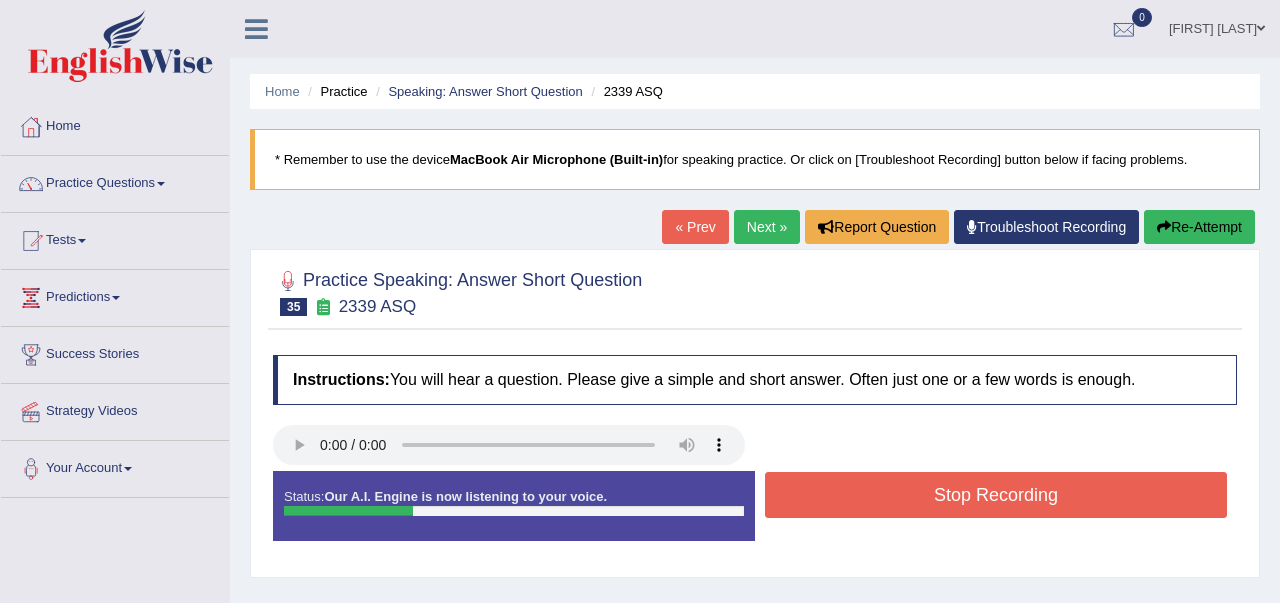 click on "Stop Recording" at bounding box center (996, 495) 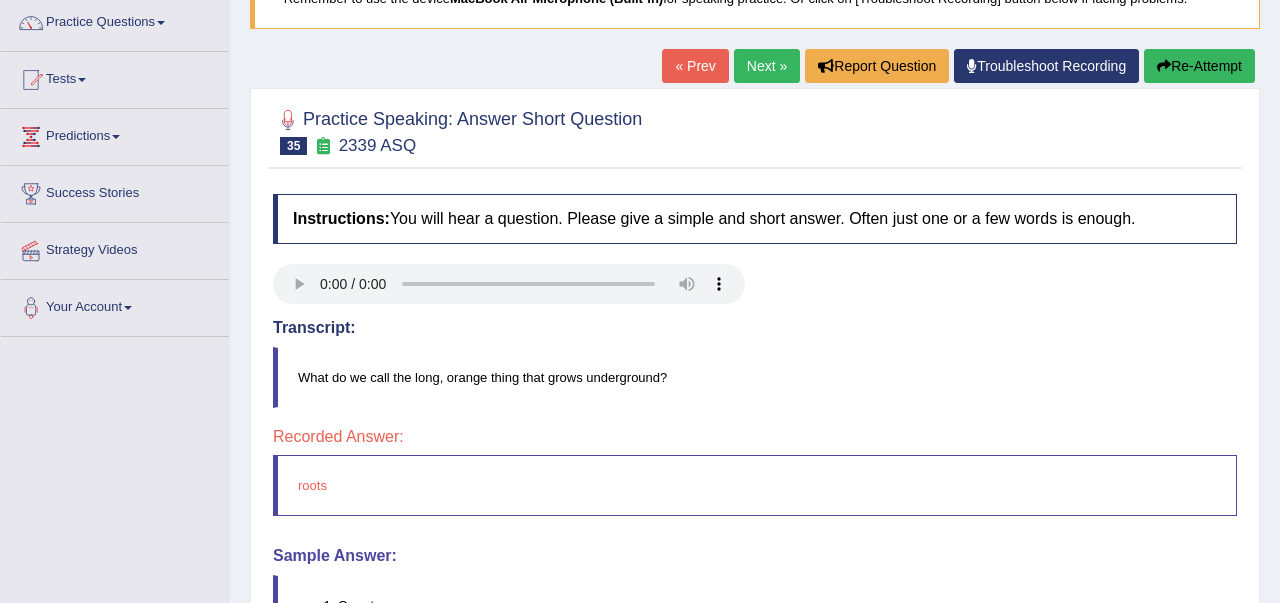 scroll, scrollTop: 160, scrollLeft: 0, axis: vertical 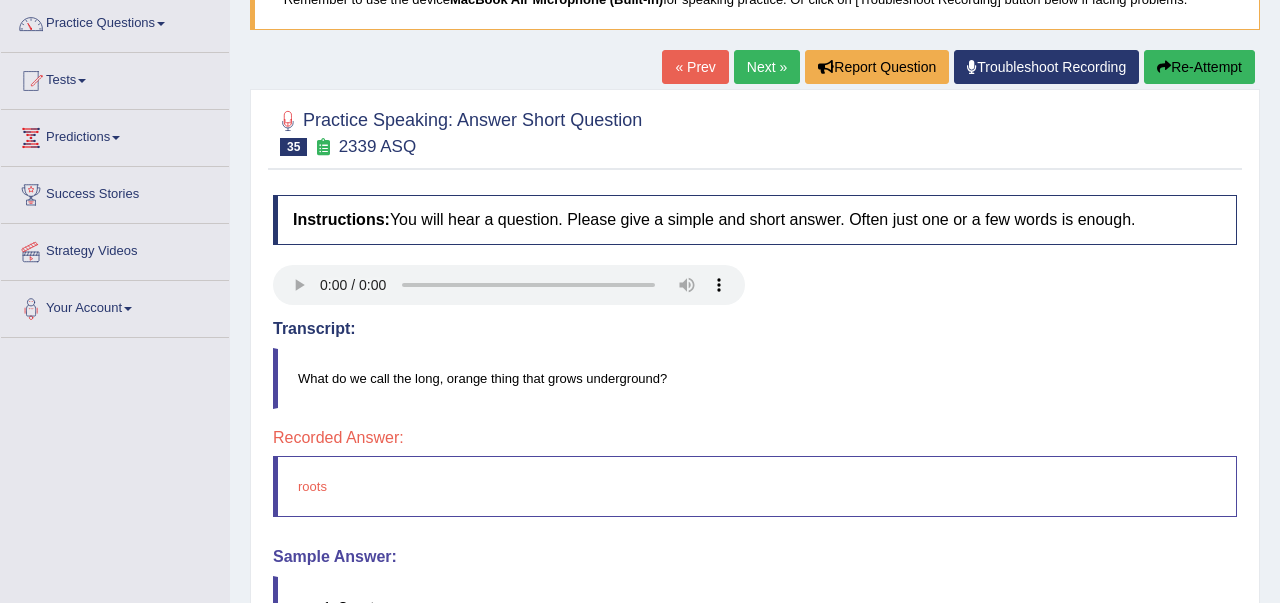 click on "Re-Attempt" at bounding box center [1199, 67] 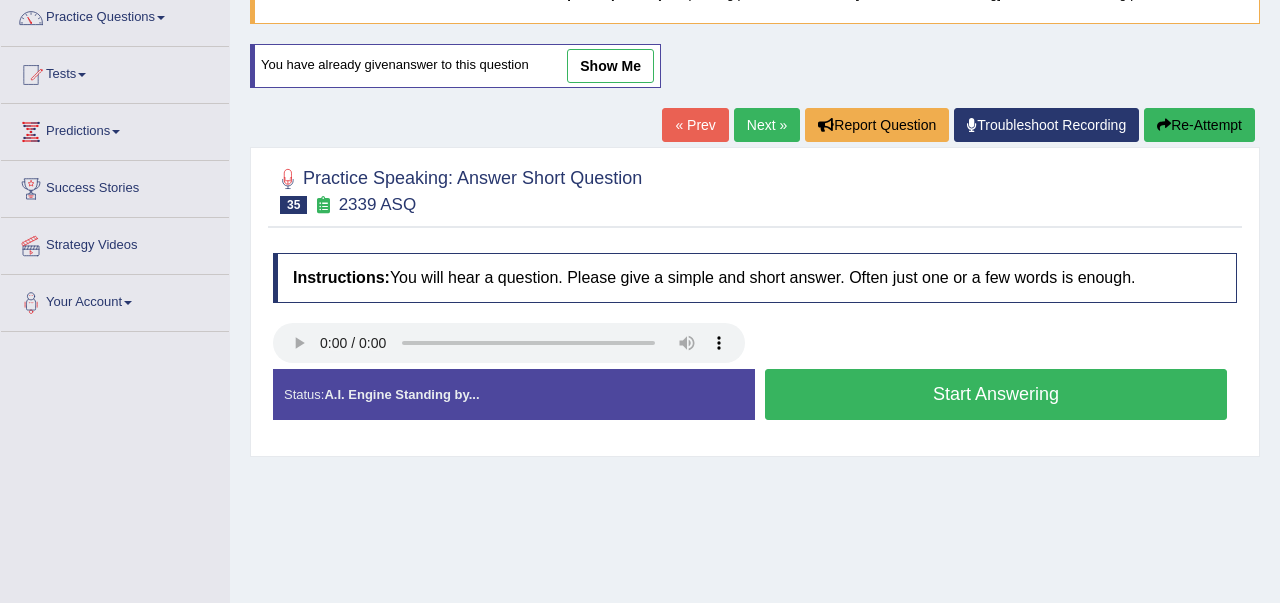 scroll, scrollTop: 166, scrollLeft: 0, axis: vertical 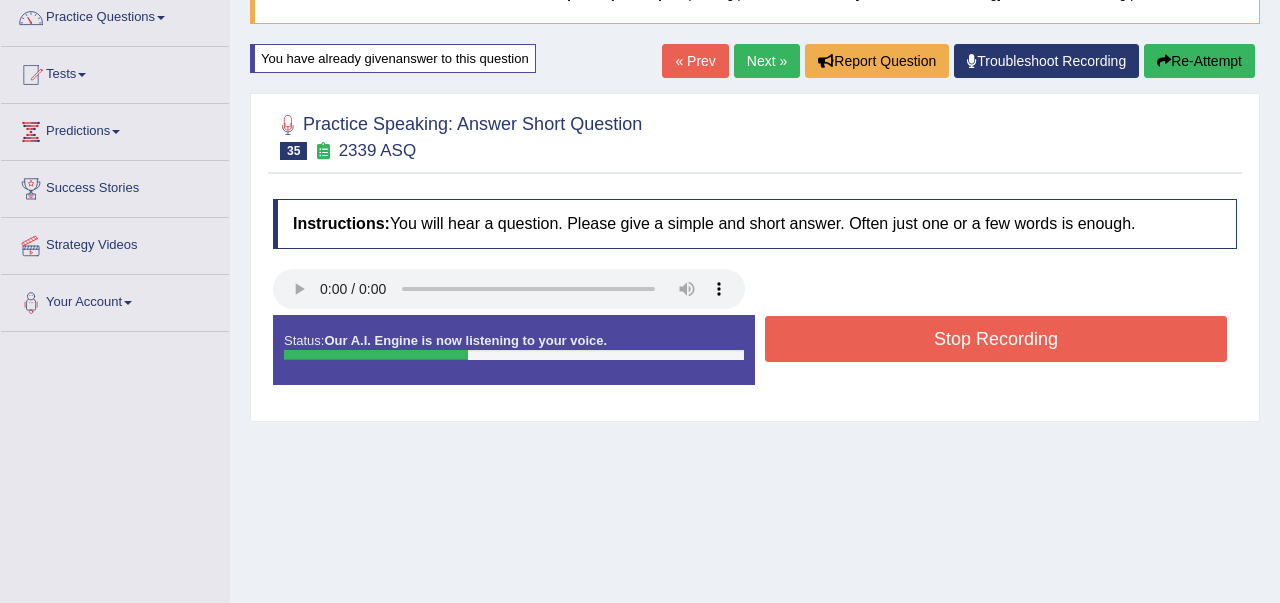 click on "Stop Recording" at bounding box center [996, 339] 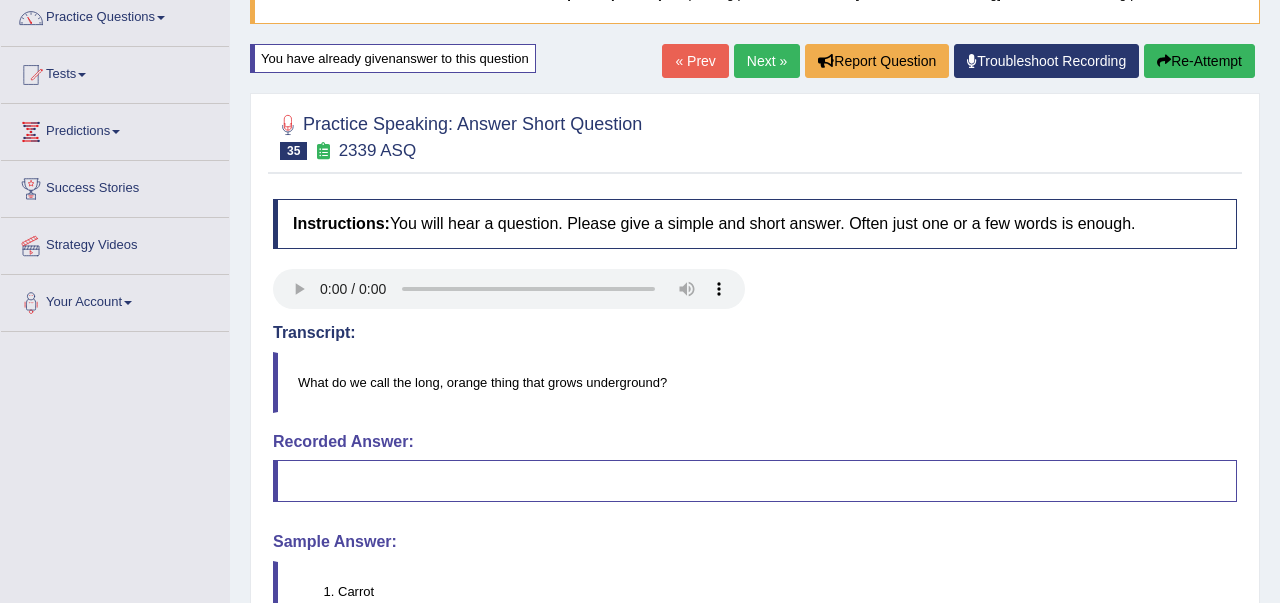 click on "Re-Attempt" at bounding box center (1199, 61) 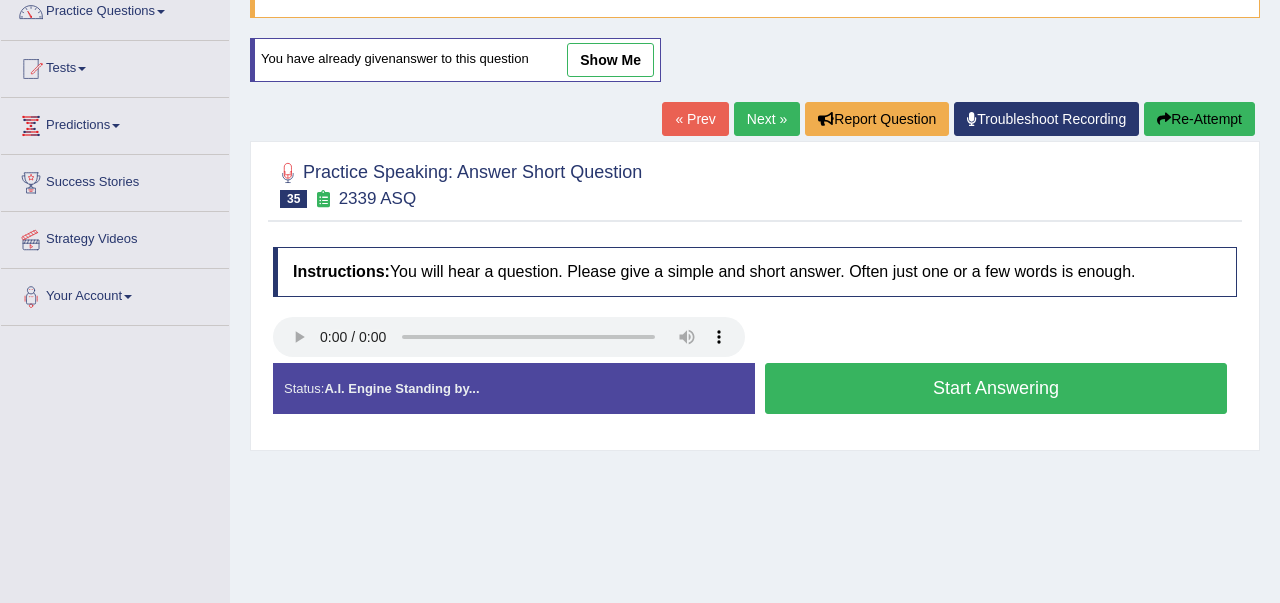 scroll, scrollTop: 172, scrollLeft: 0, axis: vertical 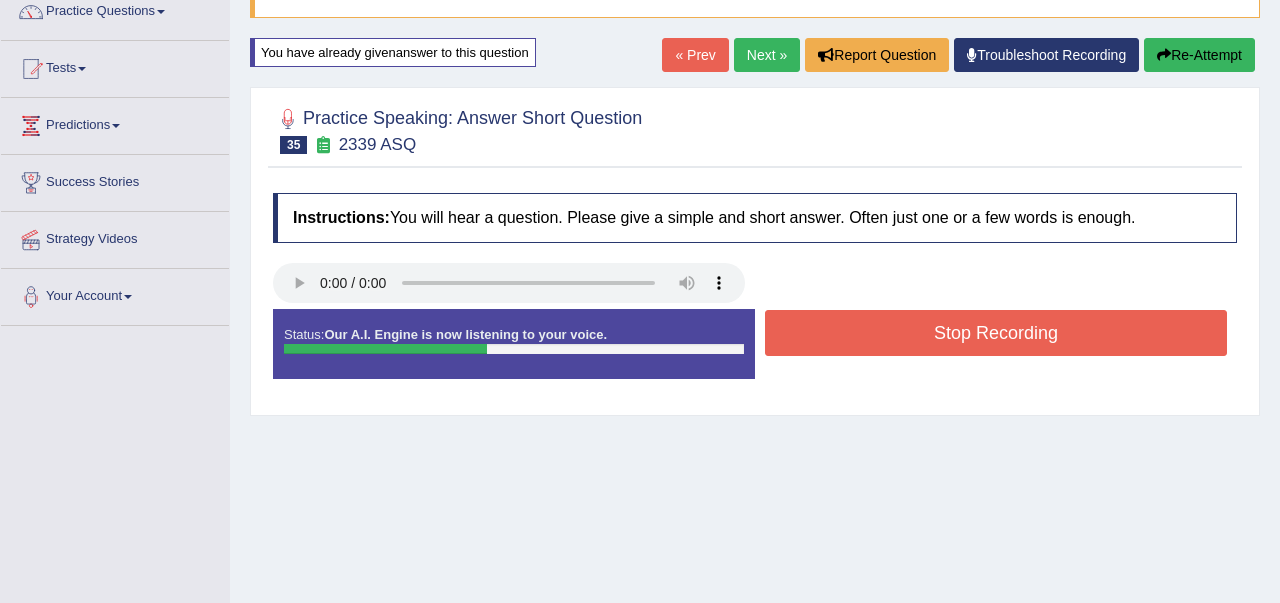 click on "Stop Recording" at bounding box center (996, 333) 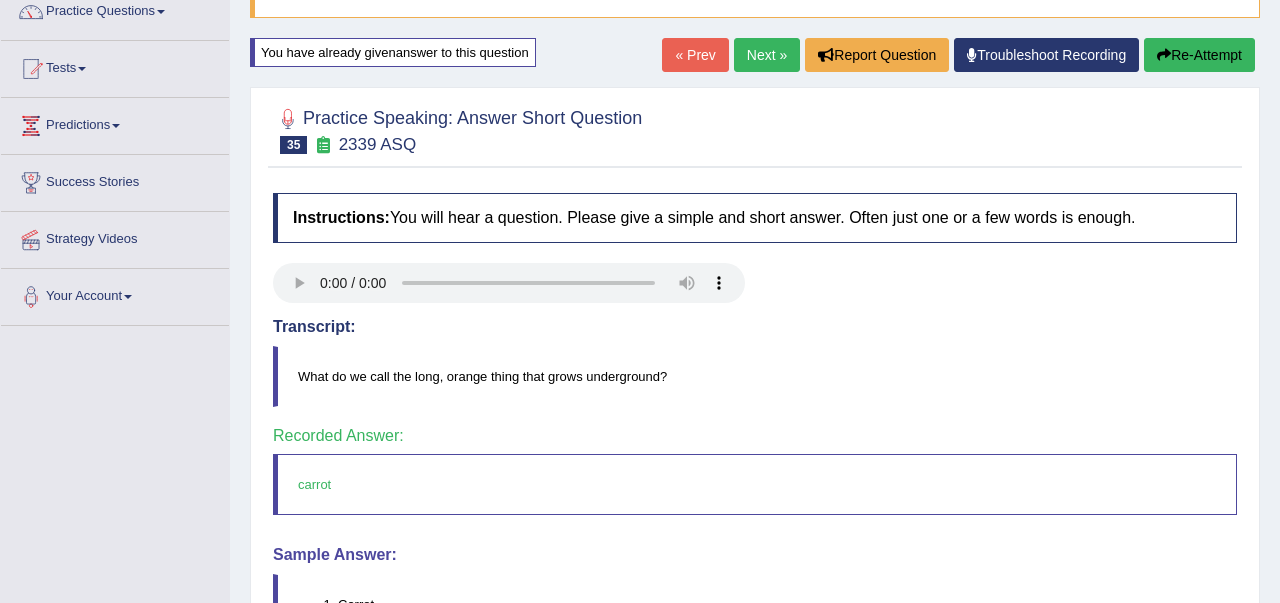 click on "Next »" at bounding box center (767, 55) 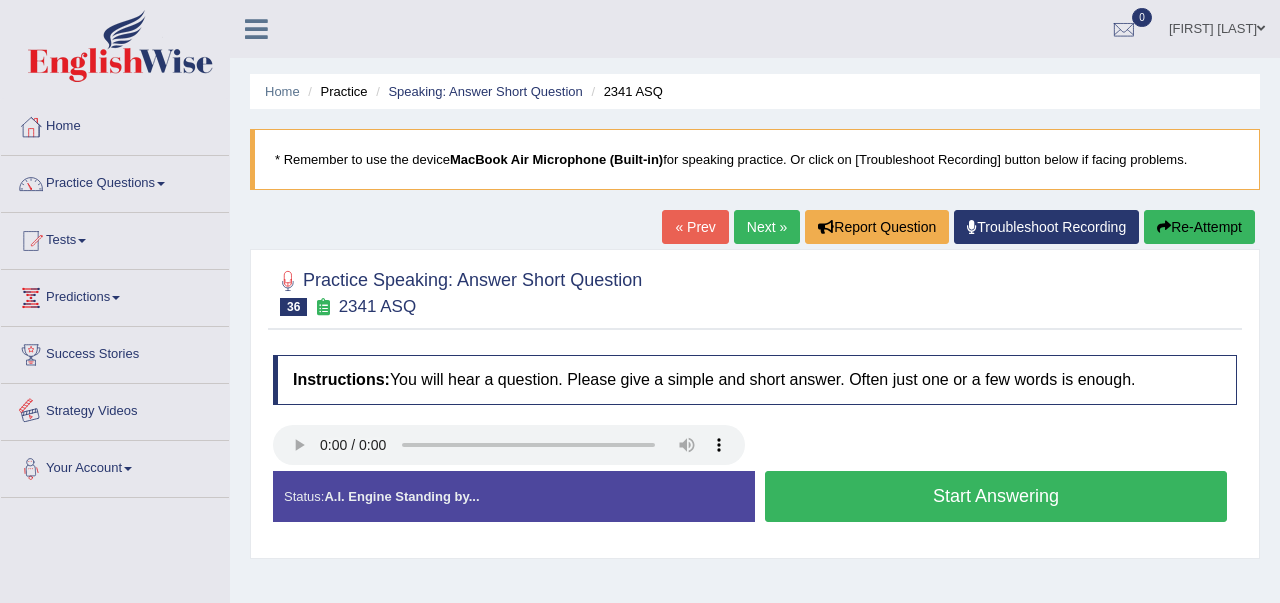 scroll, scrollTop: 0, scrollLeft: 0, axis: both 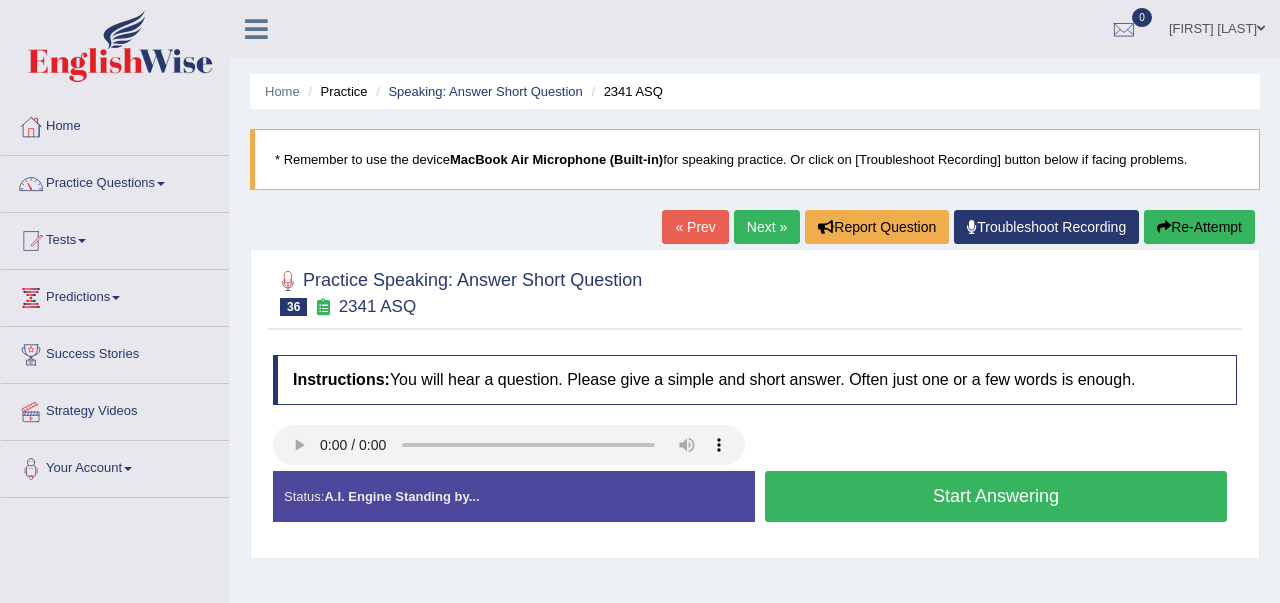 click on "Start Answering" at bounding box center (996, 496) 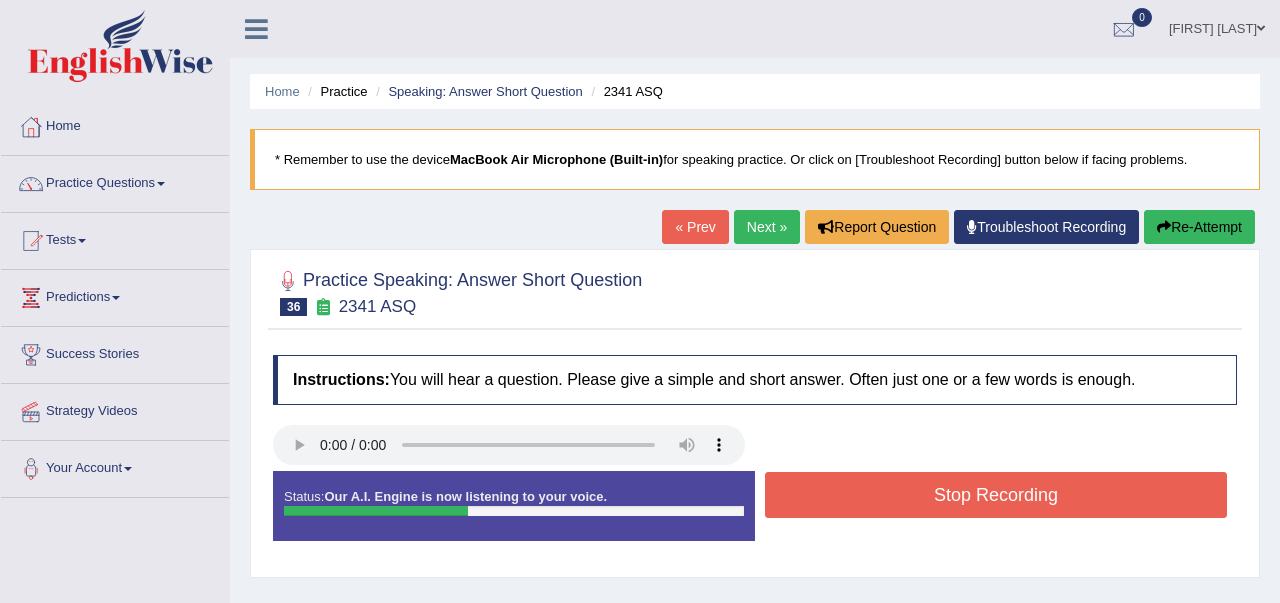 click on "Stop Recording" at bounding box center [996, 495] 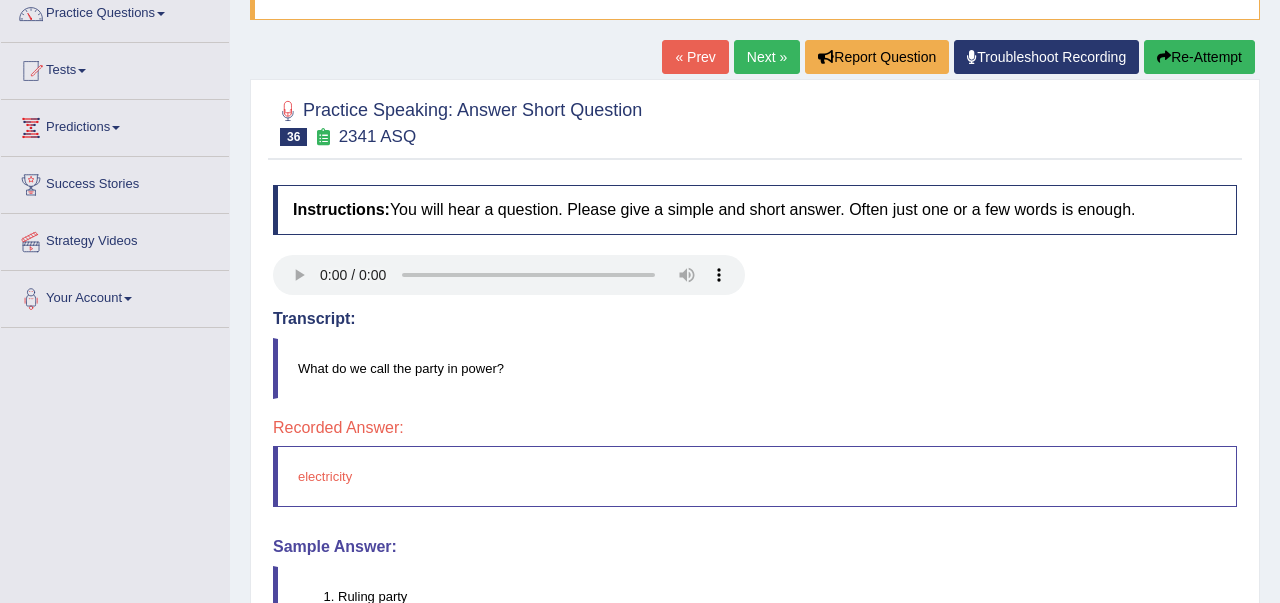 scroll, scrollTop: 200, scrollLeft: 0, axis: vertical 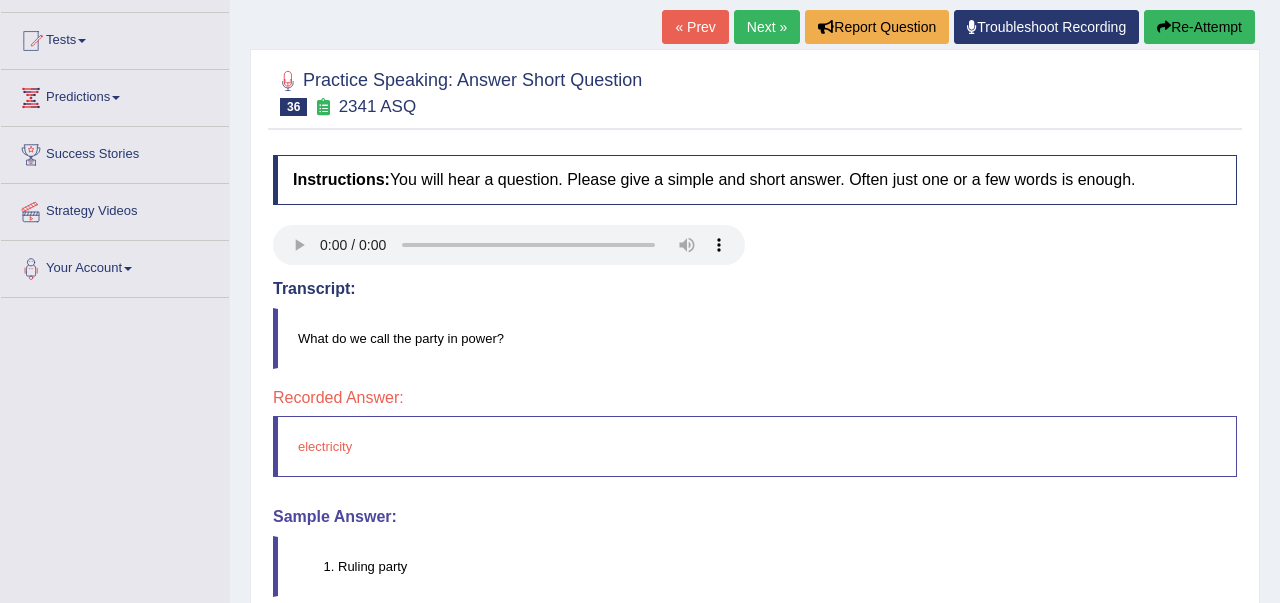 click on "Re-Attempt" at bounding box center (1199, 27) 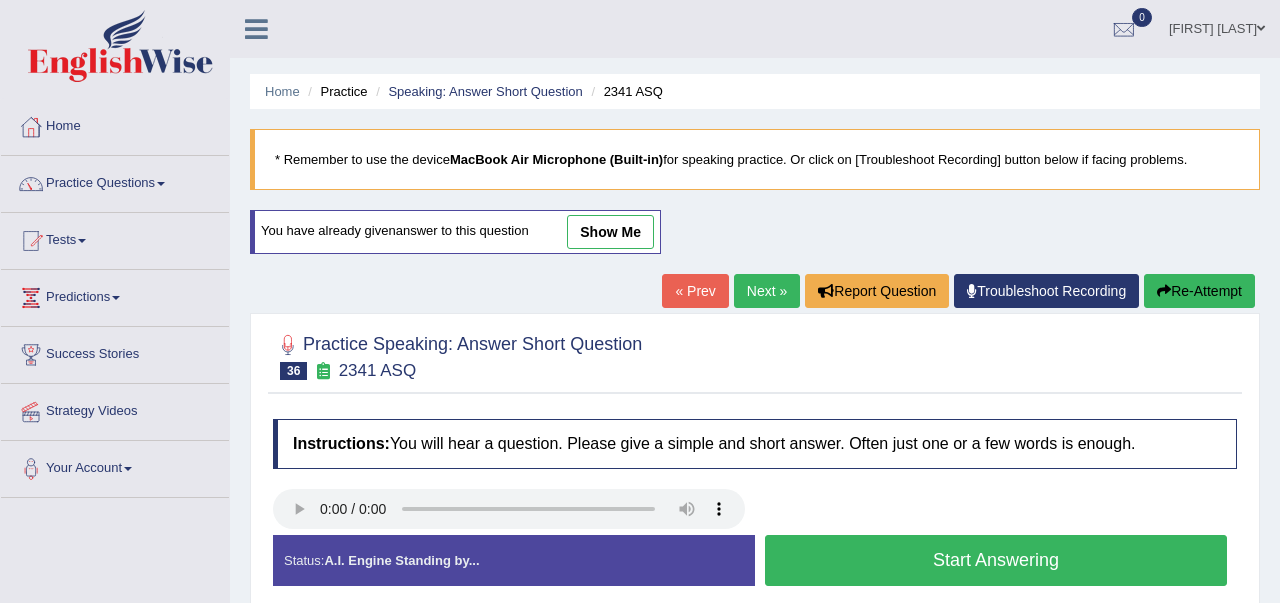 scroll, scrollTop: 200, scrollLeft: 0, axis: vertical 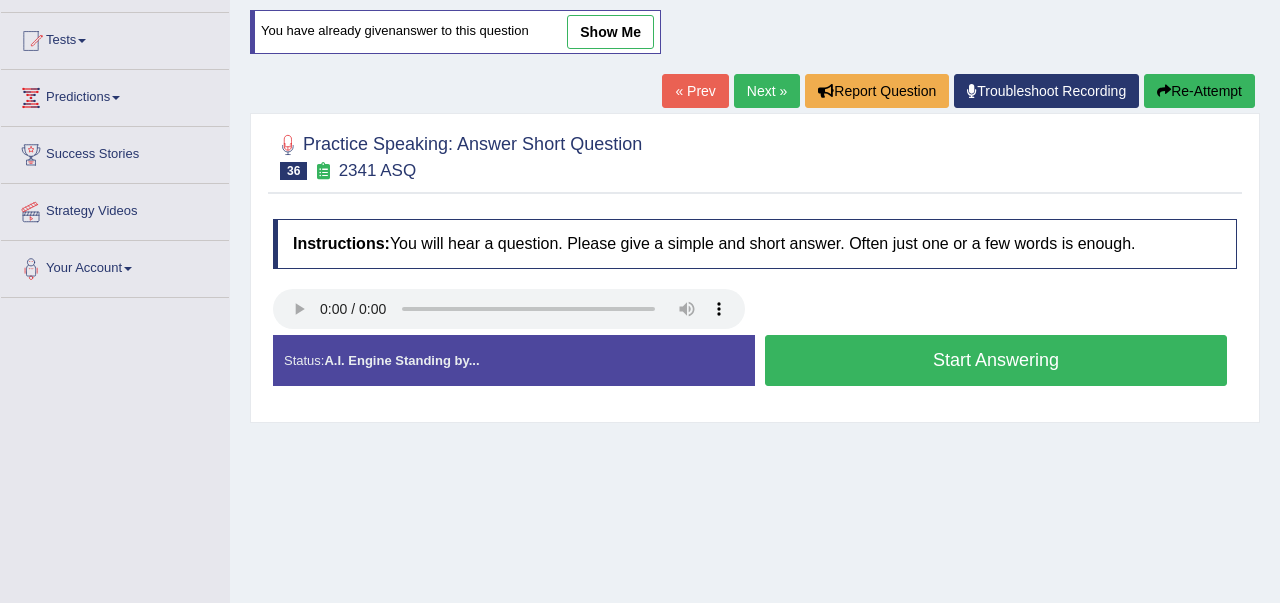 click on "Start Answering" at bounding box center (996, 360) 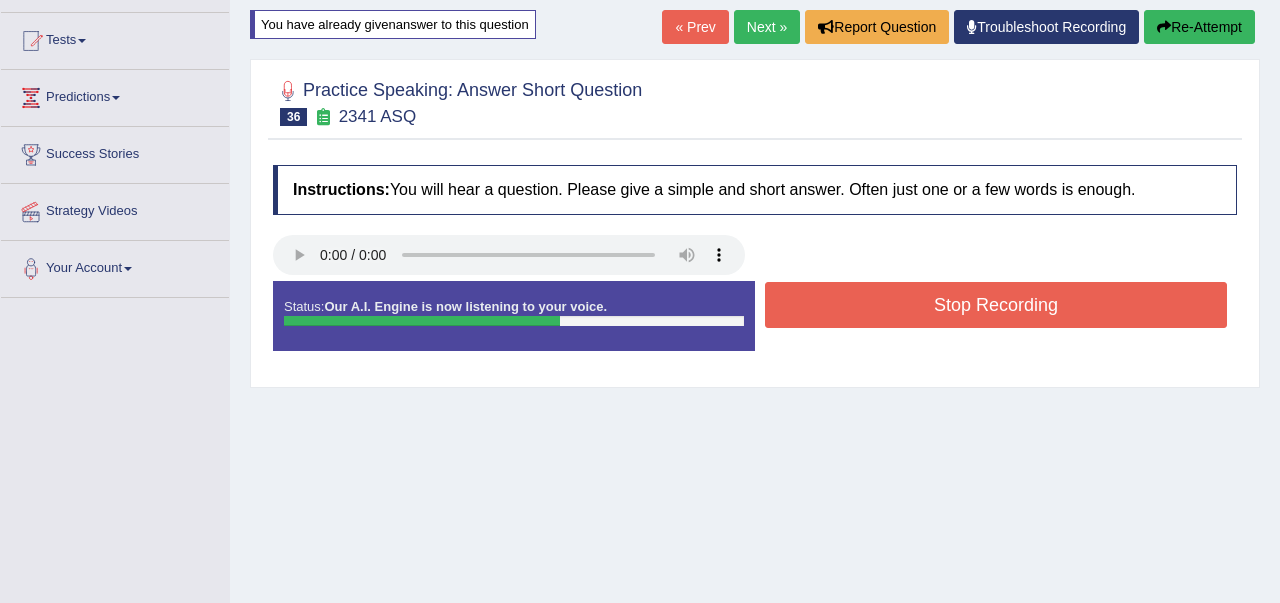 click on "Stop Recording" at bounding box center [996, 305] 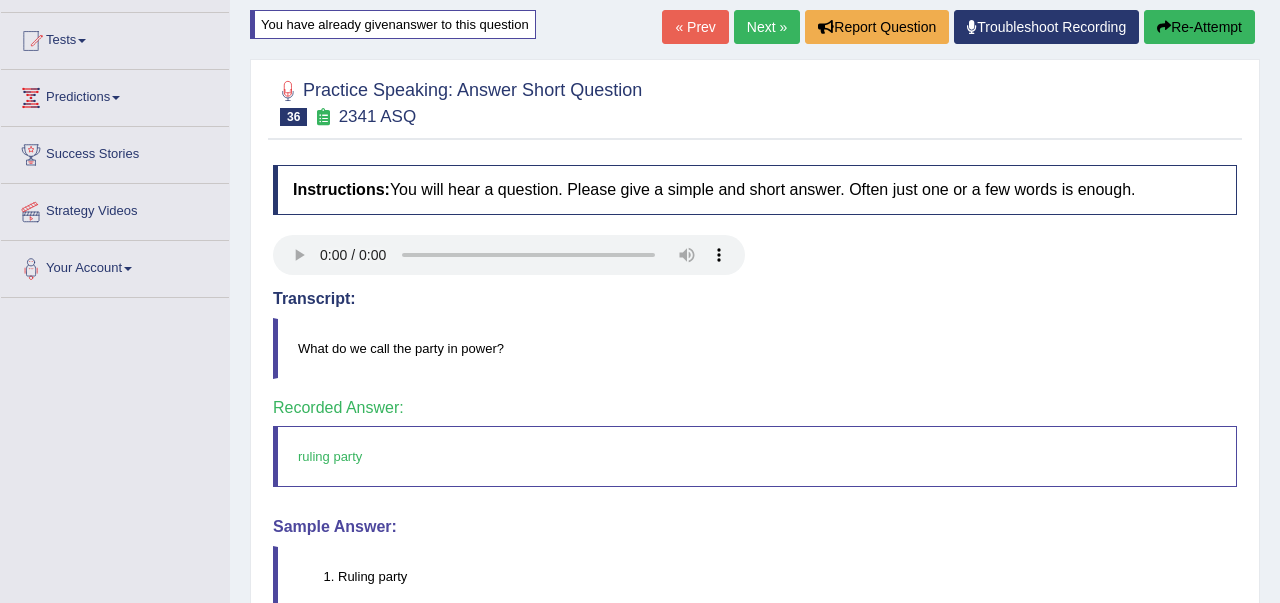 click on "Next »" at bounding box center (767, 27) 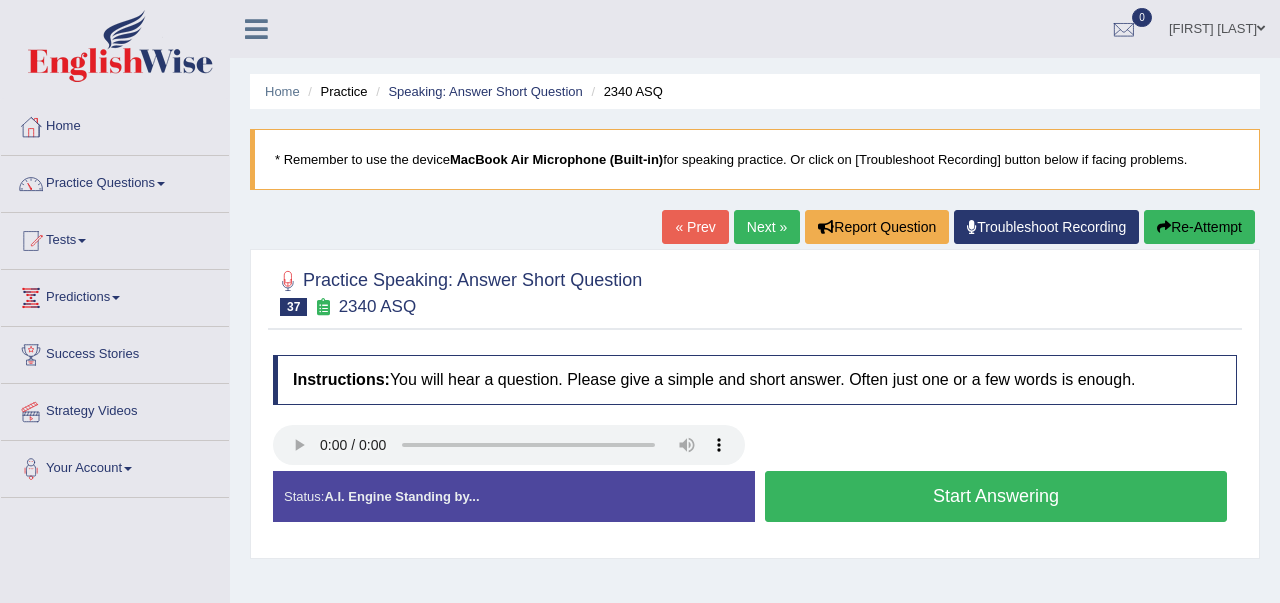 scroll, scrollTop: 0, scrollLeft: 0, axis: both 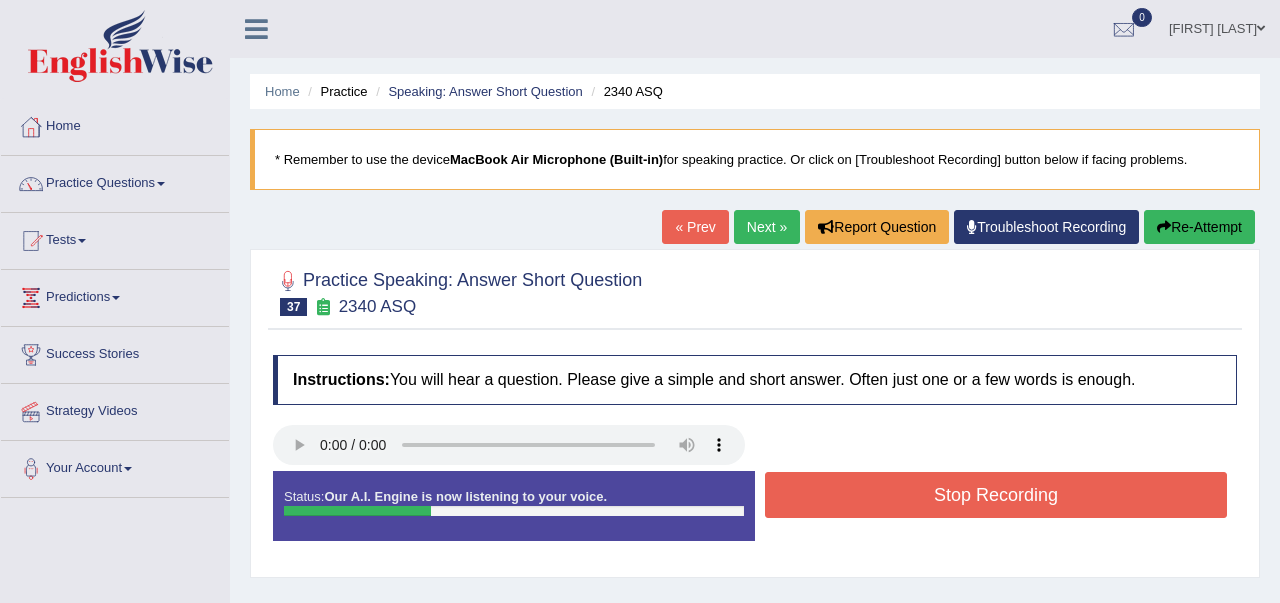 click on "Stop Recording" at bounding box center (996, 495) 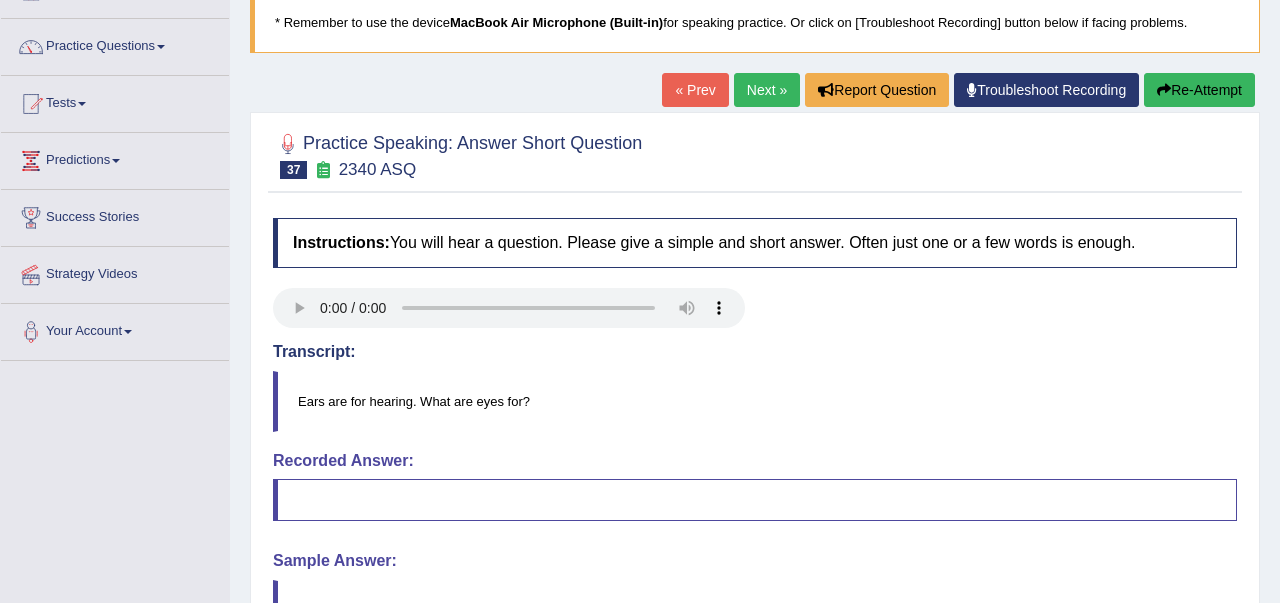 scroll, scrollTop: 120, scrollLeft: 0, axis: vertical 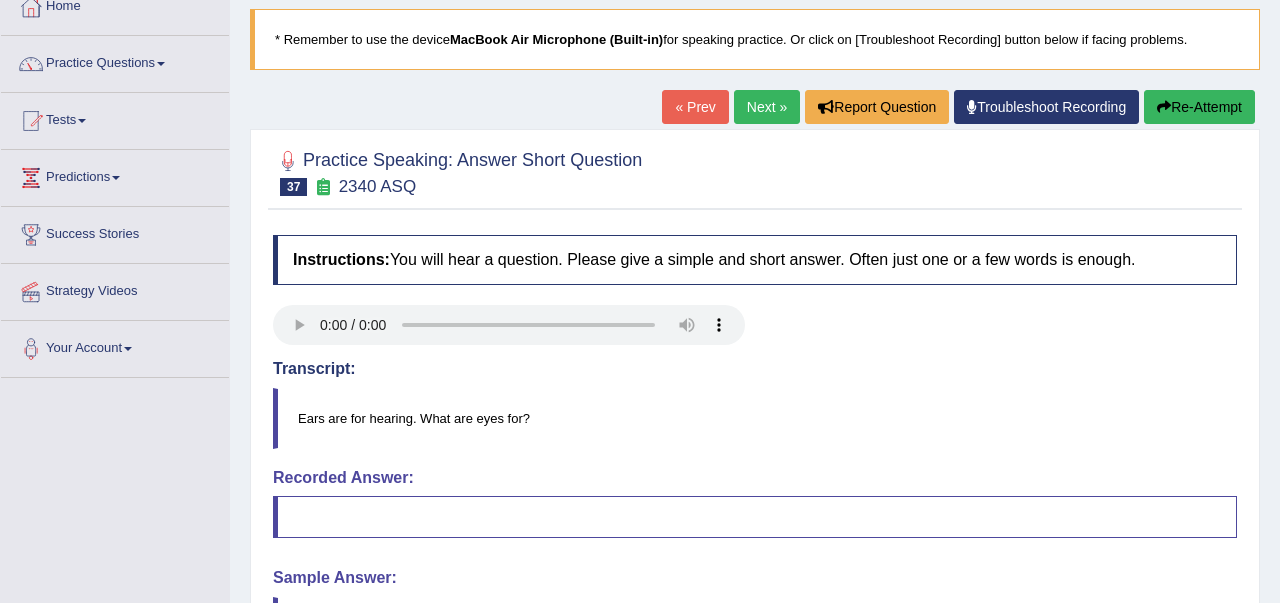 click on "Re-Attempt" at bounding box center [1199, 107] 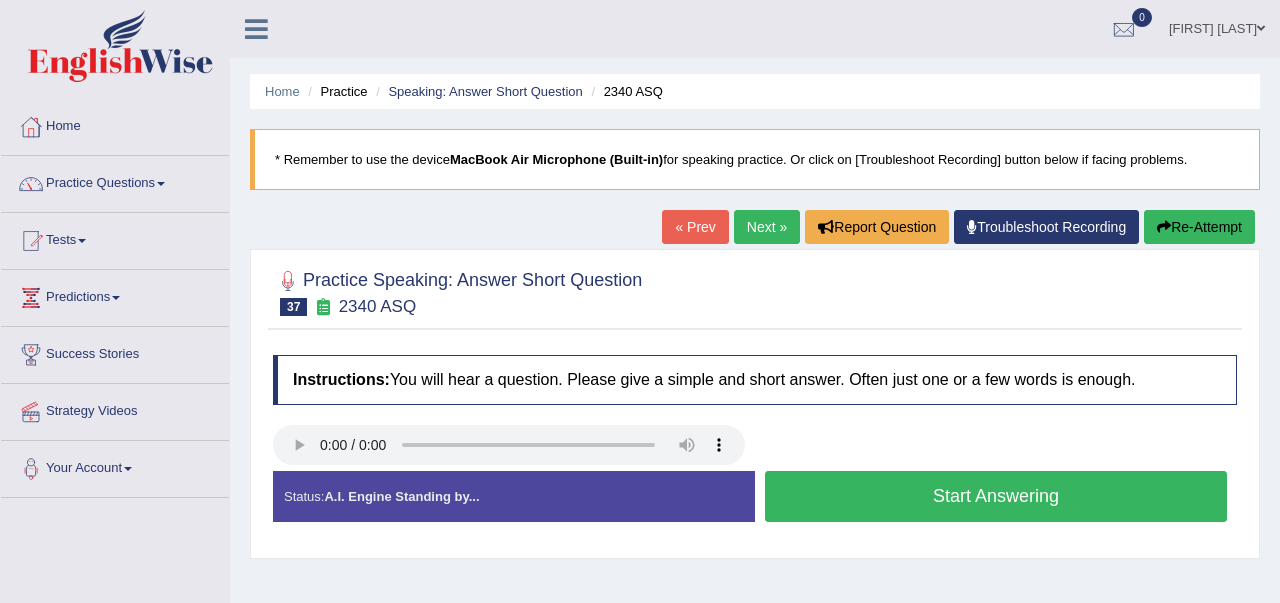 scroll, scrollTop: 124, scrollLeft: 0, axis: vertical 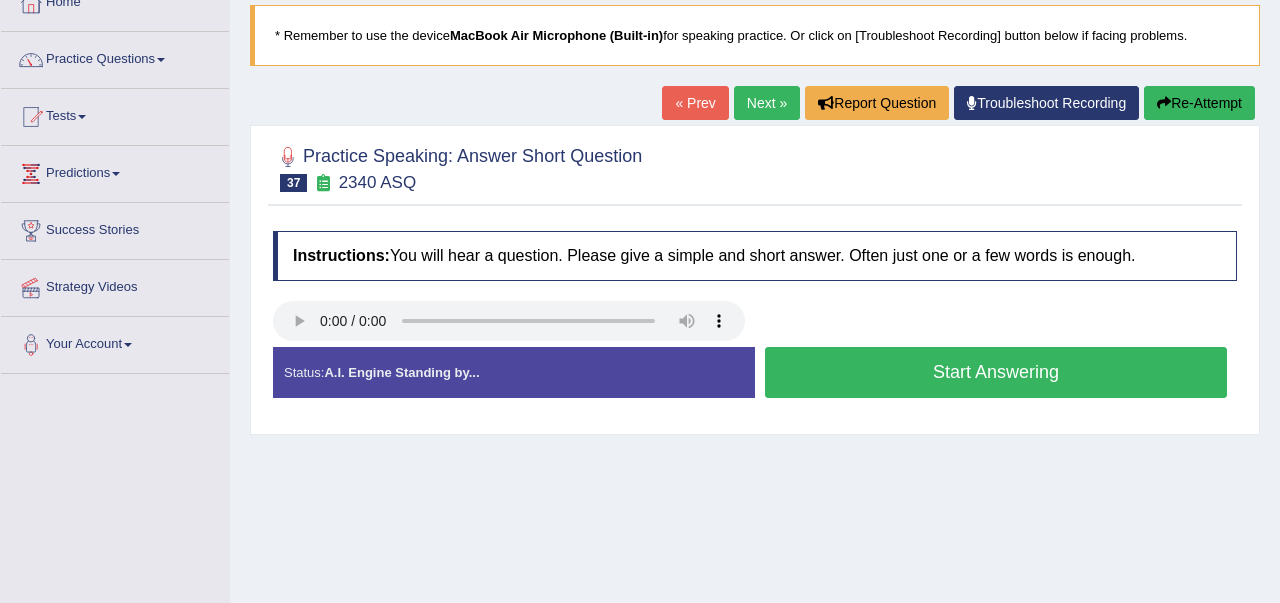 click on "Start Answering" at bounding box center [996, 372] 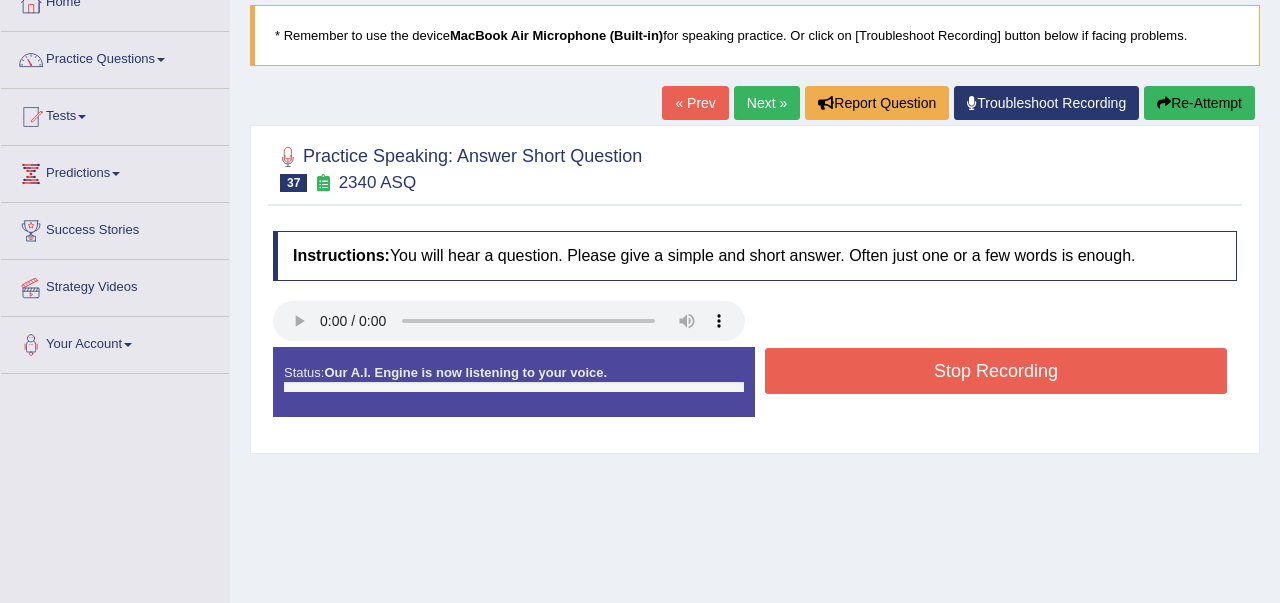 scroll, scrollTop: 120, scrollLeft: 0, axis: vertical 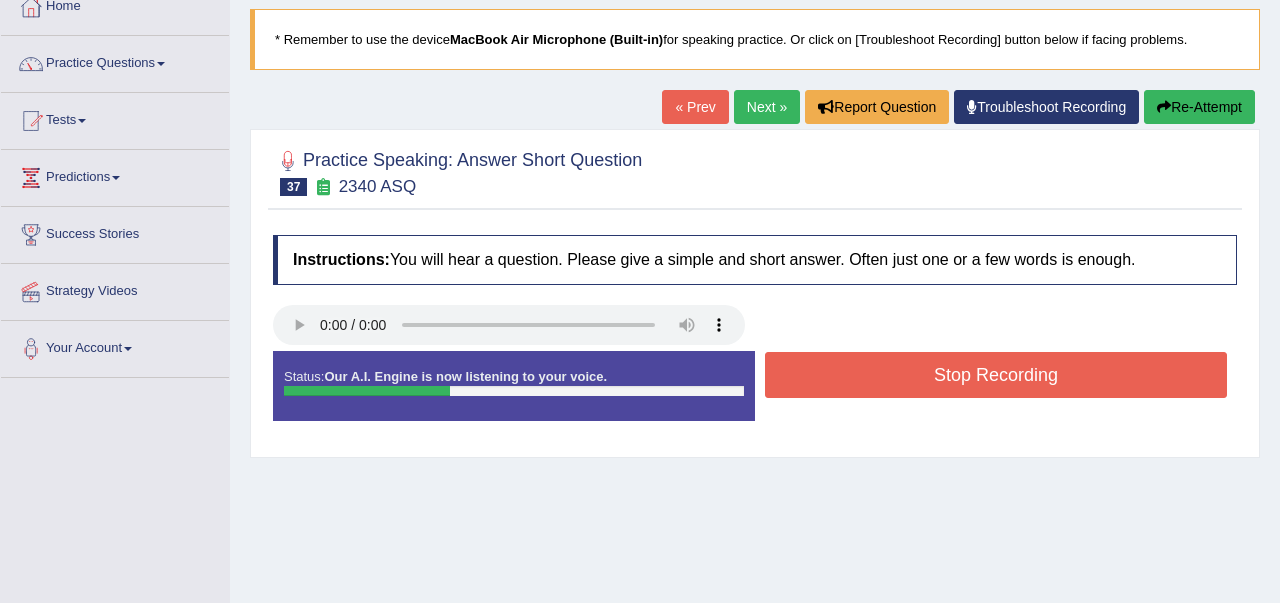 click on "Stop Recording" at bounding box center [996, 375] 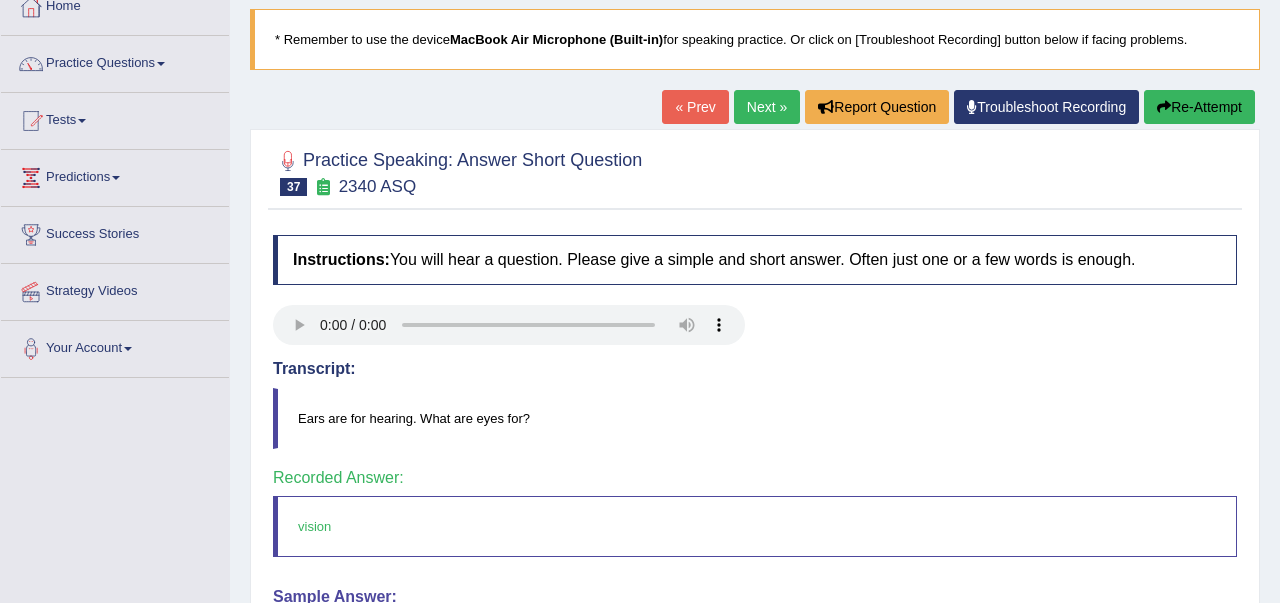click on "Next »" at bounding box center [767, 107] 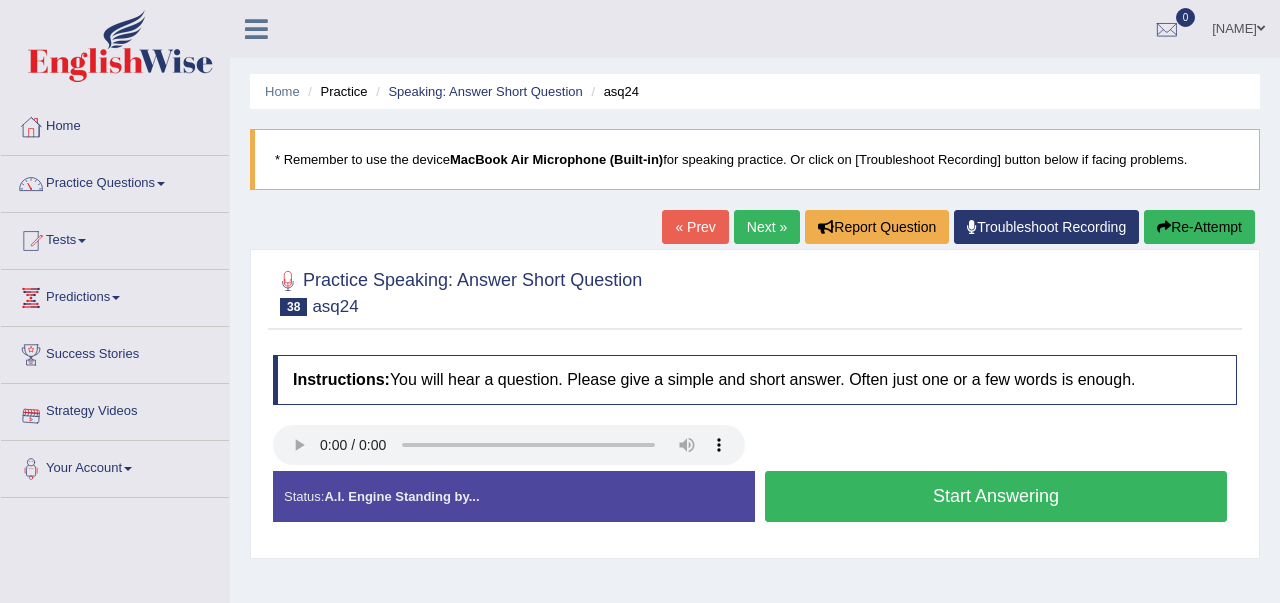 scroll, scrollTop: 0, scrollLeft: 0, axis: both 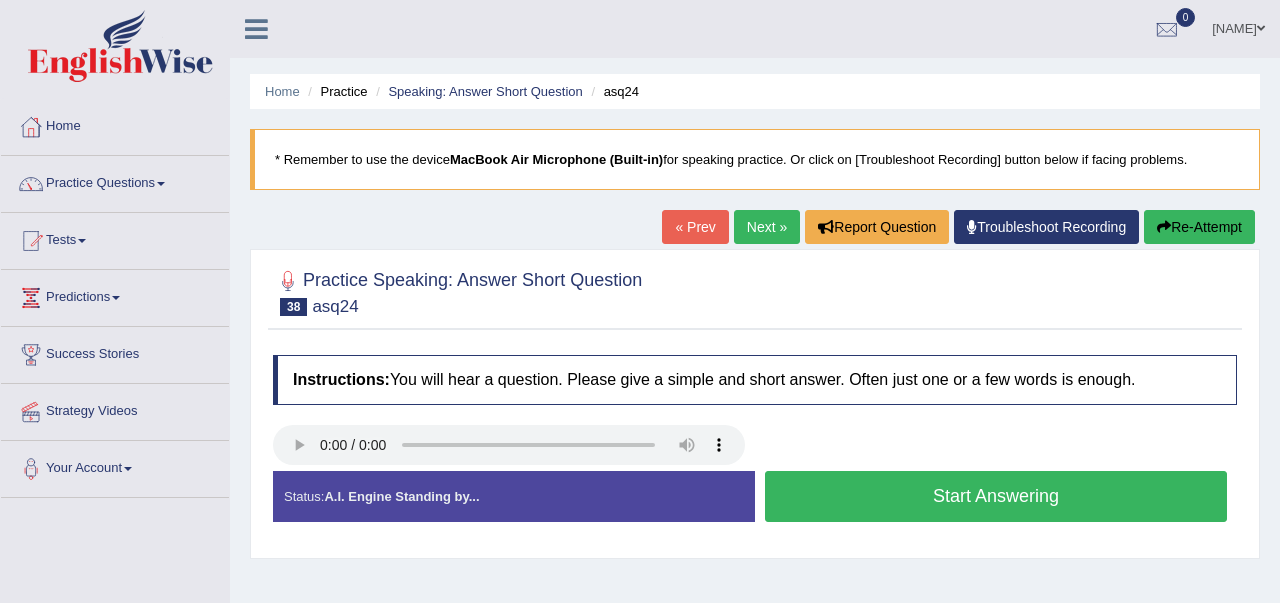 click on "Start Answering" at bounding box center (996, 496) 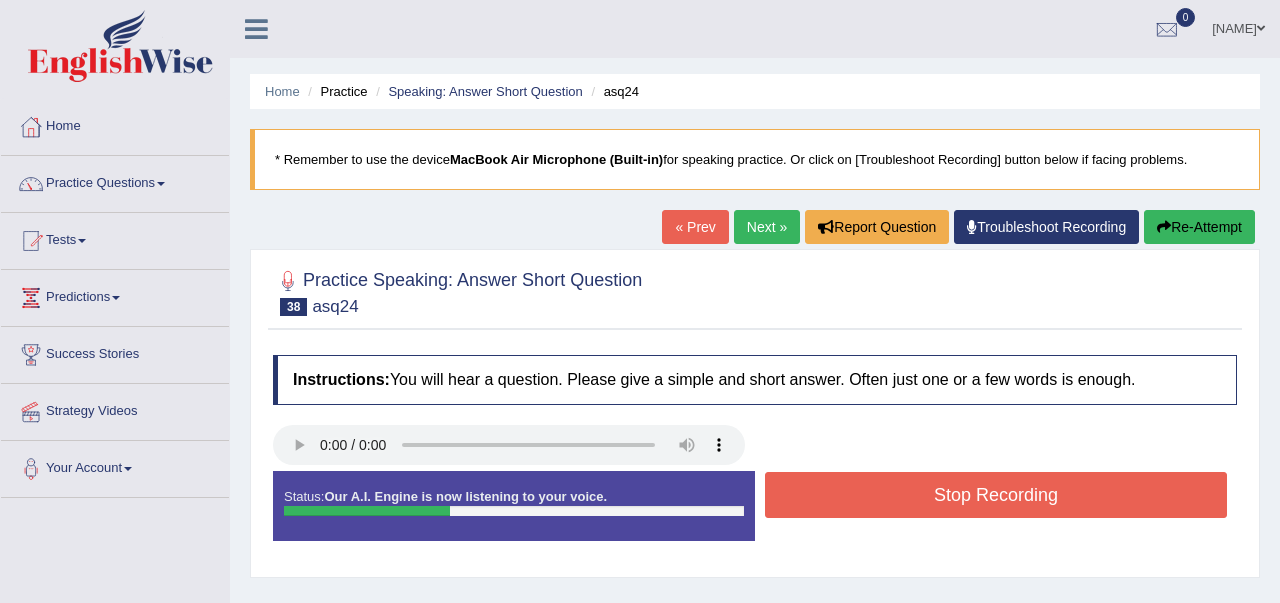 click on "Stop Recording" at bounding box center [996, 495] 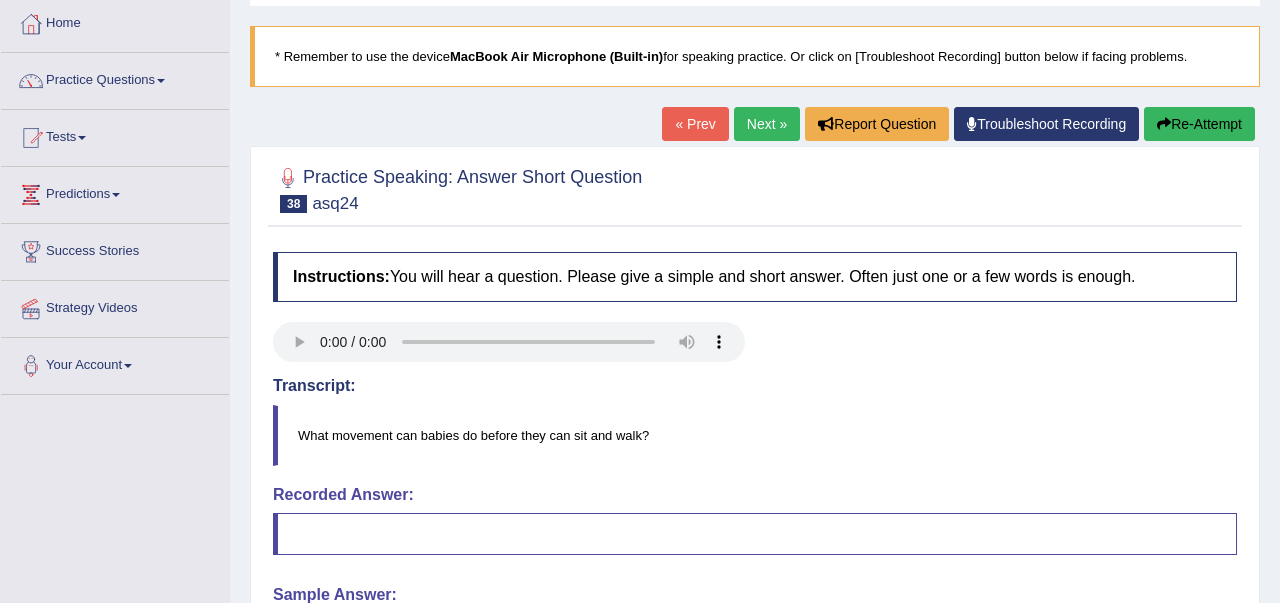 scroll, scrollTop: 80, scrollLeft: 0, axis: vertical 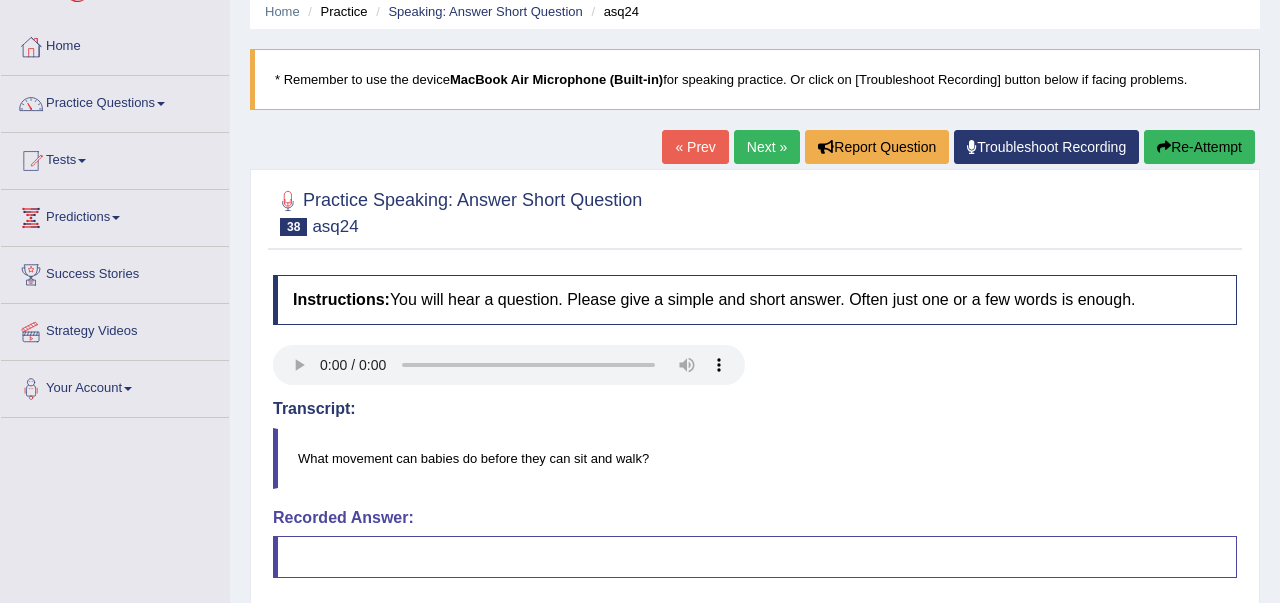 click on "Re-Attempt" at bounding box center [1199, 147] 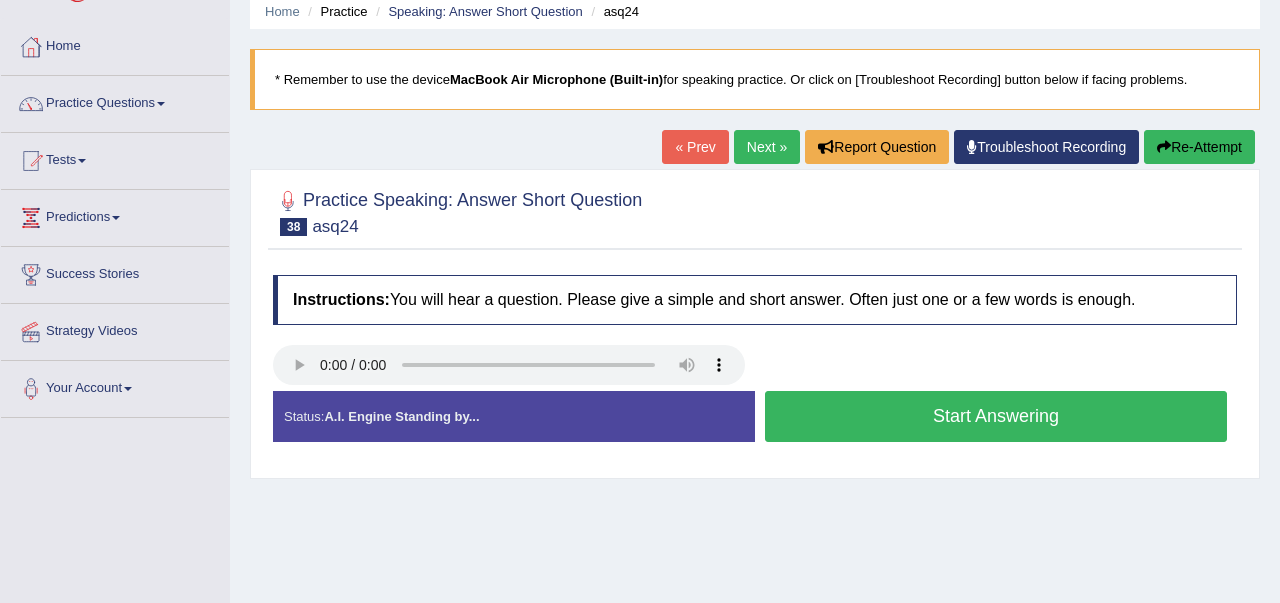 scroll, scrollTop: 80, scrollLeft: 0, axis: vertical 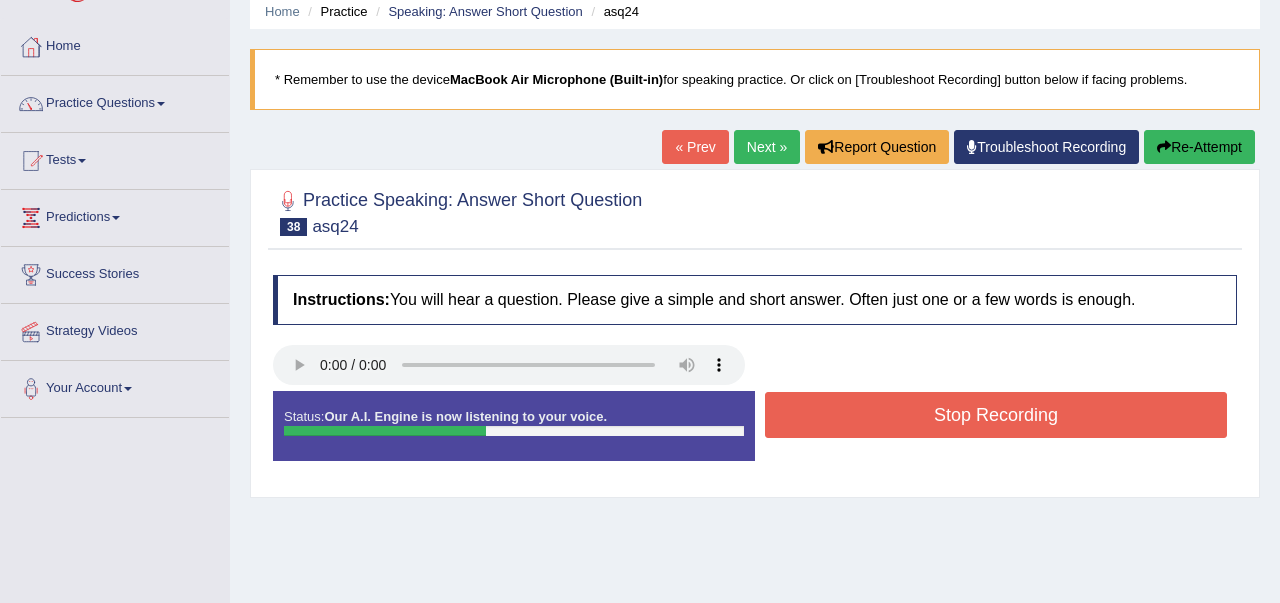 click on "Stop Recording" at bounding box center (996, 415) 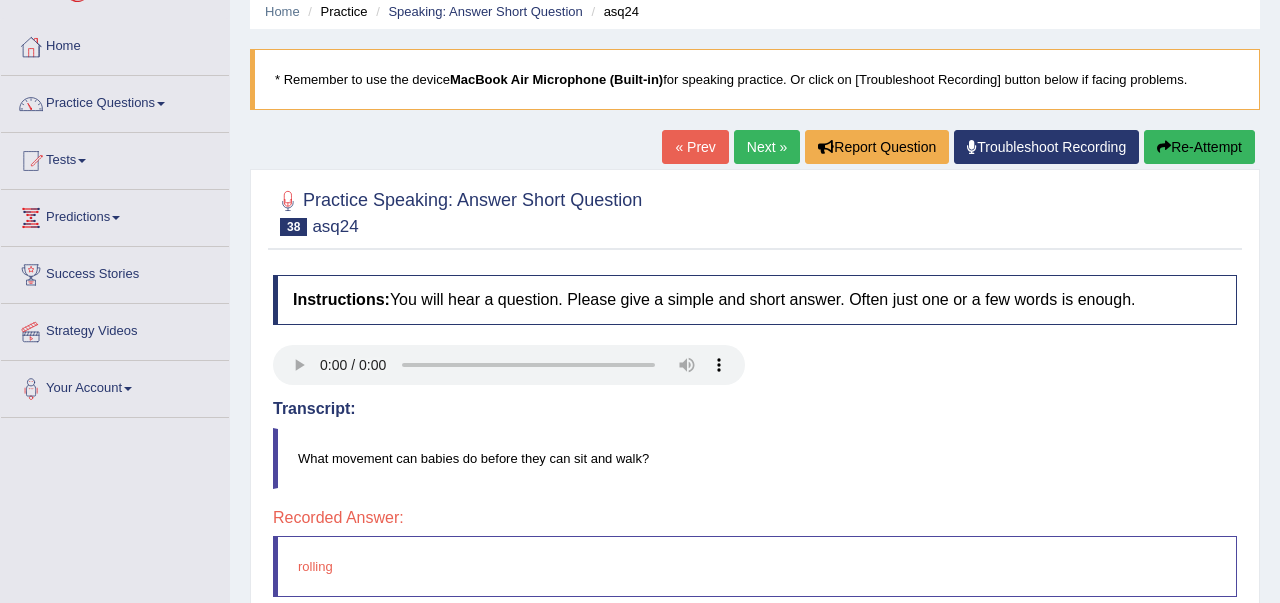 click on "Re-Attempt" at bounding box center (1199, 147) 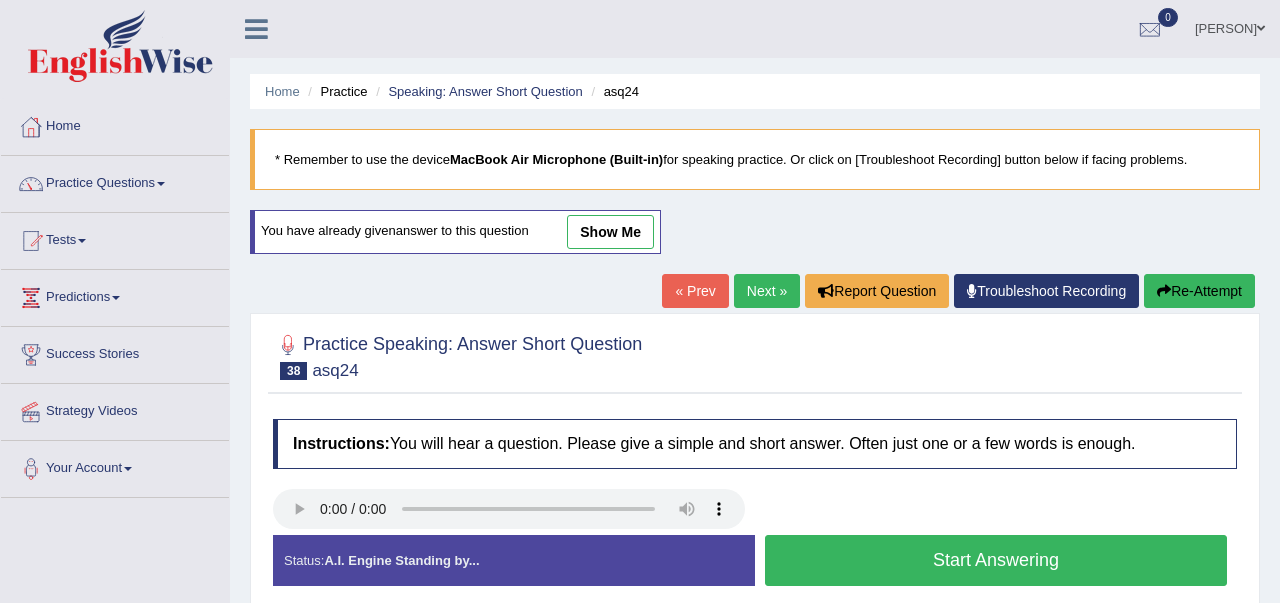 scroll, scrollTop: 80, scrollLeft: 0, axis: vertical 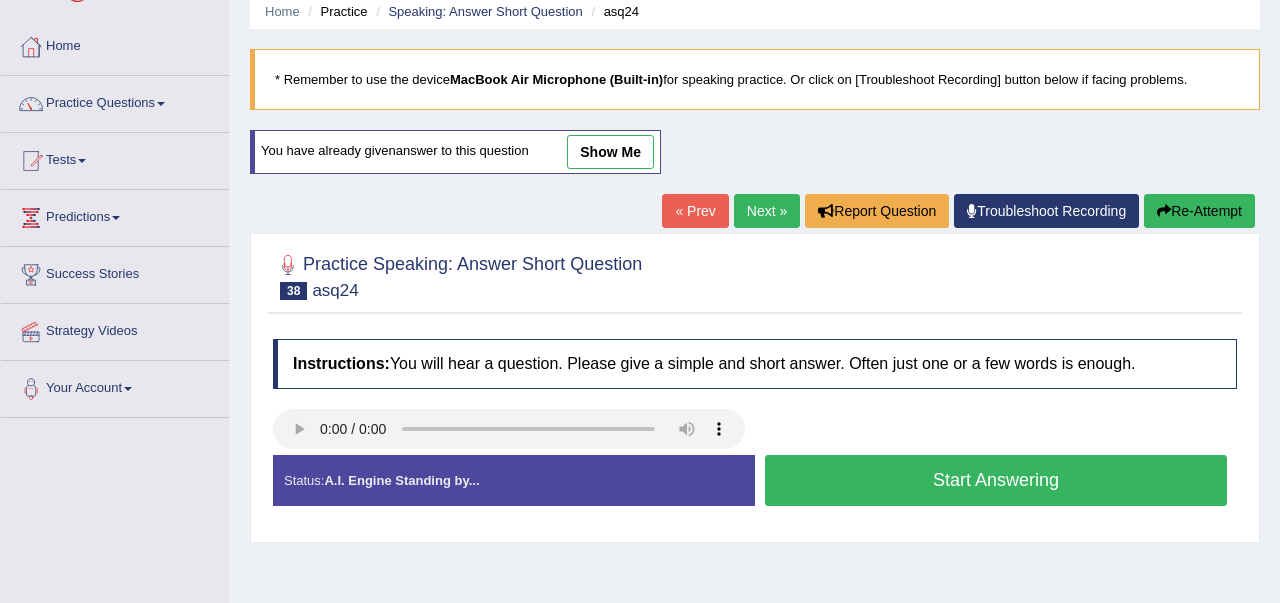 click on "Start Answering" at bounding box center [996, 480] 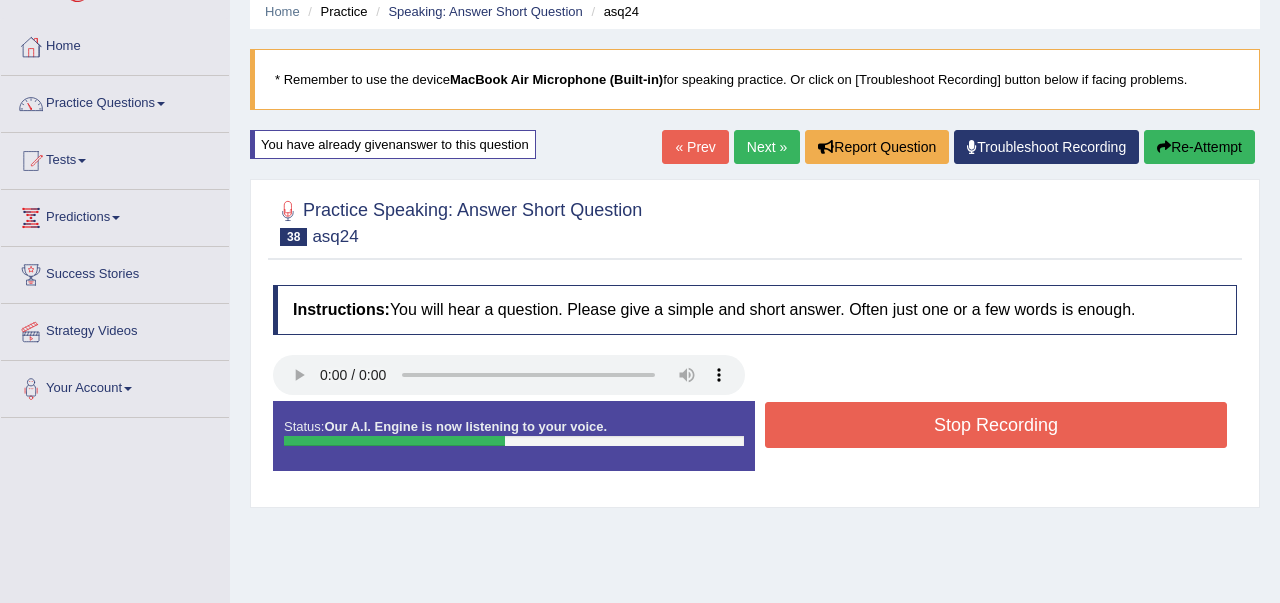 click on "Stop Recording" at bounding box center (996, 425) 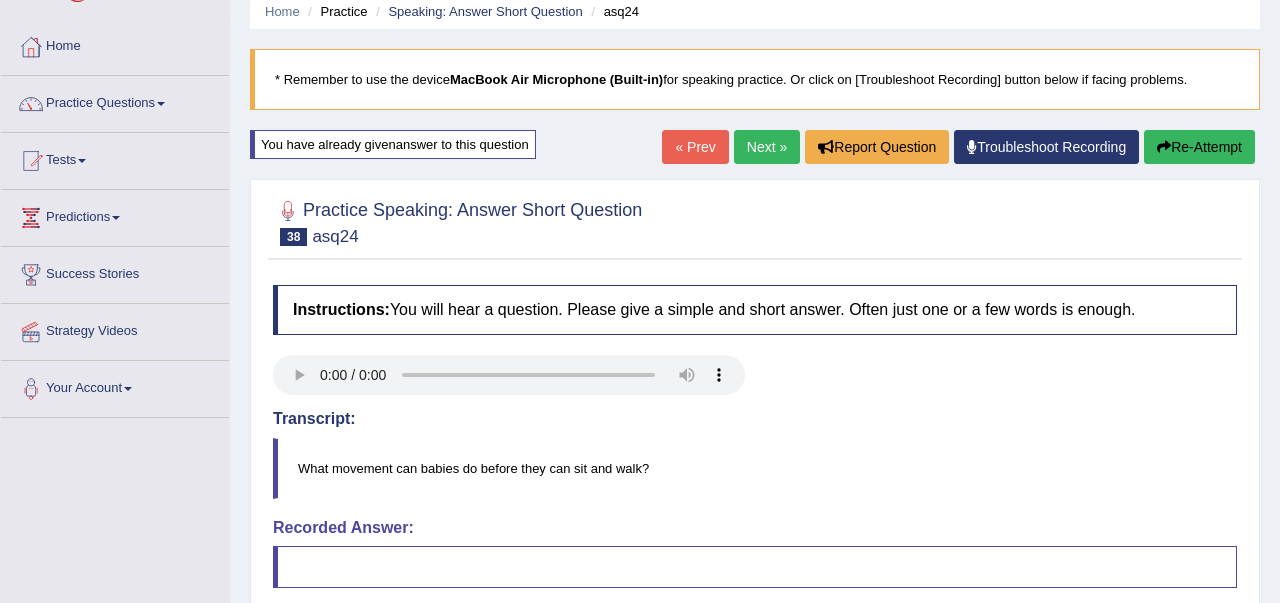 click on "Next »" at bounding box center [767, 147] 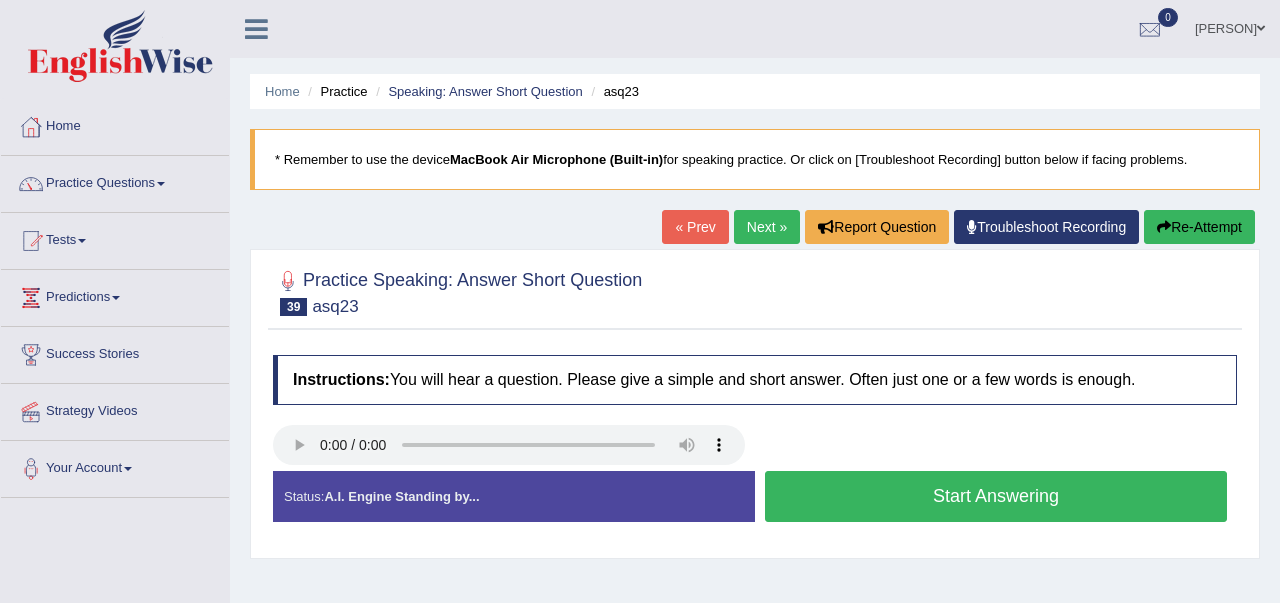 scroll, scrollTop: 0, scrollLeft: 0, axis: both 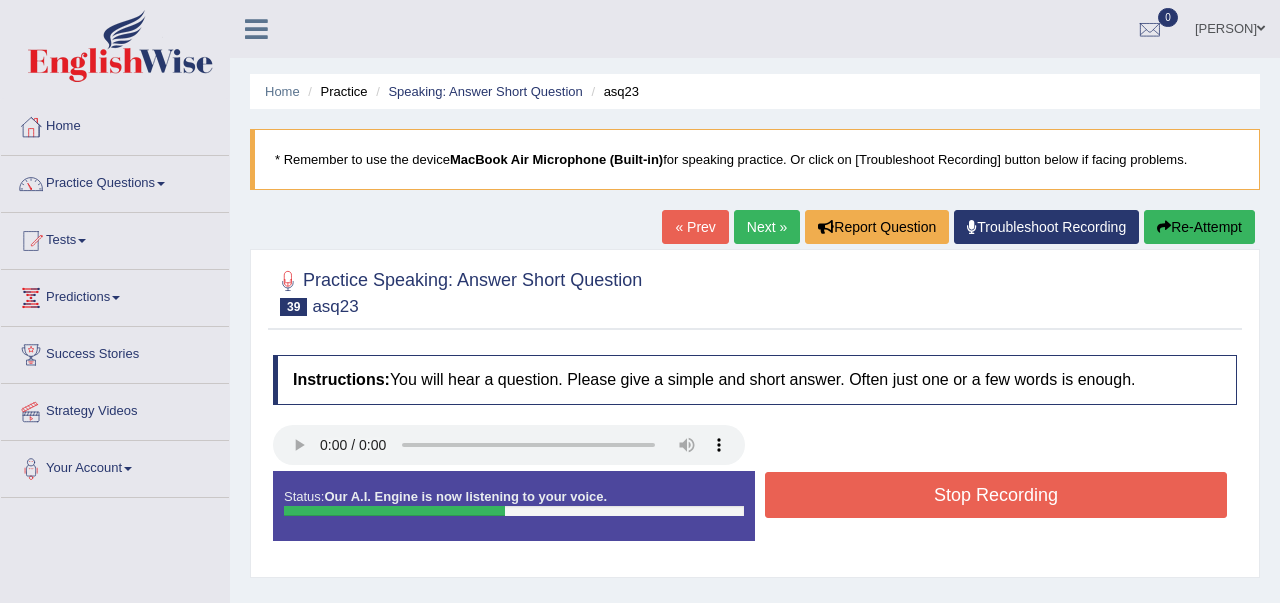 click on "Stop Recording" at bounding box center (996, 495) 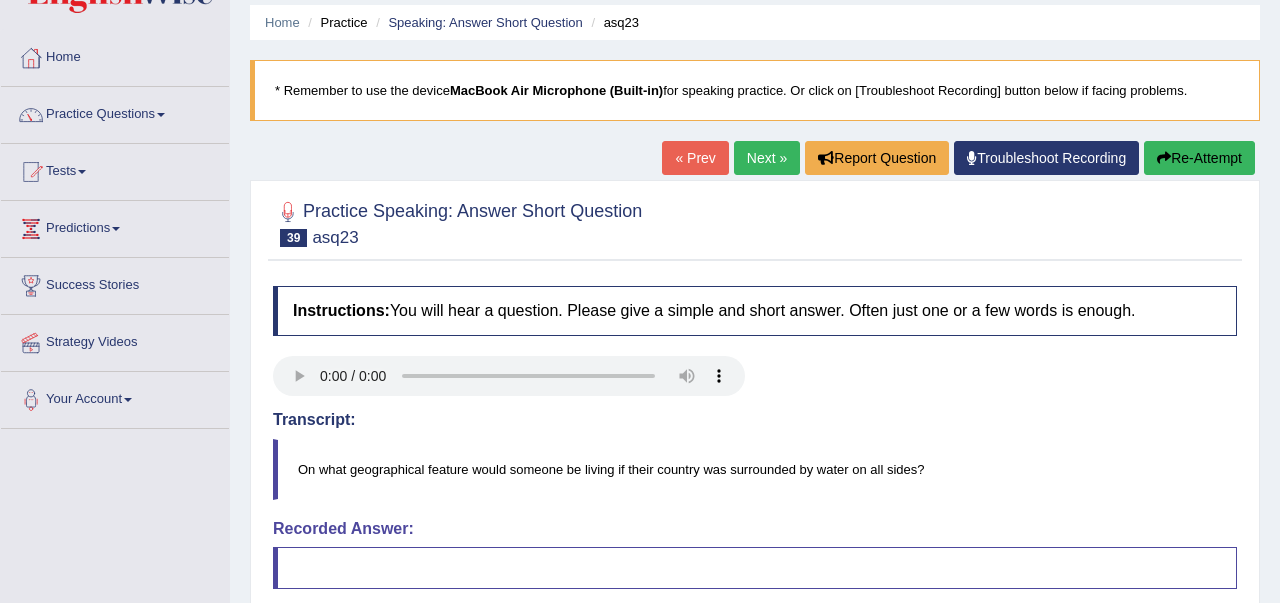scroll, scrollTop: 40, scrollLeft: 0, axis: vertical 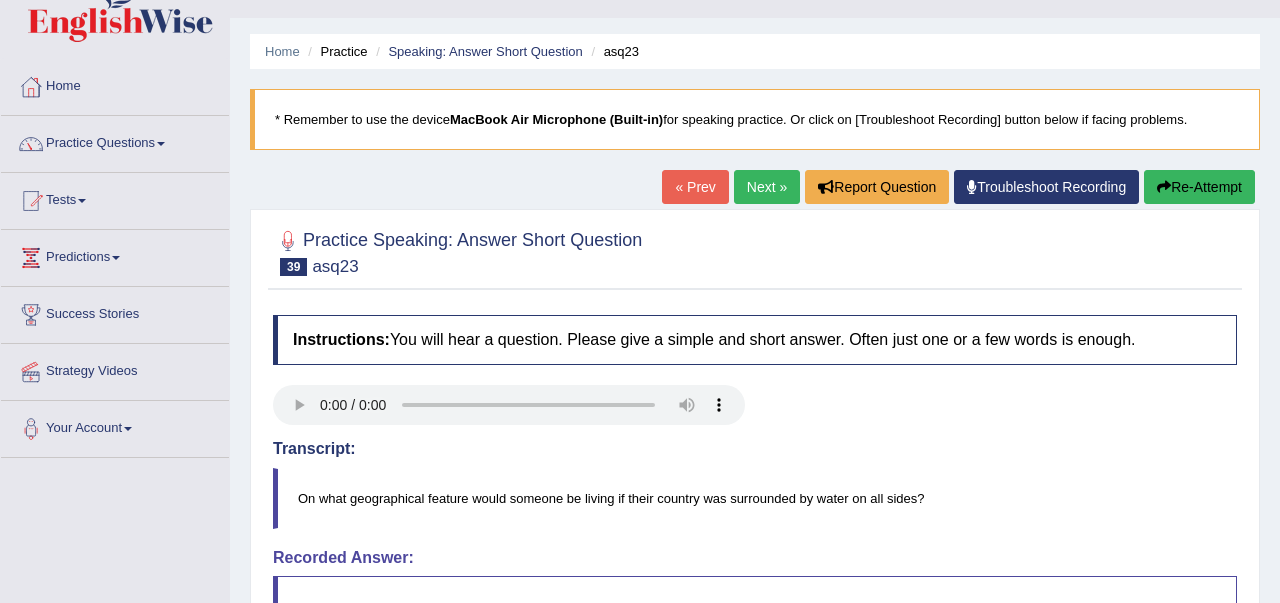 click on "Re-Attempt" at bounding box center [1199, 187] 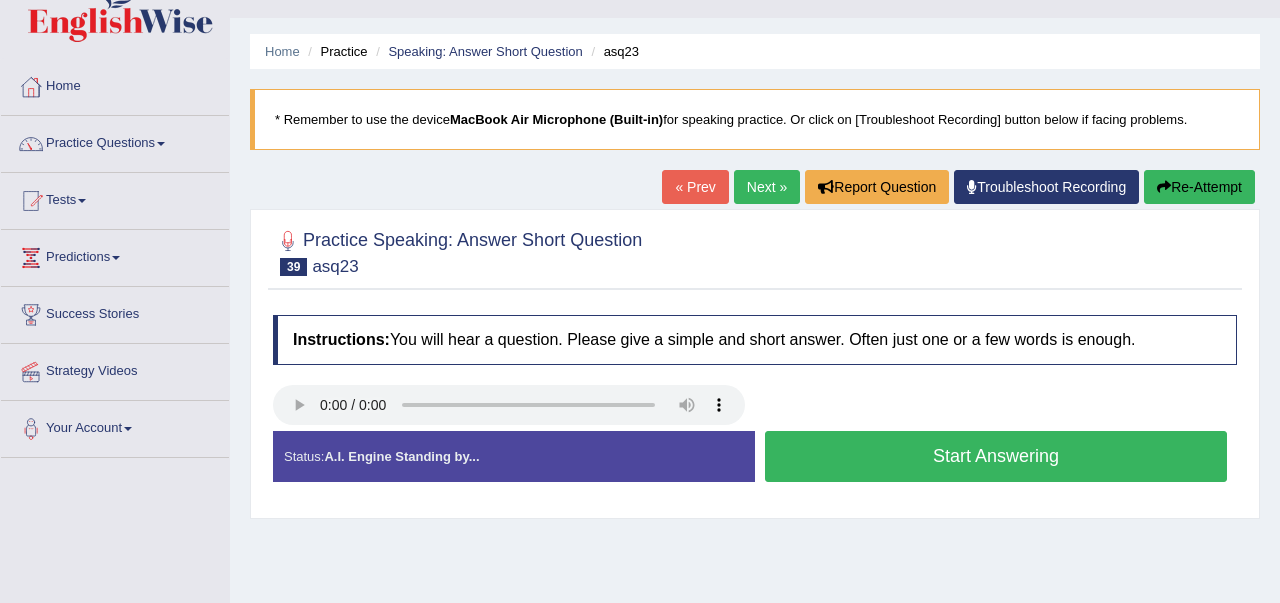 scroll, scrollTop: 40, scrollLeft: 0, axis: vertical 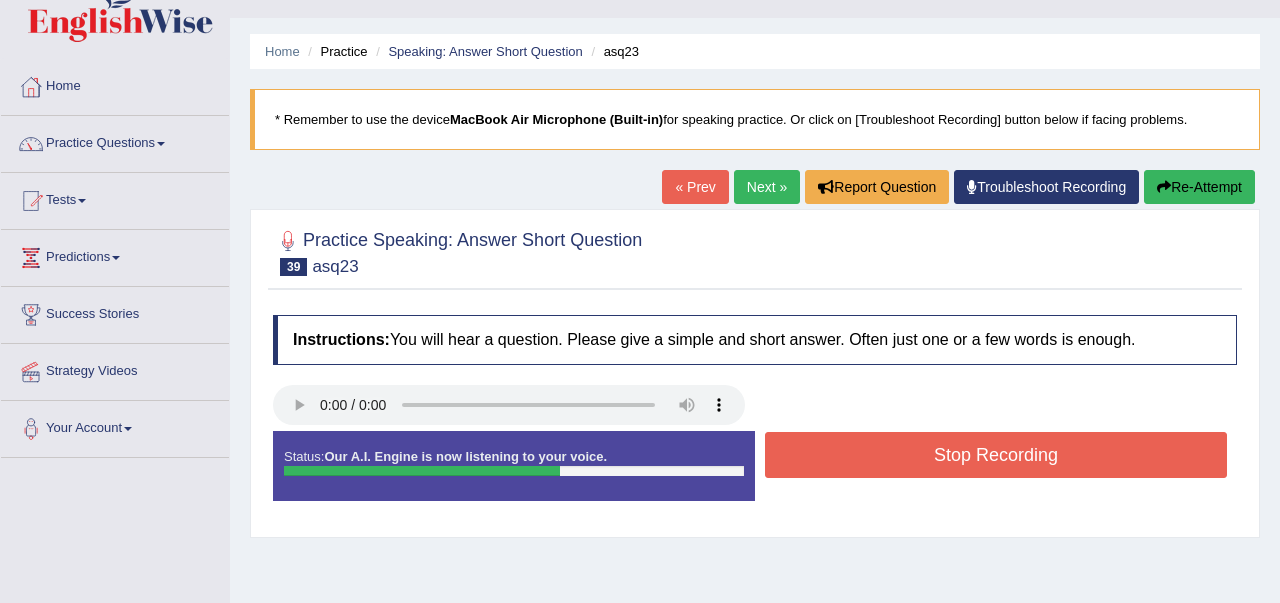 click on "Stop Recording" at bounding box center (996, 455) 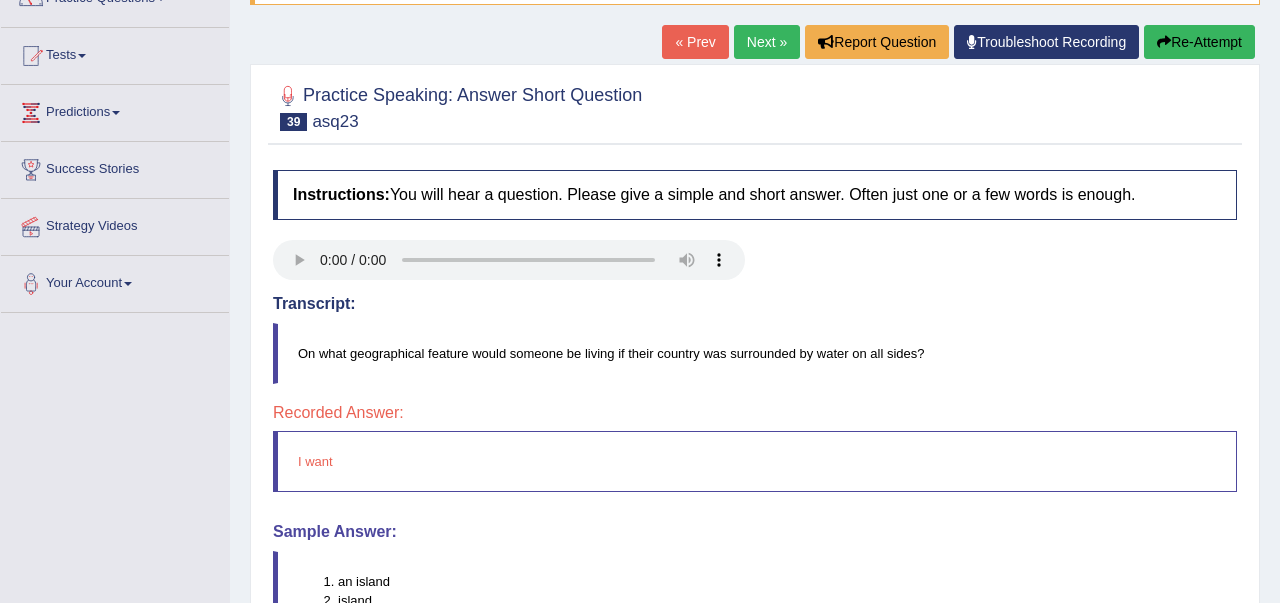 scroll, scrollTop: 200, scrollLeft: 0, axis: vertical 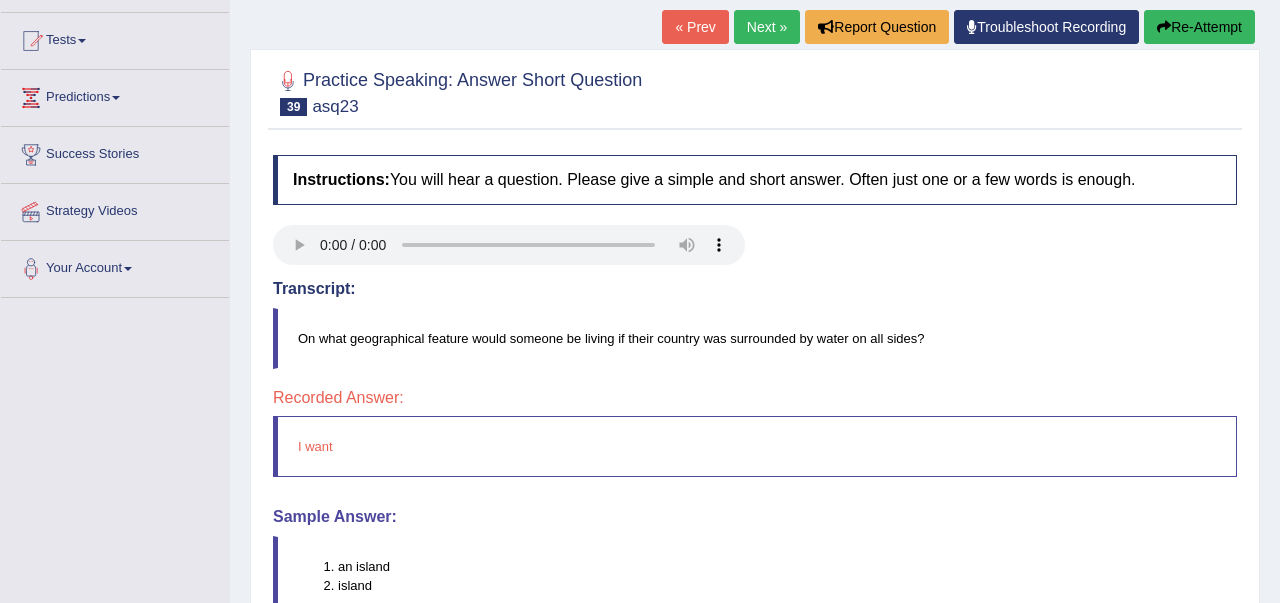 click on "Re-Attempt" at bounding box center (1199, 27) 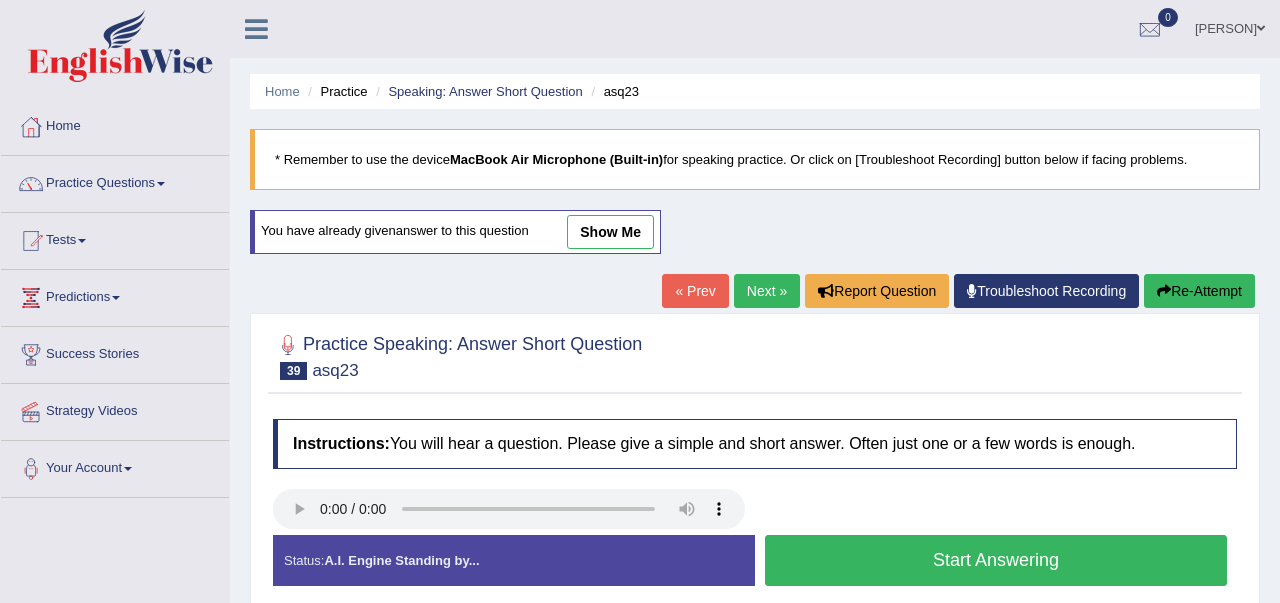 scroll, scrollTop: 200, scrollLeft: 0, axis: vertical 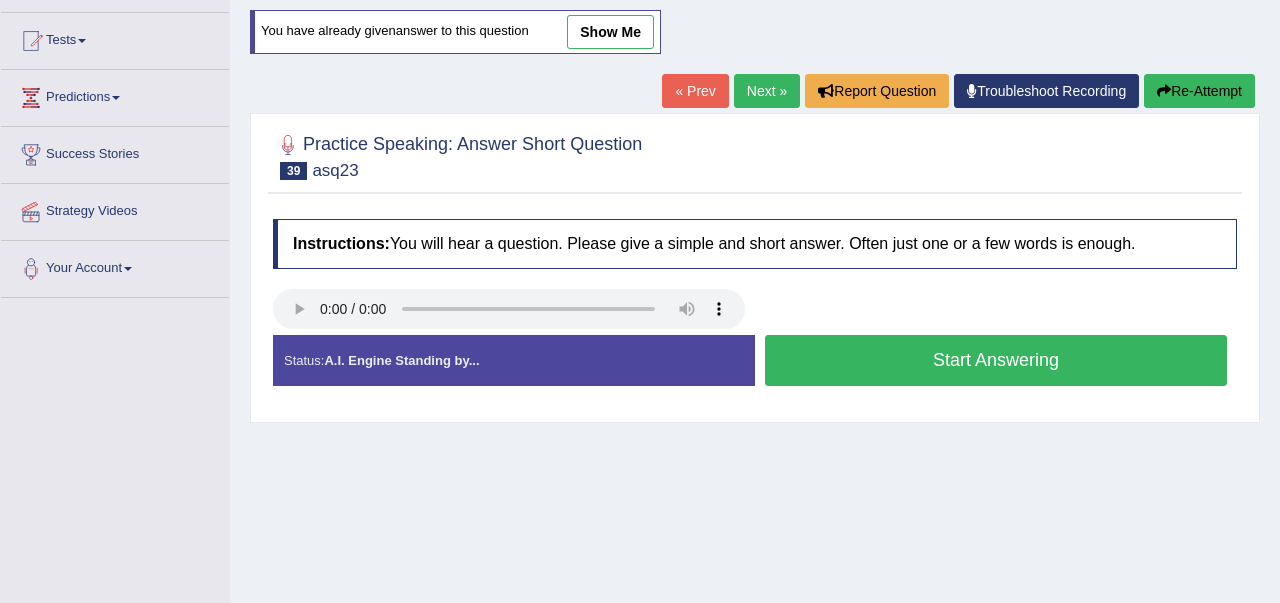 click on "Start Answering" at bounding box center (996, 360) 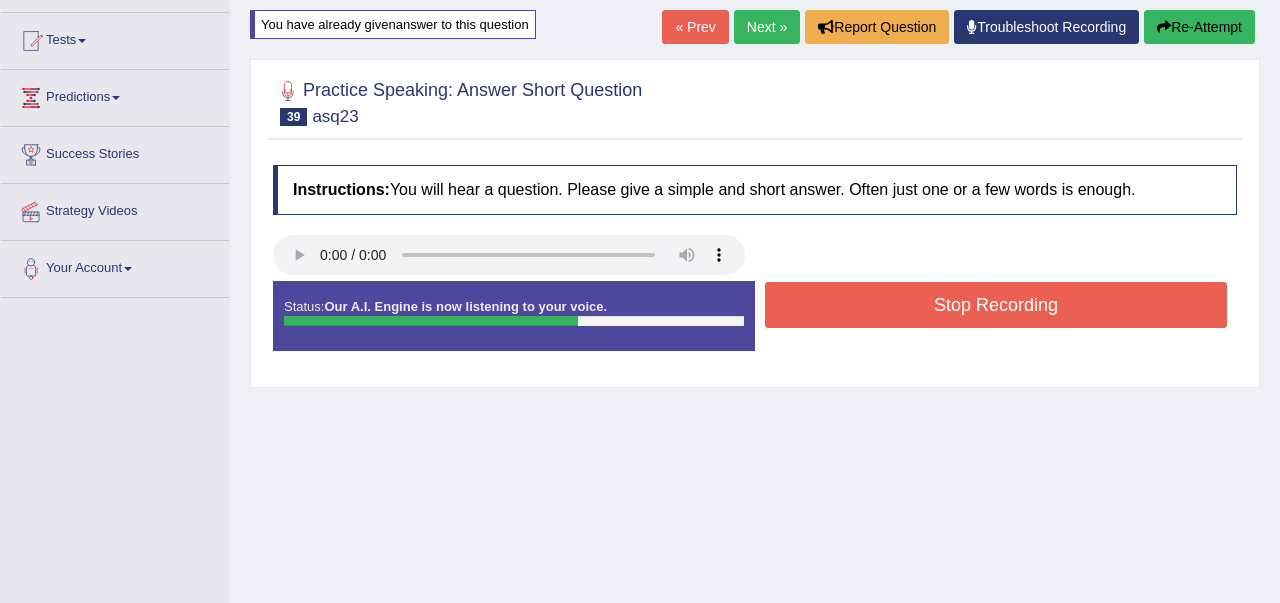 click on "Stop Recording" at bounding box center [996, 305] 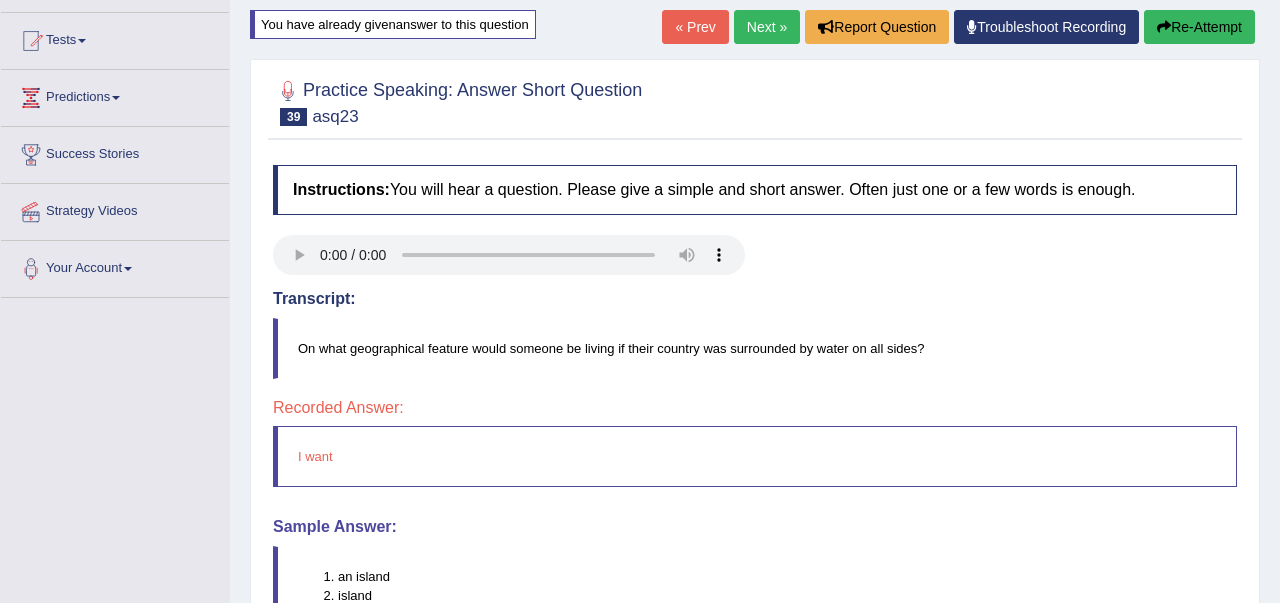 click on "Re-Attempt" at bounding box center [1199, 27] 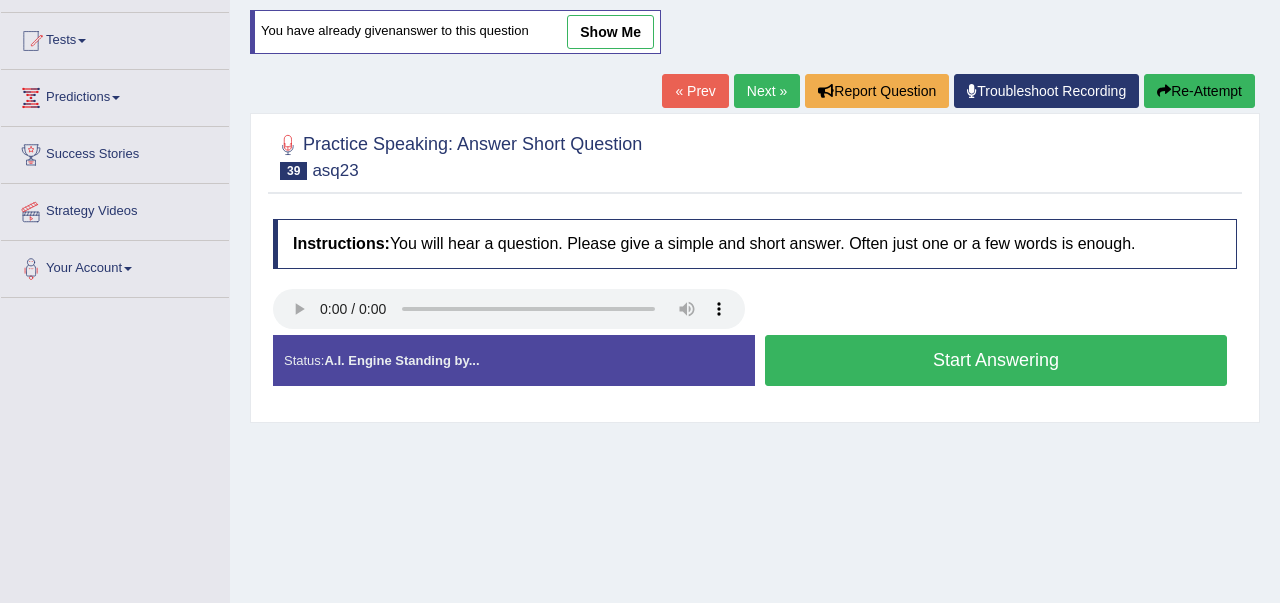 scroll, scrollTop: 200, scrollLeft: 0, axis: vertical 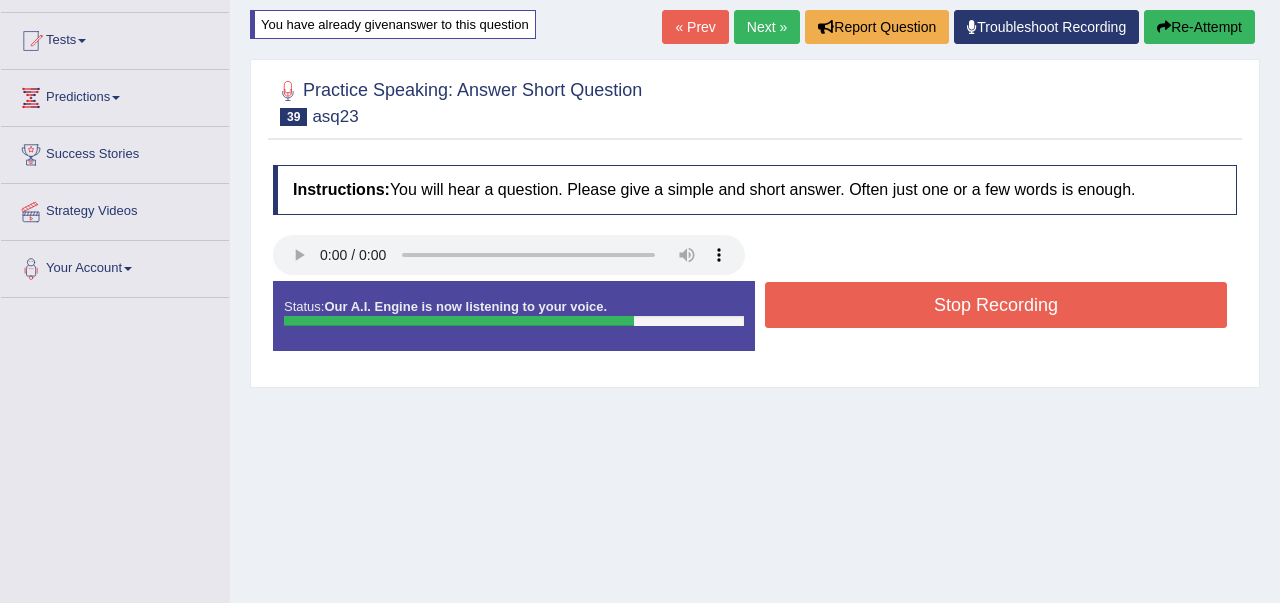 click on "Stop Recording" at bounding box center [996, 305] 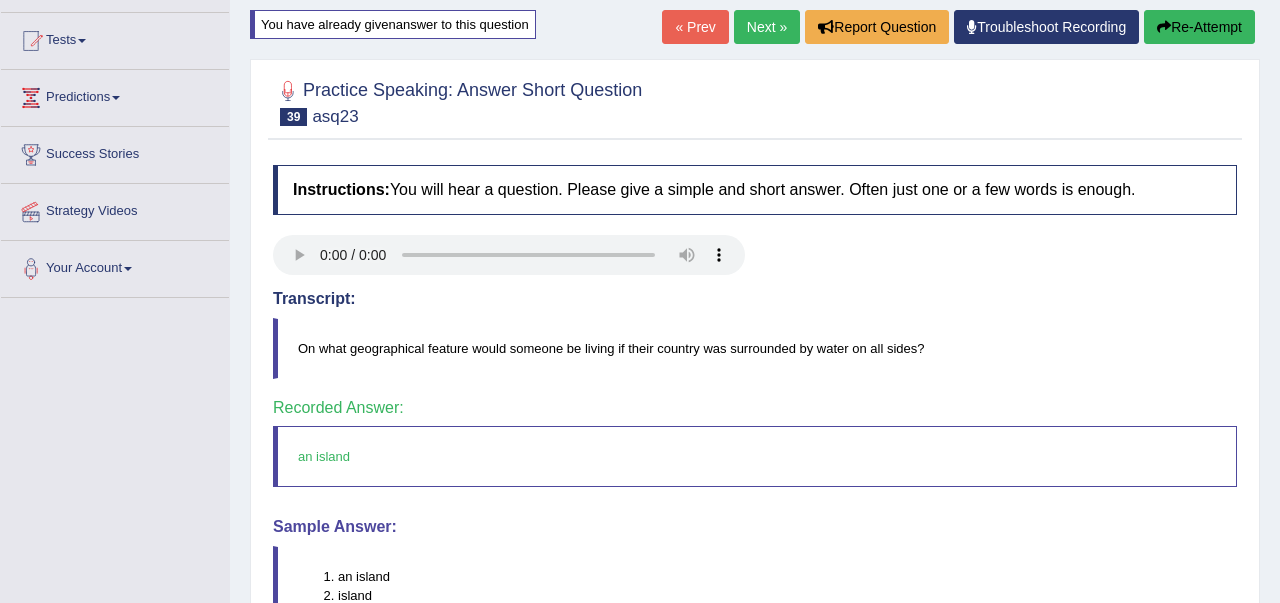 click on "Next »" at bounding box center [767, 27] 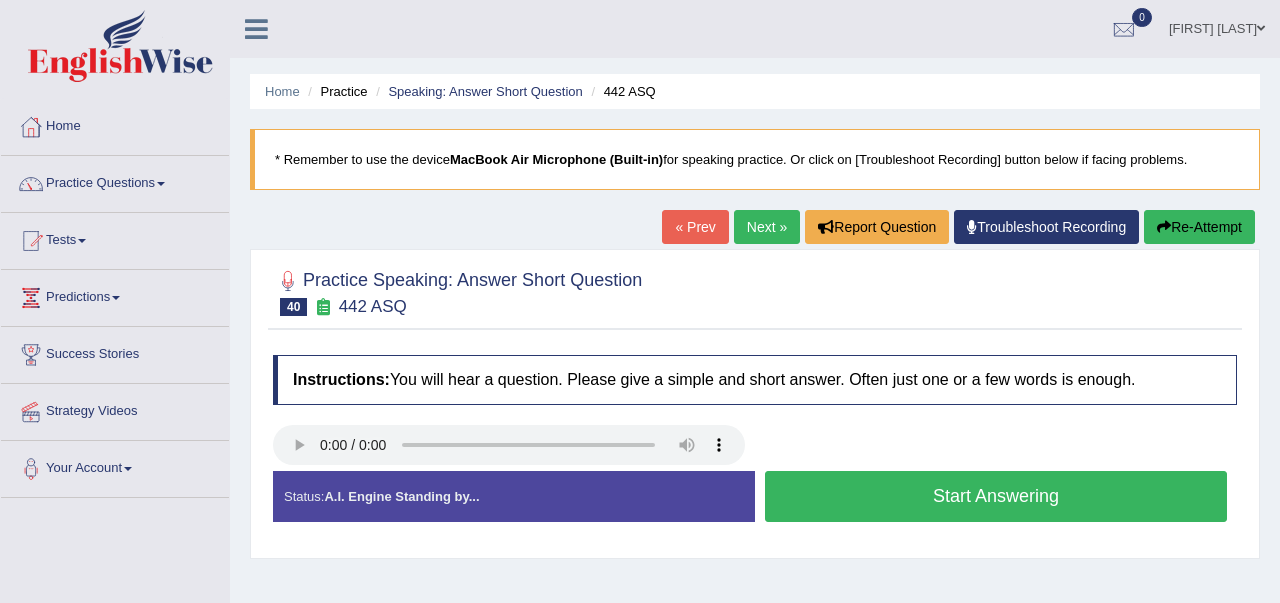 scroll, scrollTop: 0, scrollLeft: 0, axis: both 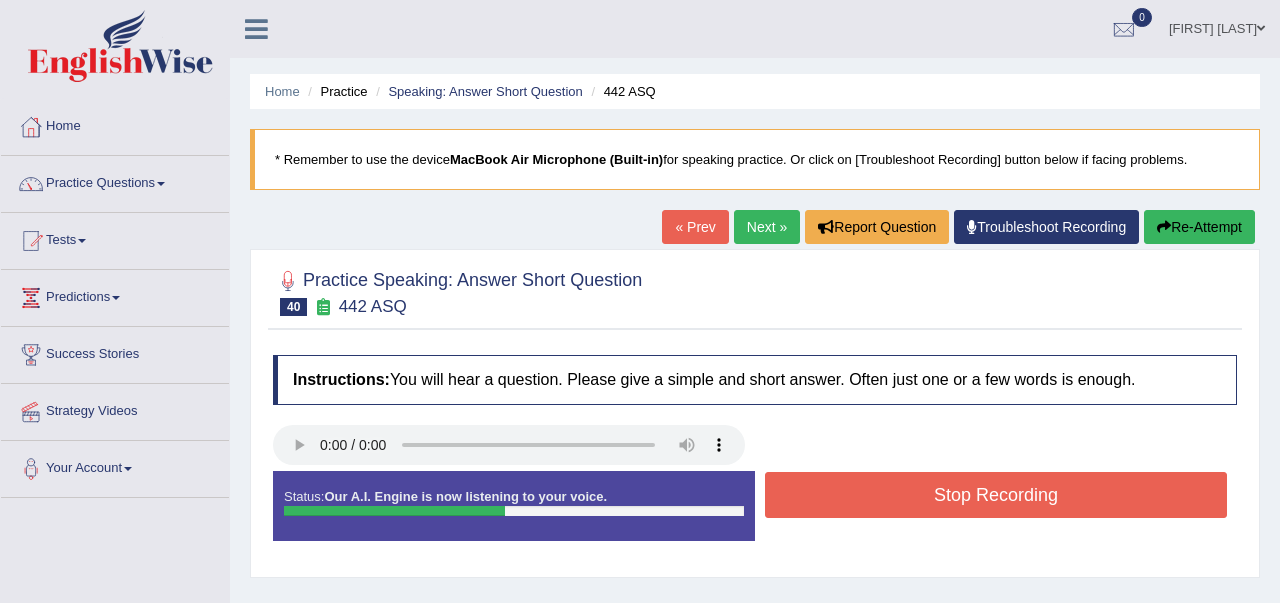click on "Stop Recording" at bounding box center [996, 495] 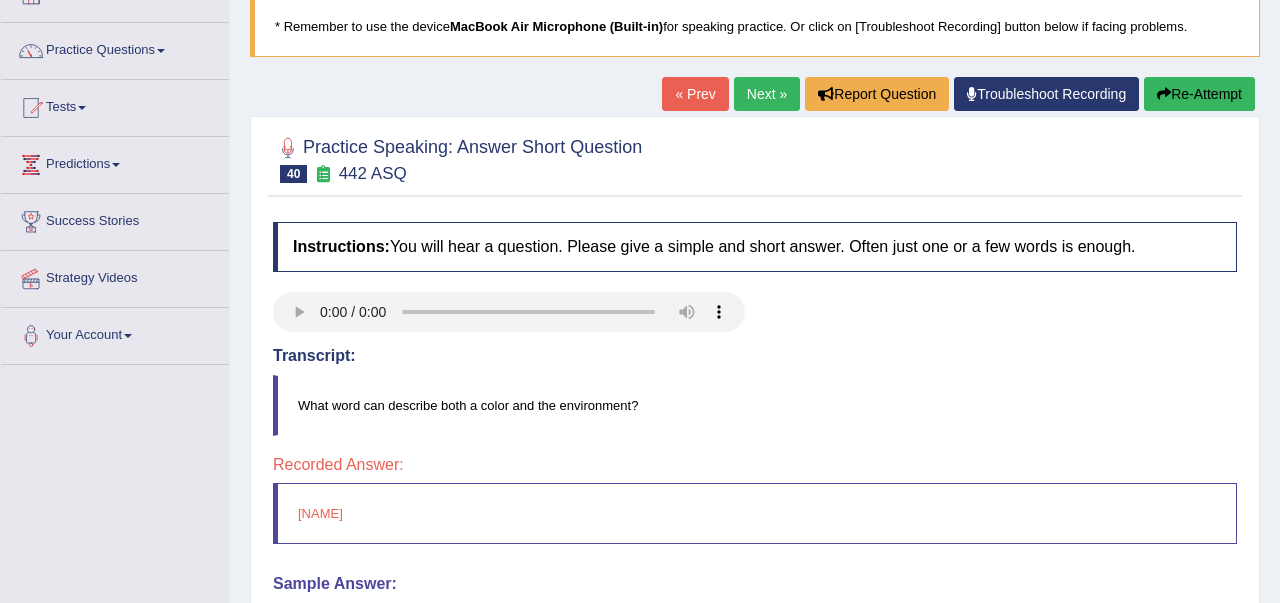 scroll, scrollTop: 120, scrollLeft: 0, axis: vertical 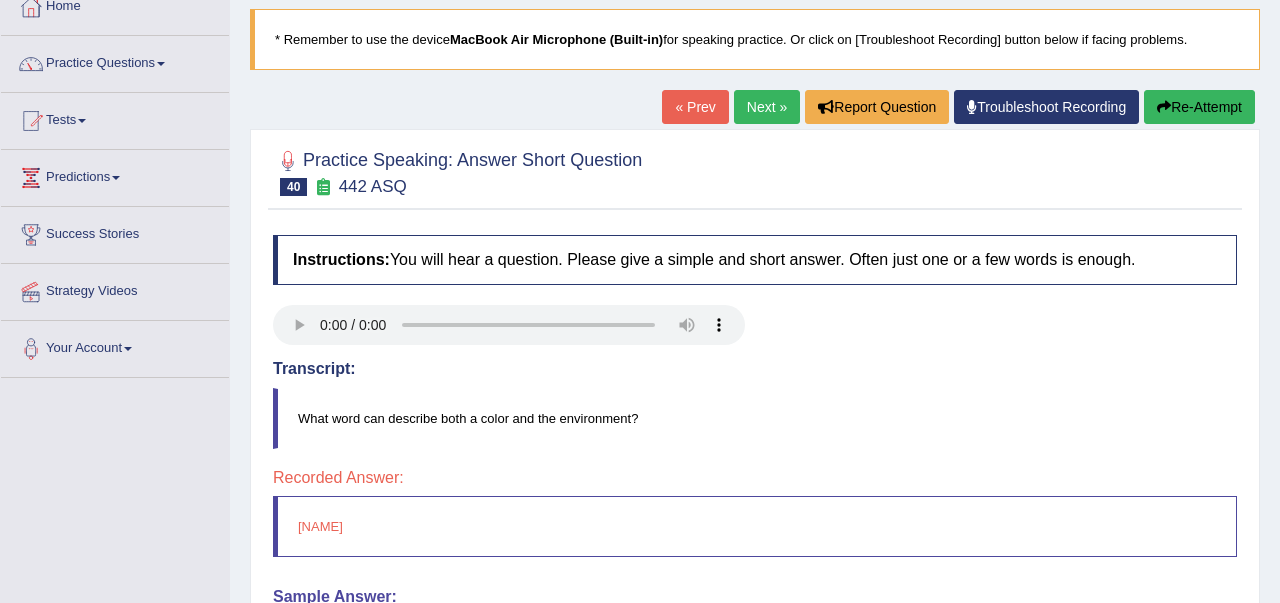 click on "Re-Attempt" at bounding box center (1199, 107) 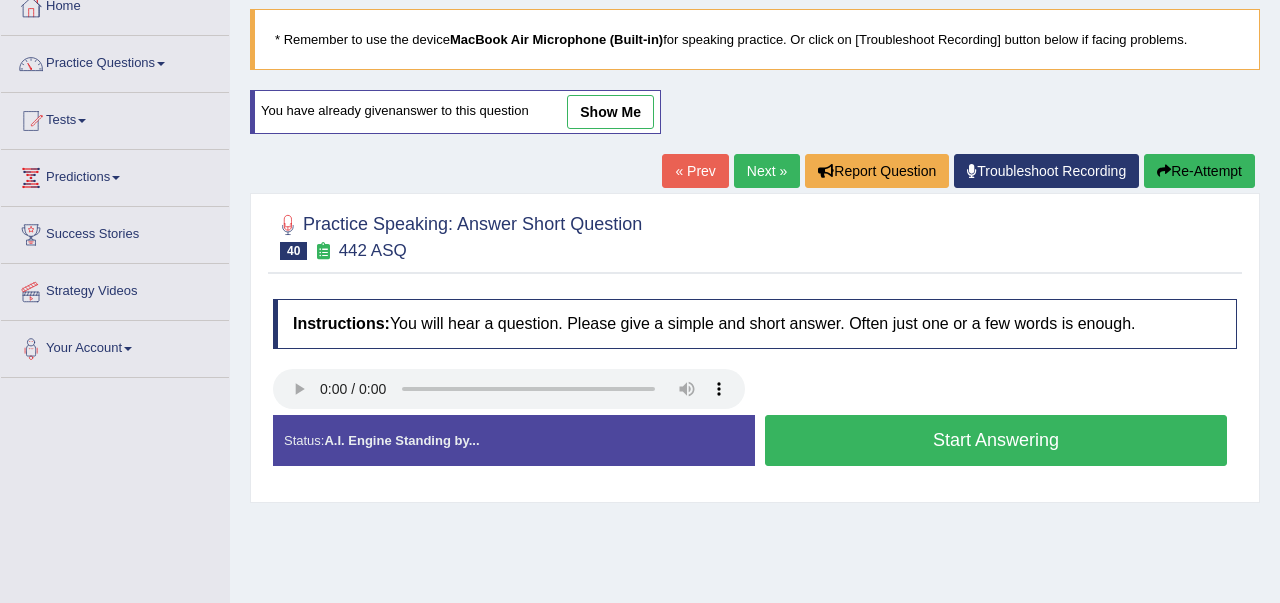 scroll, scrollTop: 120, scrollLeft: 0, axis: vertical 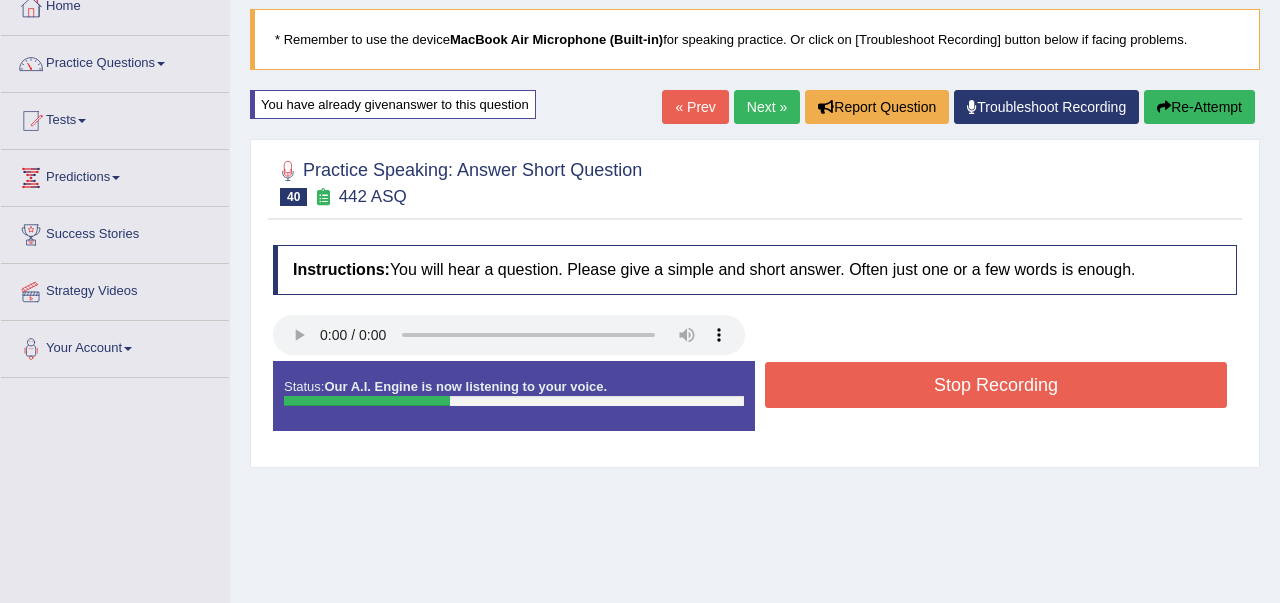 click on "Stop Recording" at bounding box center [996, 385] 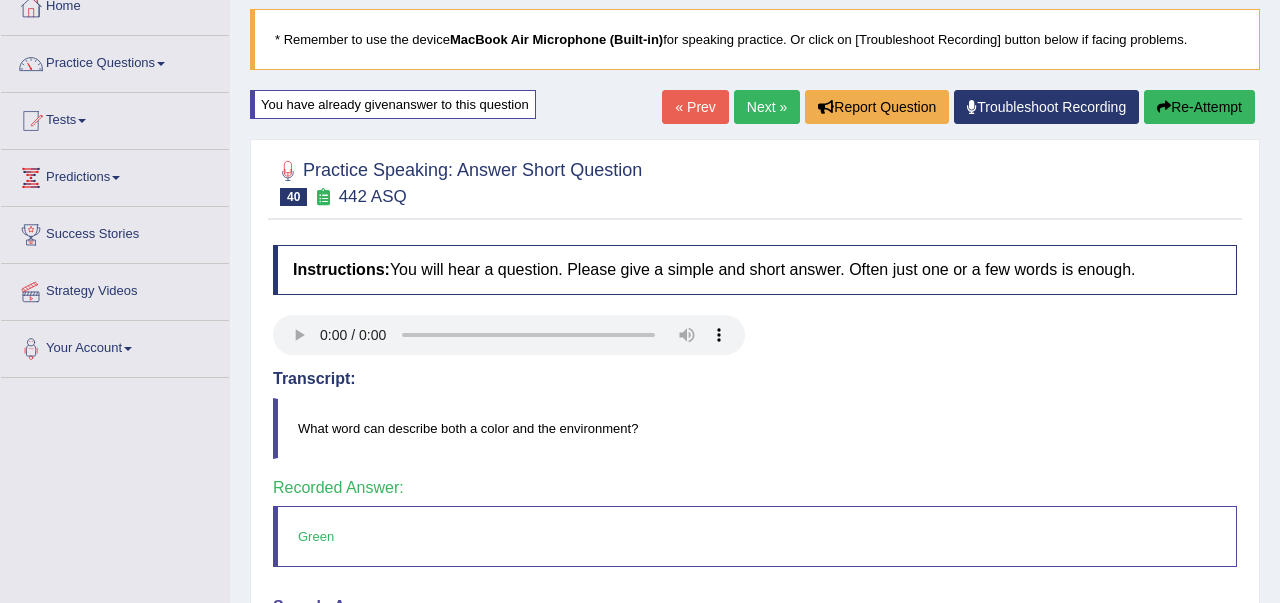 click on "Next »" at bounding box center (767, 107) 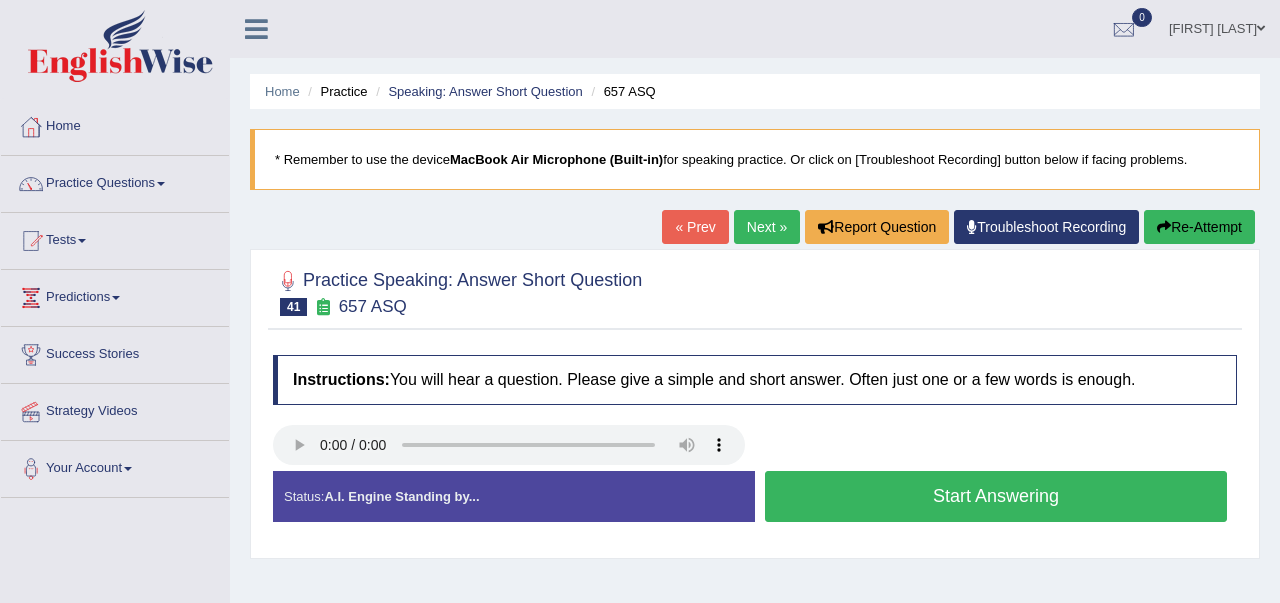 scroll, scrollTop: 0, scrollLeft: 0, axis: both 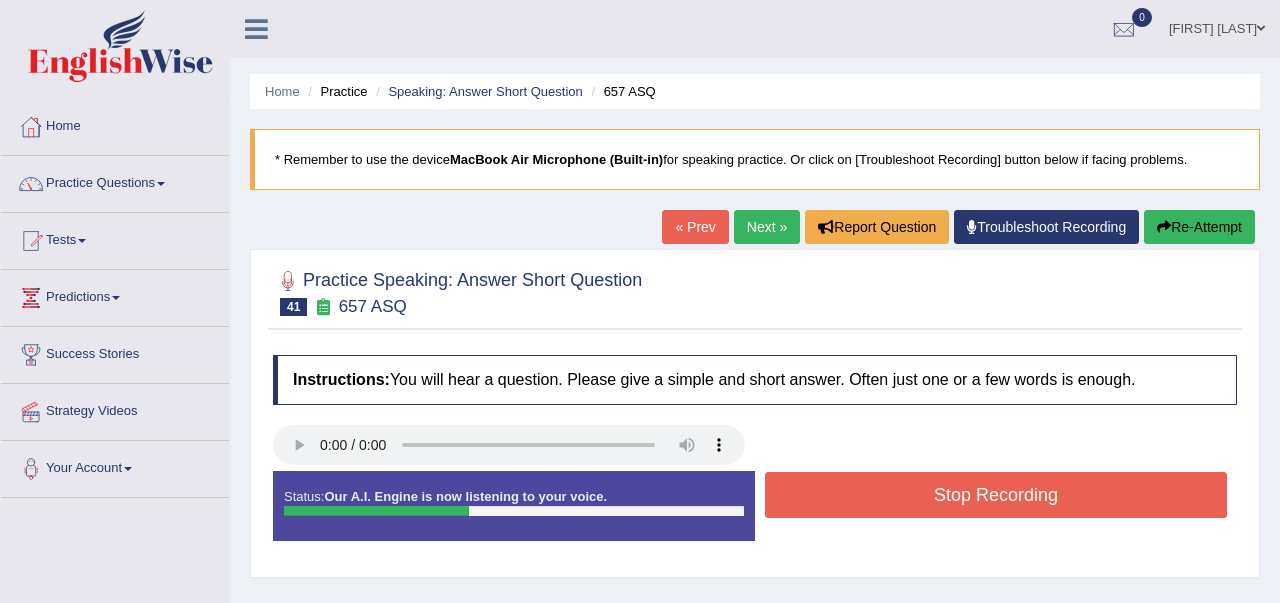 click on "Stop Recording" at bounding box center [996, 495] 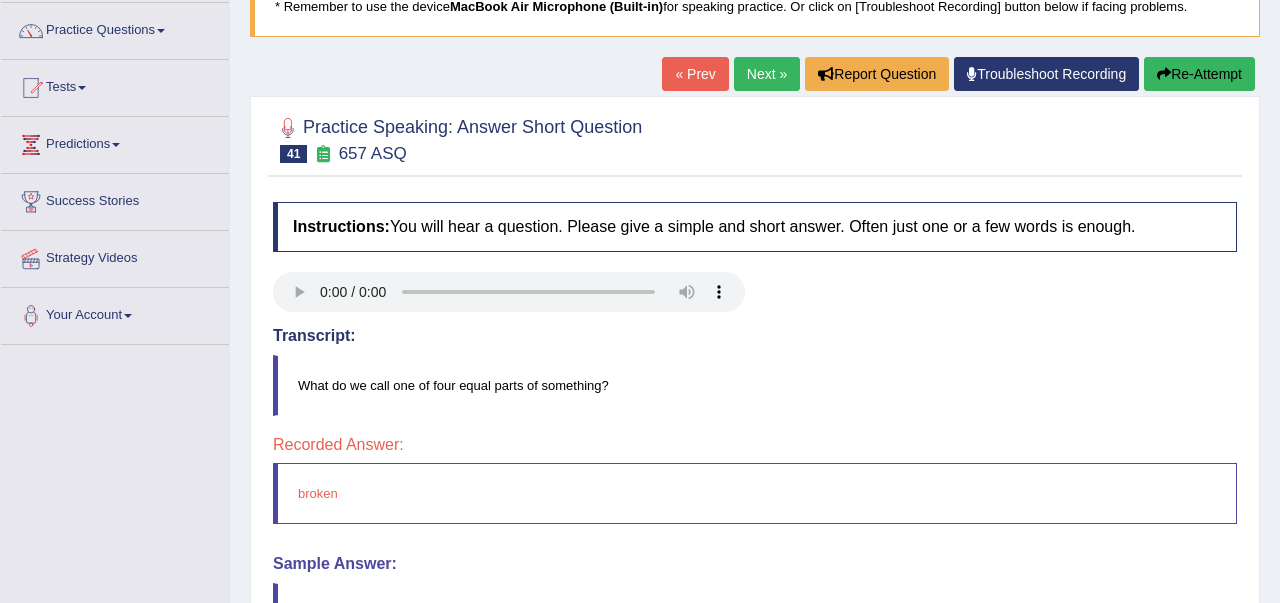 scroll, scrollTop: 80, scrollLeft: 0, axis: vertical 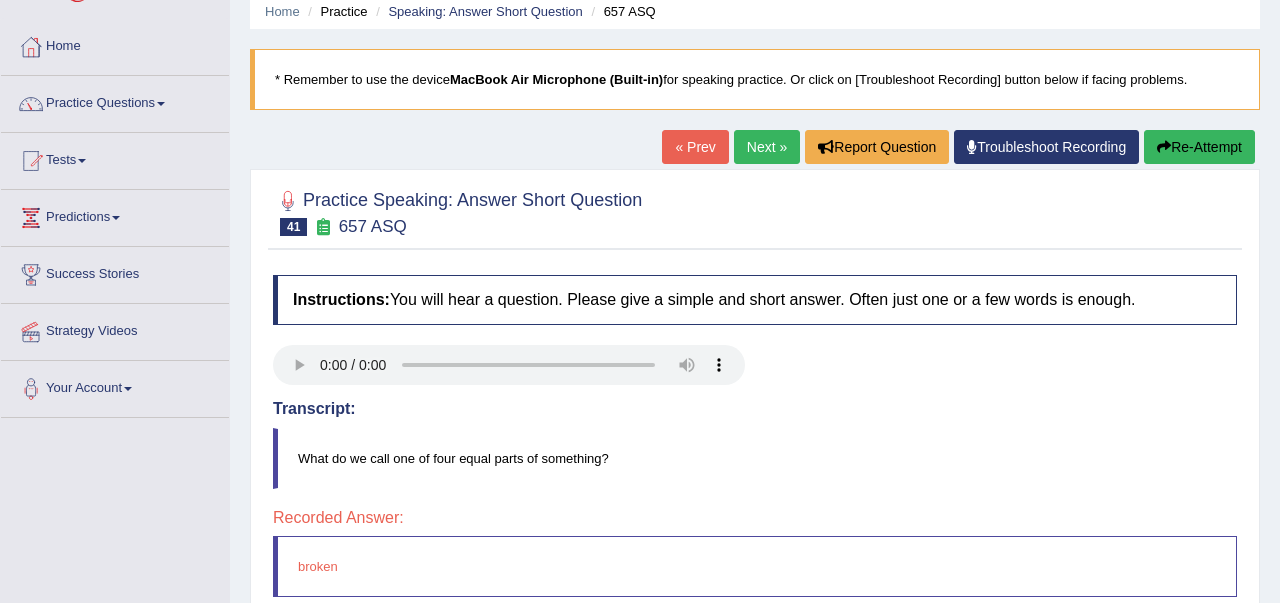 click on "Re-Attempt" at bounding box center [1199, 147] 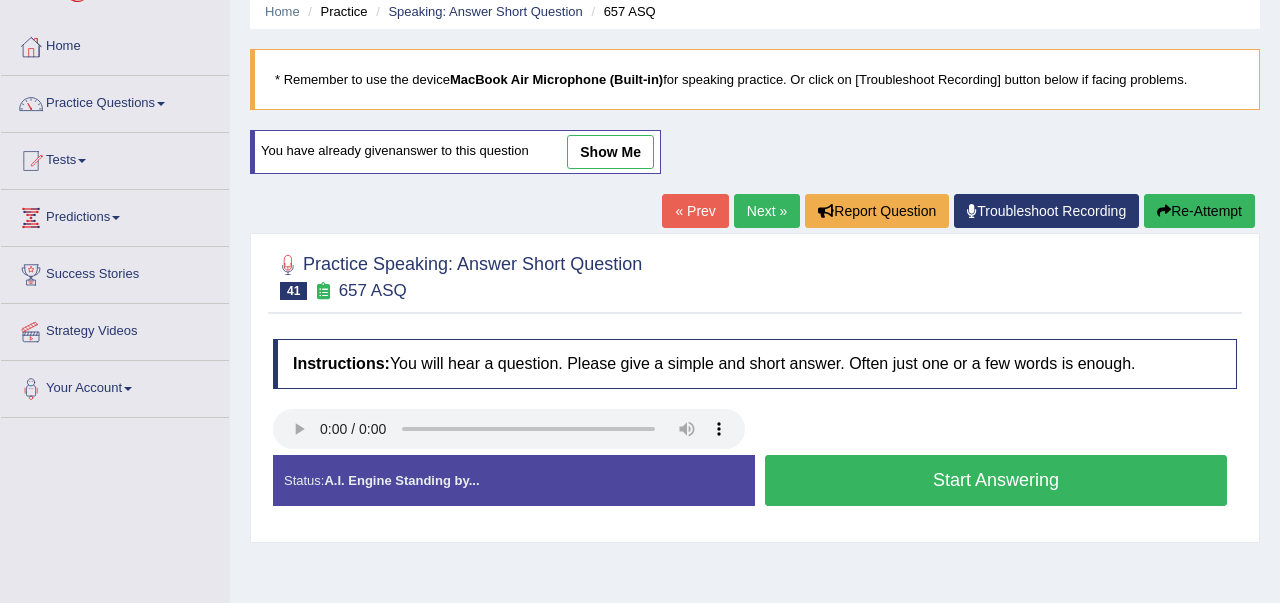 scroll, scrollTop: 80, scrollLeft: 0, axis: vertical 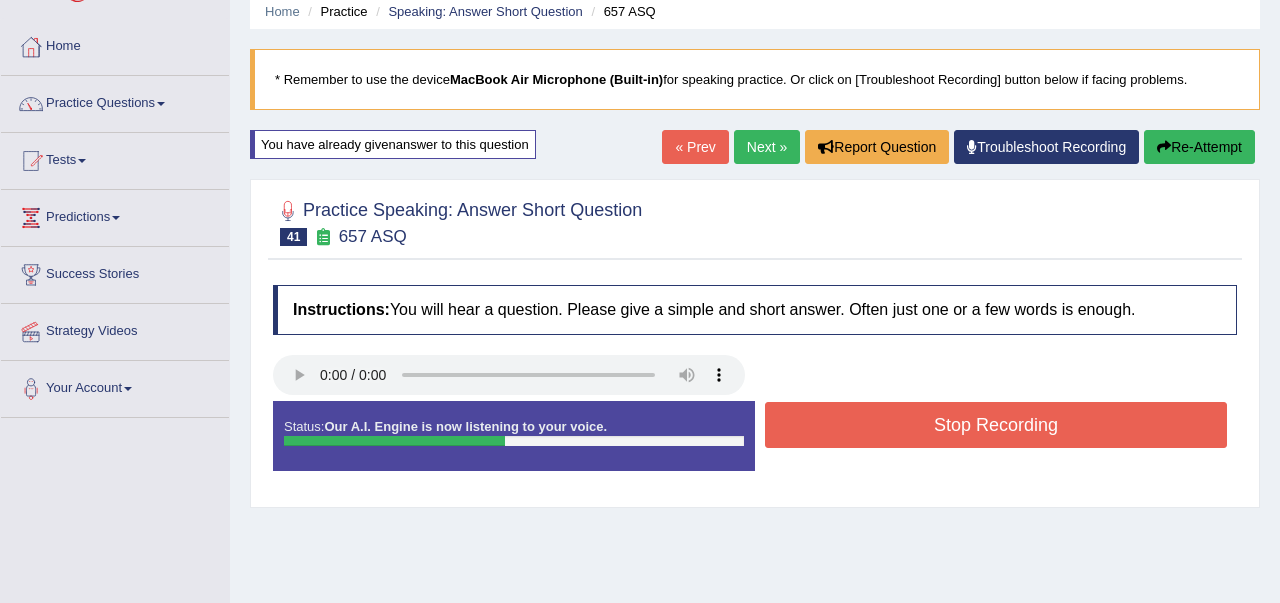click on "Stop Recording" at bounding box center (996, 425) 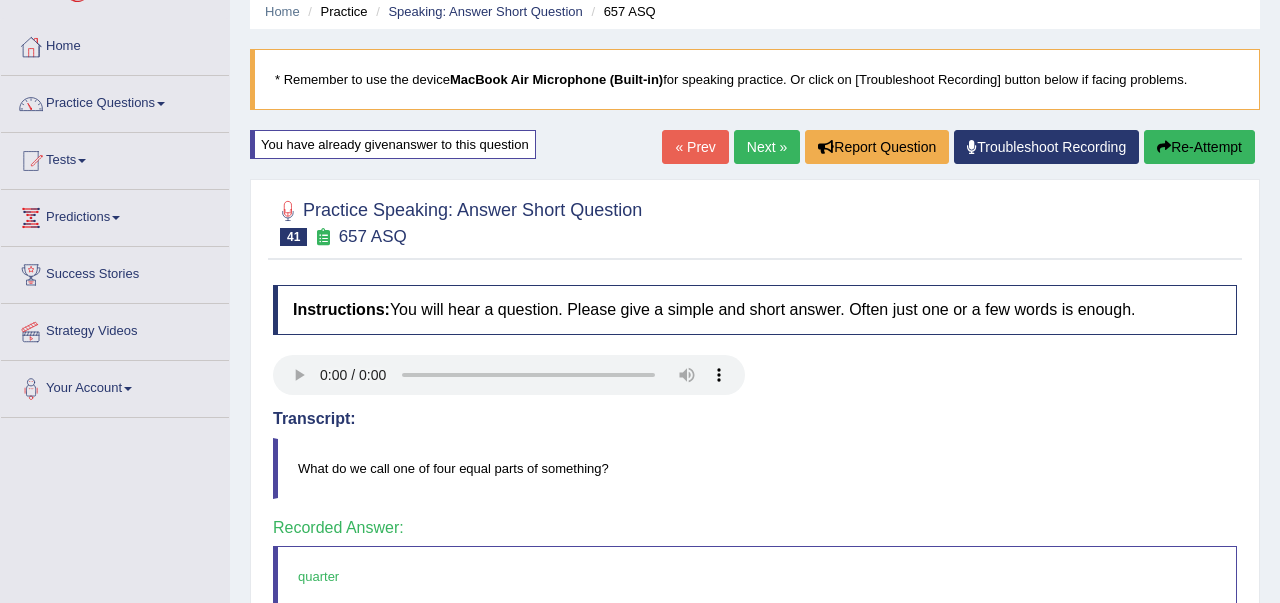 click on "Next »" at bounding box center [767, 147] 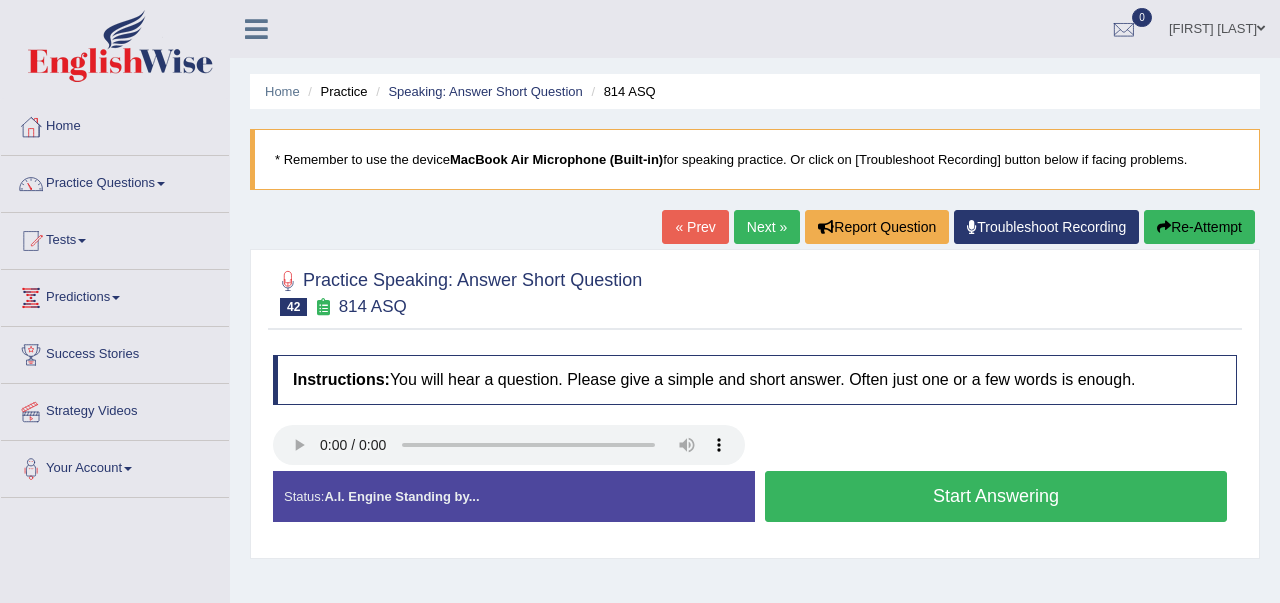 scroll, scrollTop: 0, scrollLeft: 0, axis: both 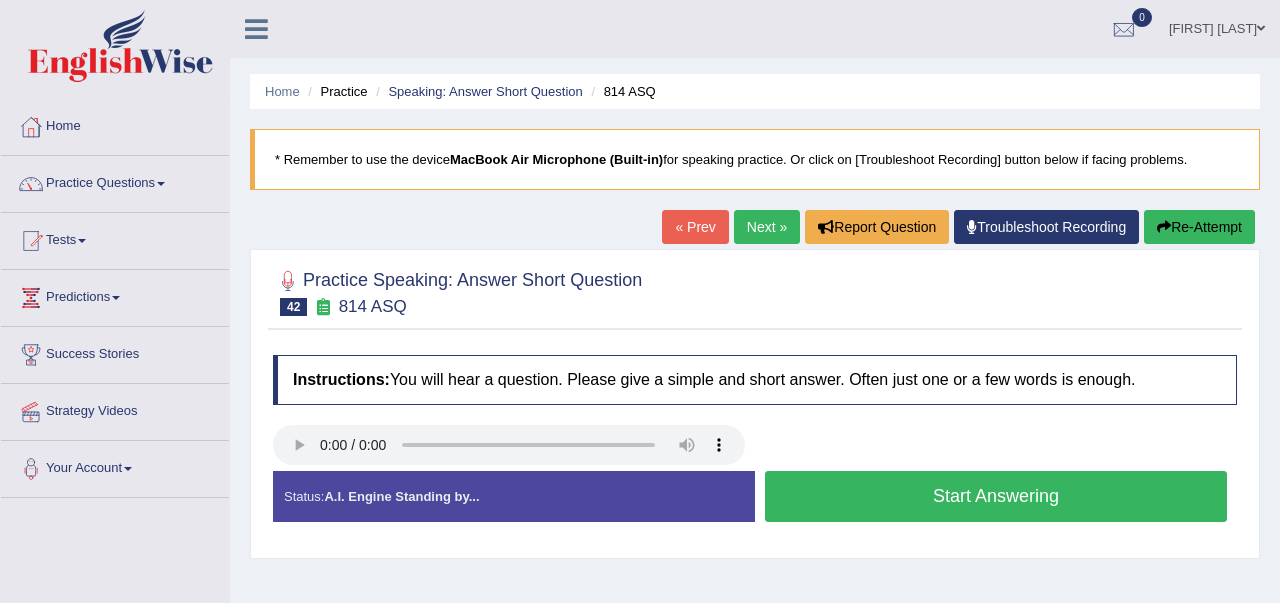 click on "Start Answering" at bounding box center [996, 496] 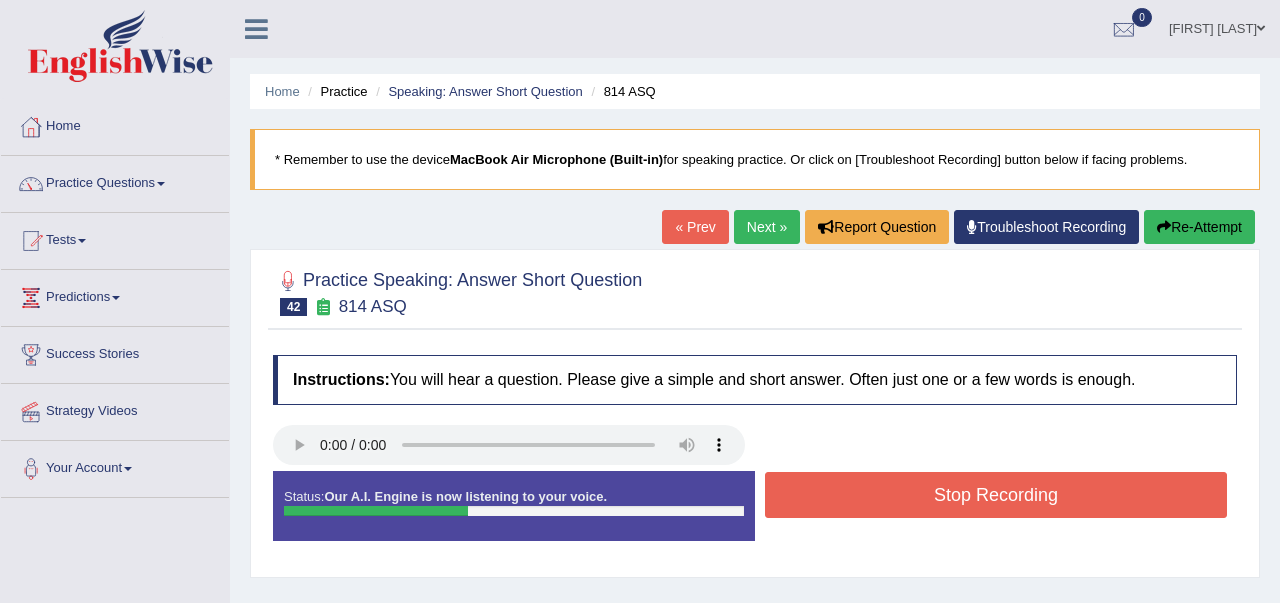 click on "Stop Recording" at bounding box center (996, 495) 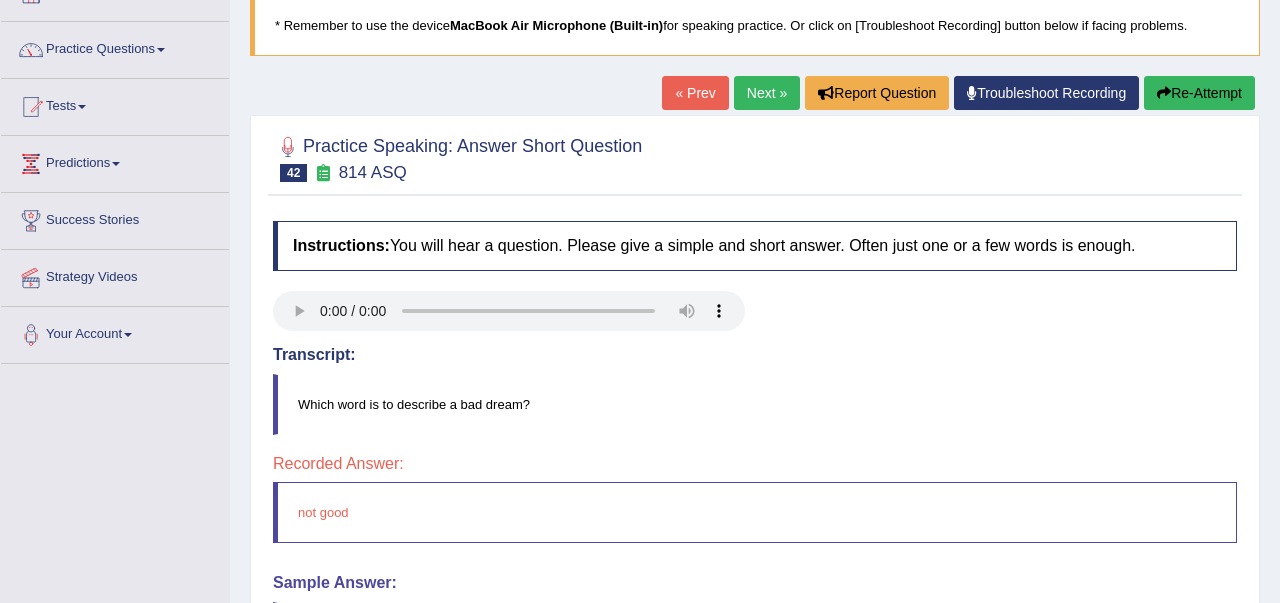 scroll, scrollTop: 80, scrollLeft: 0, axis: vertical 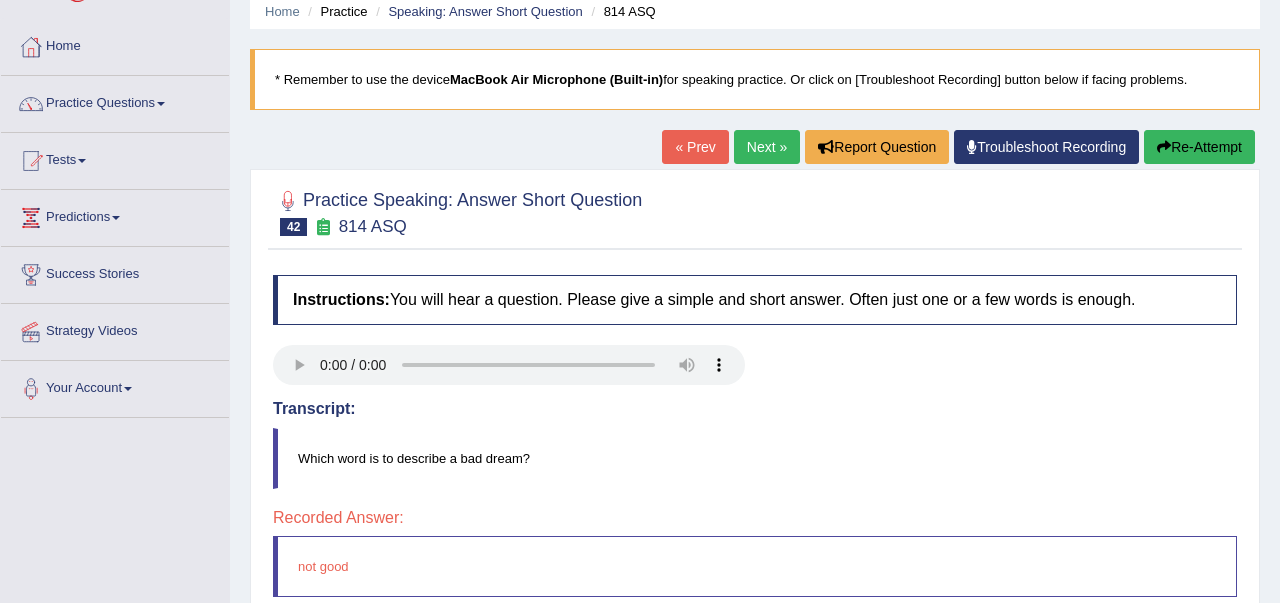 click on "Re-Attempt" at bounding box center [1199, 147] 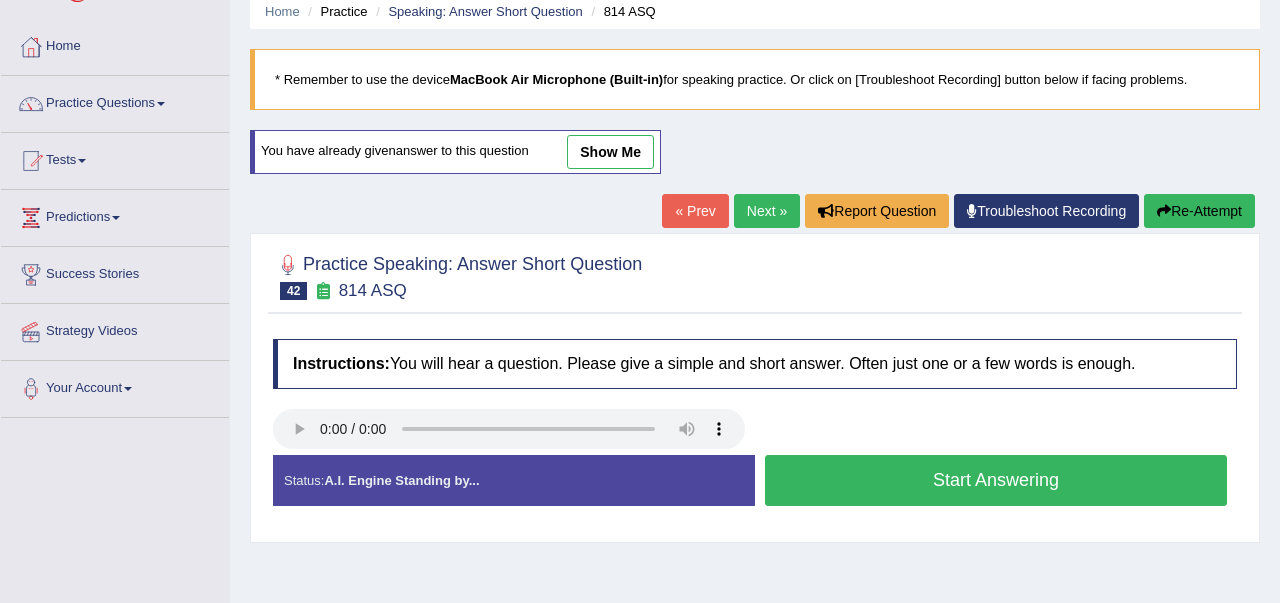scroll, scrollTop: 80, scrollLeft: 0, axis: vertical 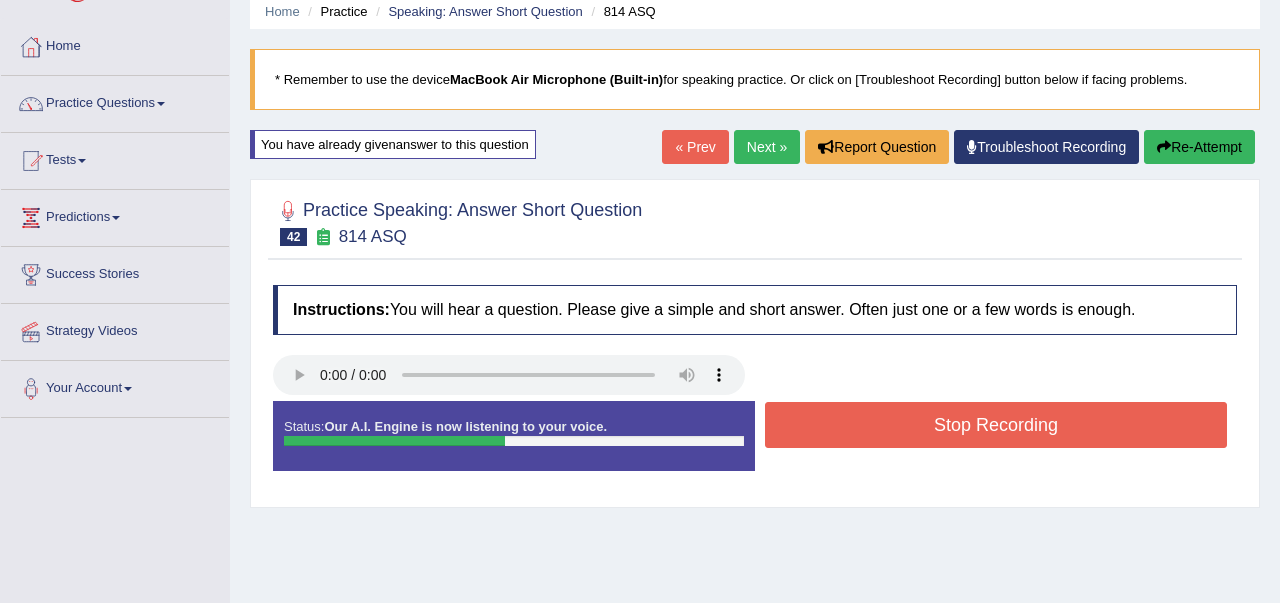 click on "Stop Recording" at bounding box center (996, 425) 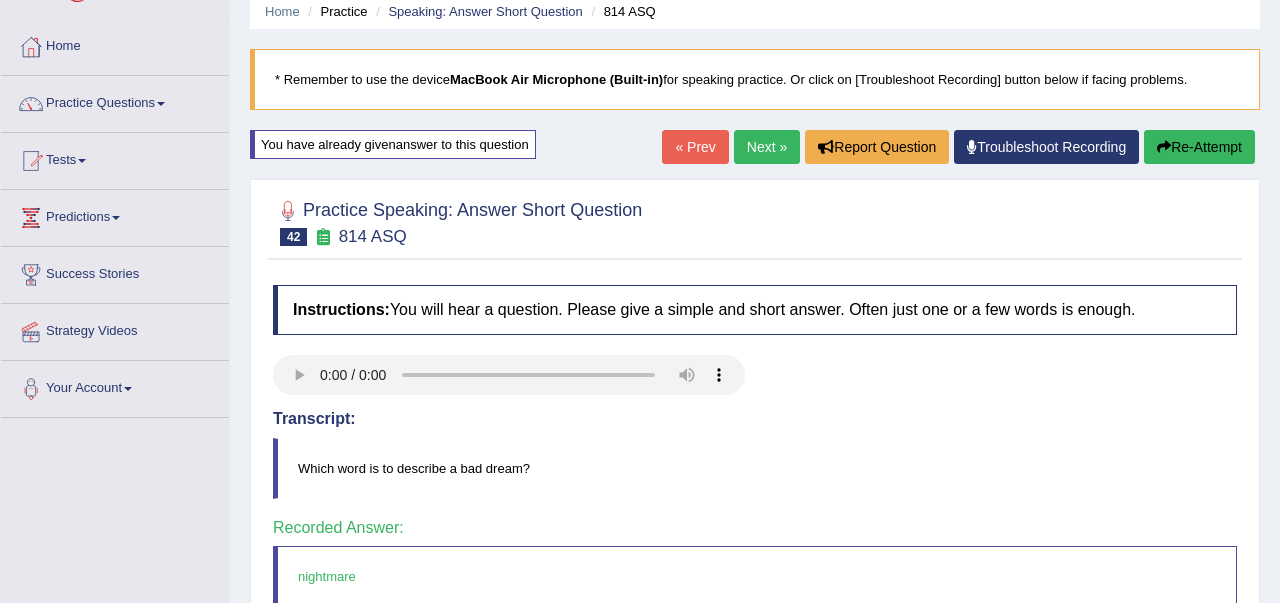 click on "Next »" at bounding box center (767, 147) 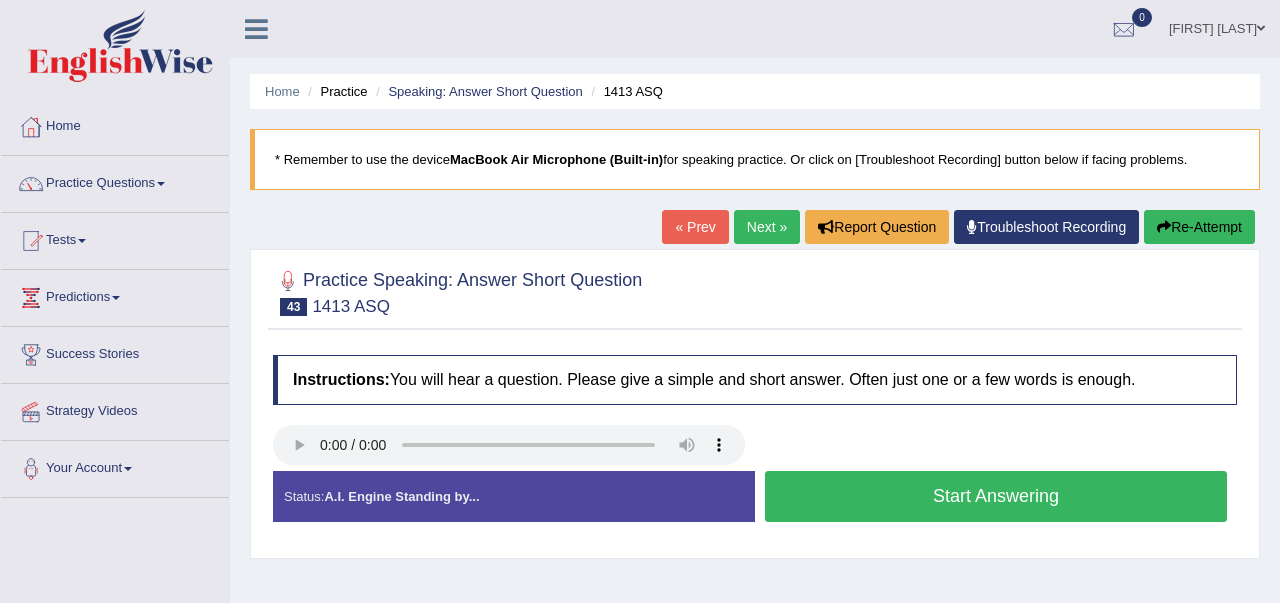 scroll, scrollTop: 0, scrollLeft: 0, axis: both 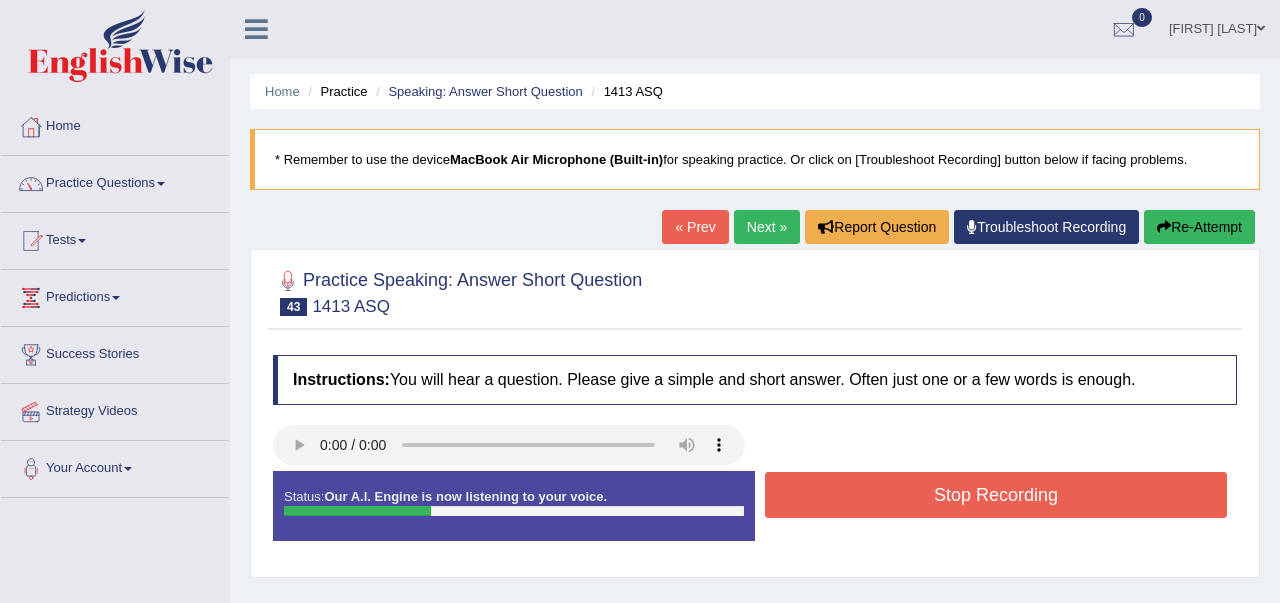 click on "Stop Recording" at bounding box center (996, 495) 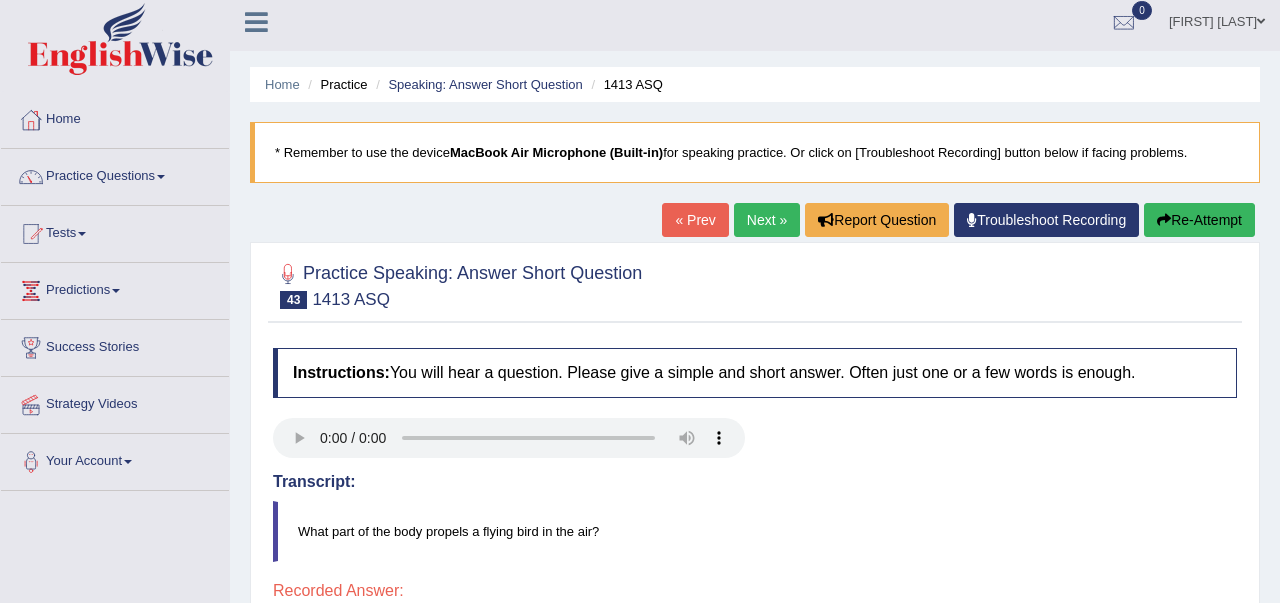 scroll, scrollTop: 0, scrollLeft: 0, axis: both 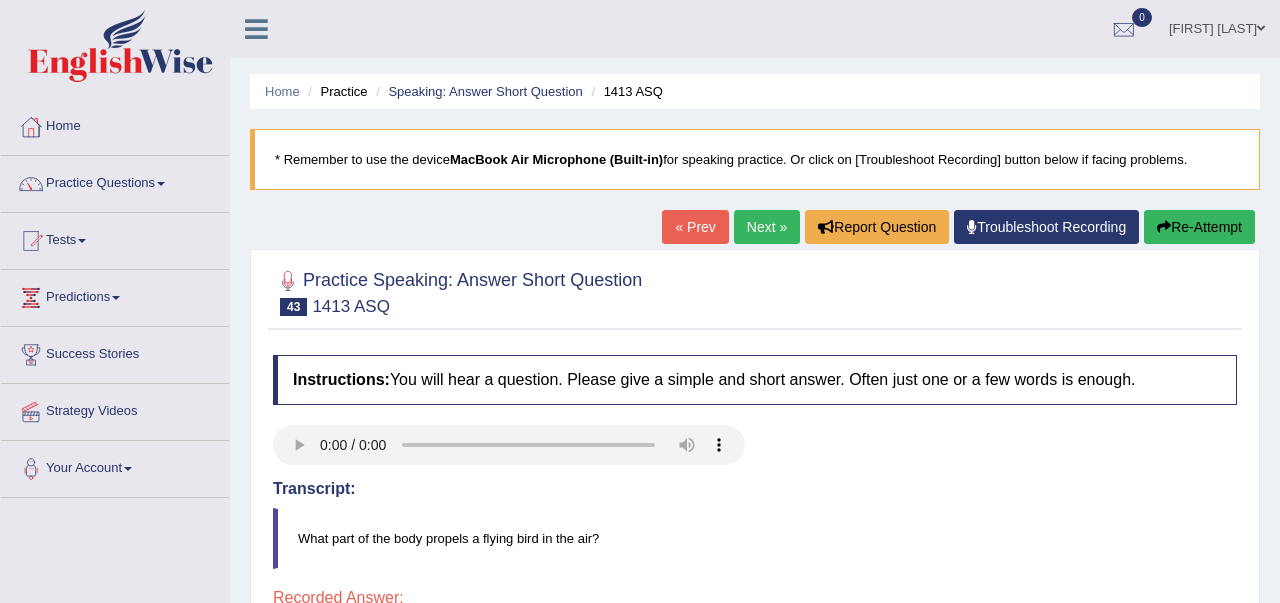 click on "Re-Attempt" at bounding box center (1199, 227) 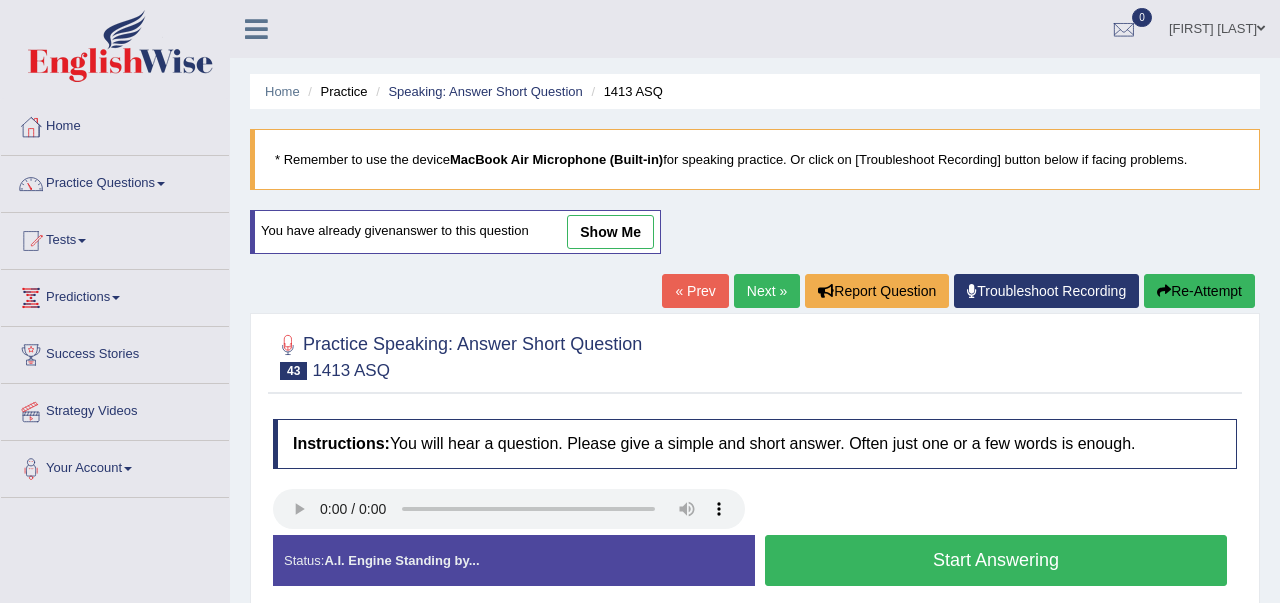 scroll, scrollTop: 0, scrollLeft: 0, axis: both 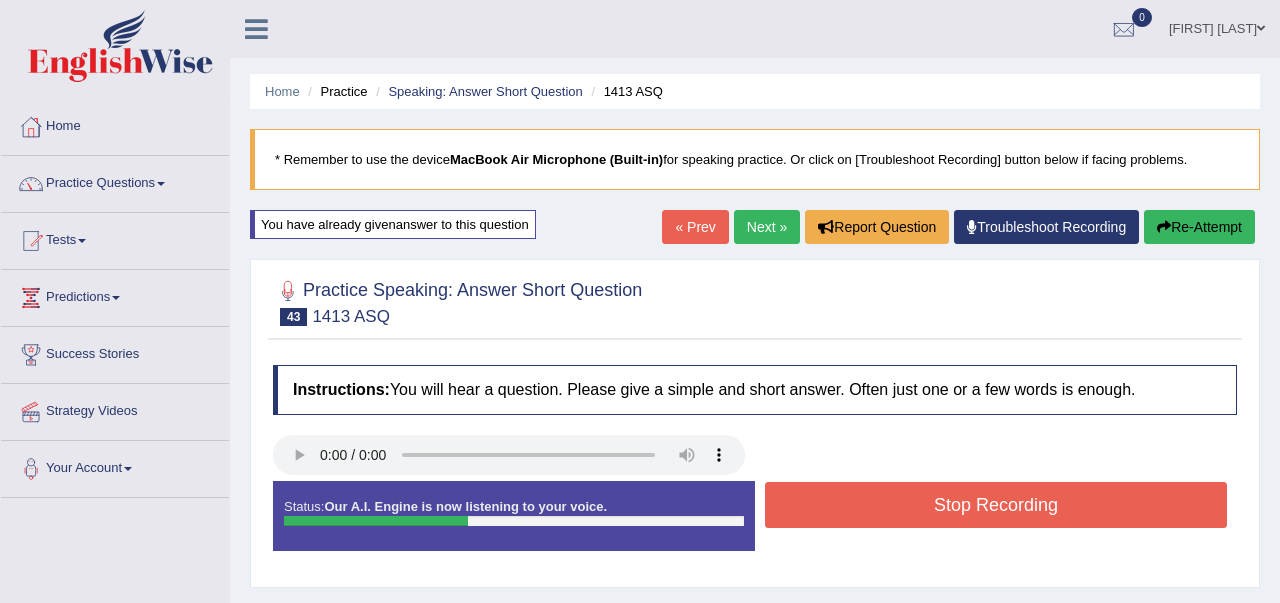 click on "Stop Recording" at bounding box center [996, 505] 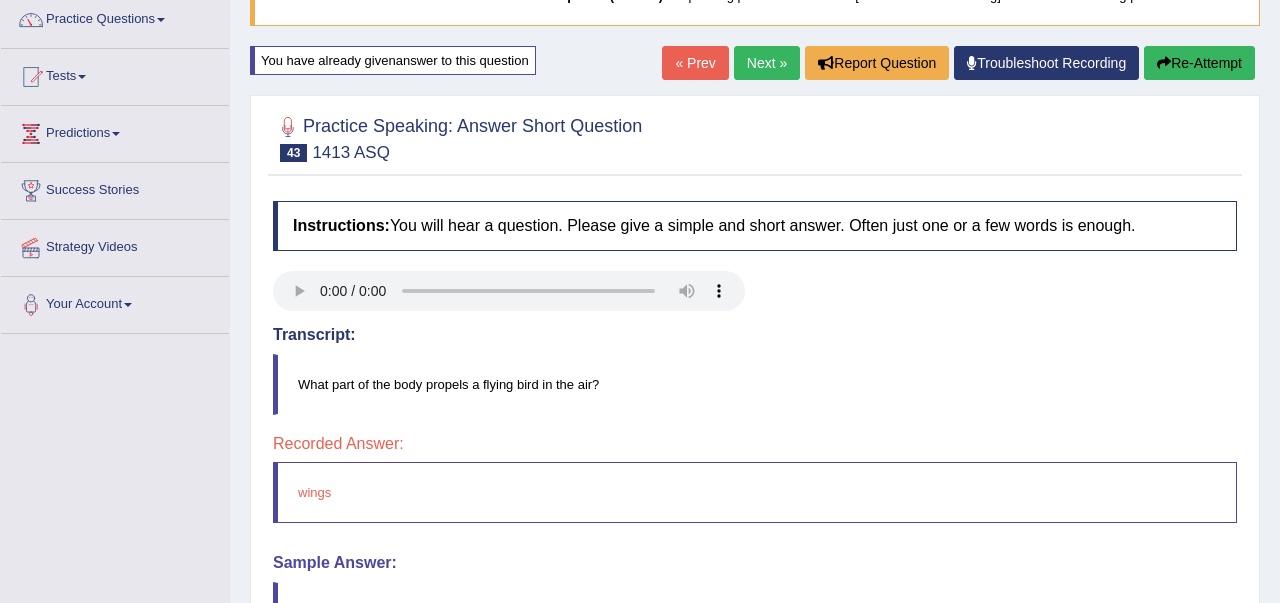 scroll, scrollTop: 160, scrollLeft: 0, axis: vertical 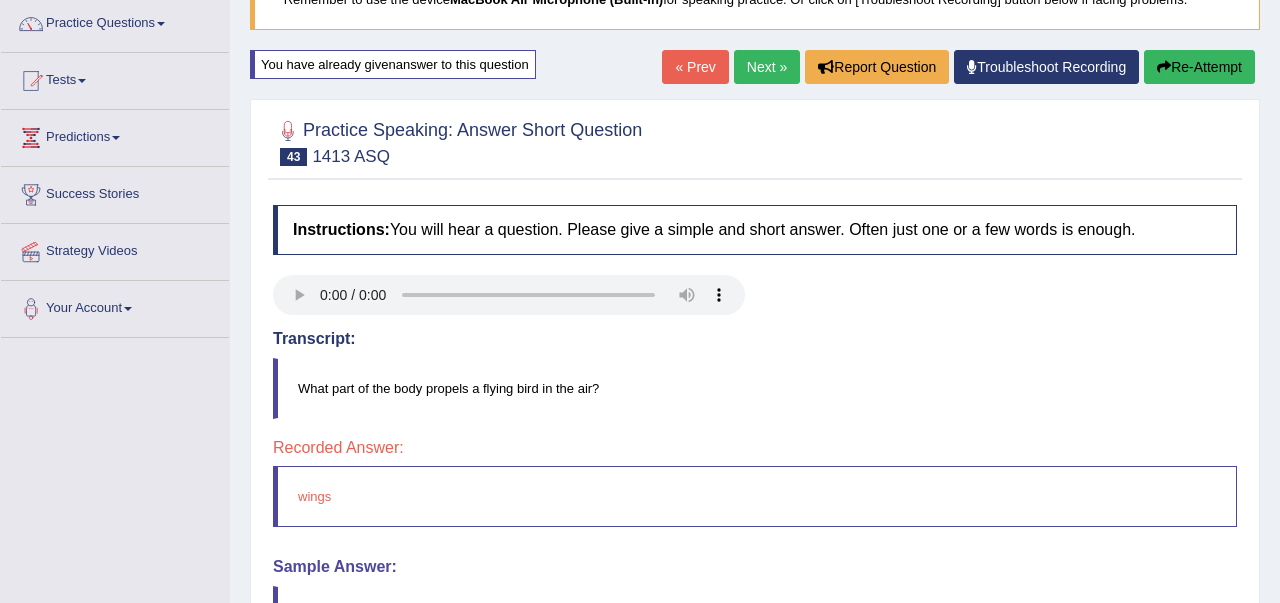 click on "Next »" at bounding box center (767, 67) 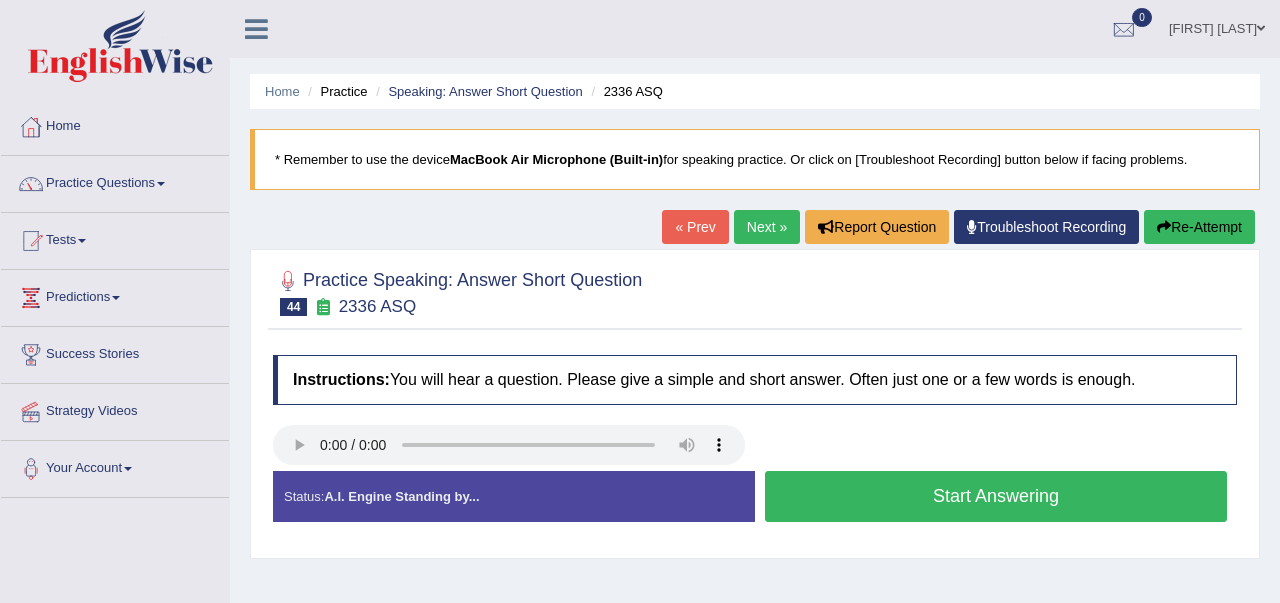 scroll, scrollTop: 0, scrollLeft: 0, axis: both 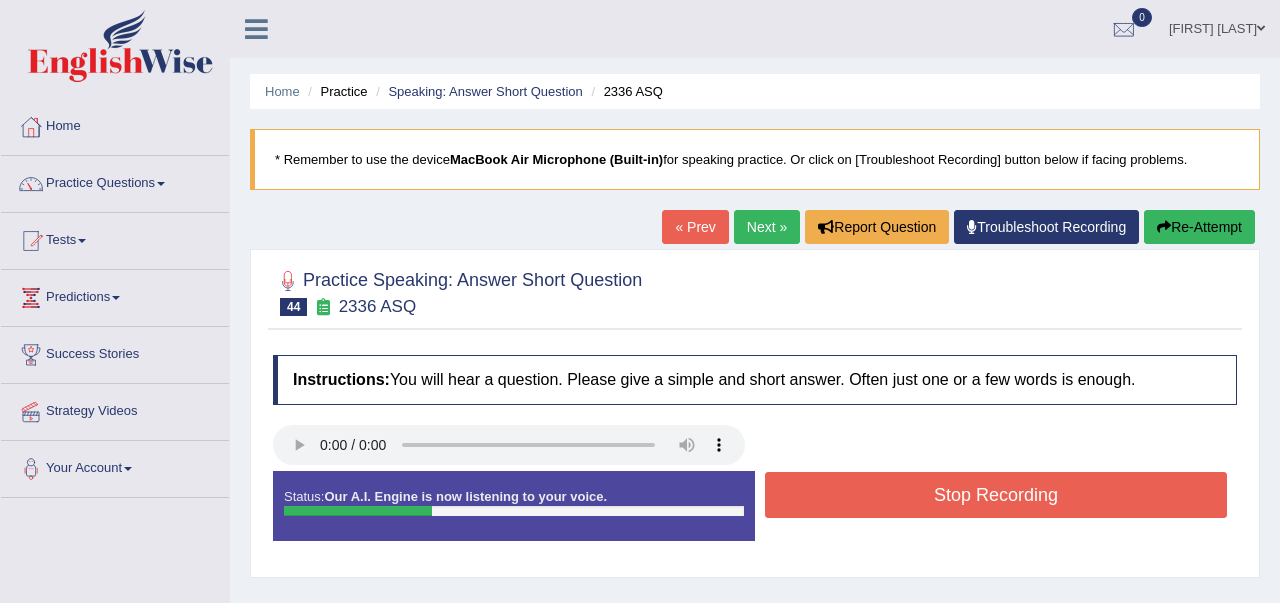 click on "Stop Recording" at bounding box center [996, 495] 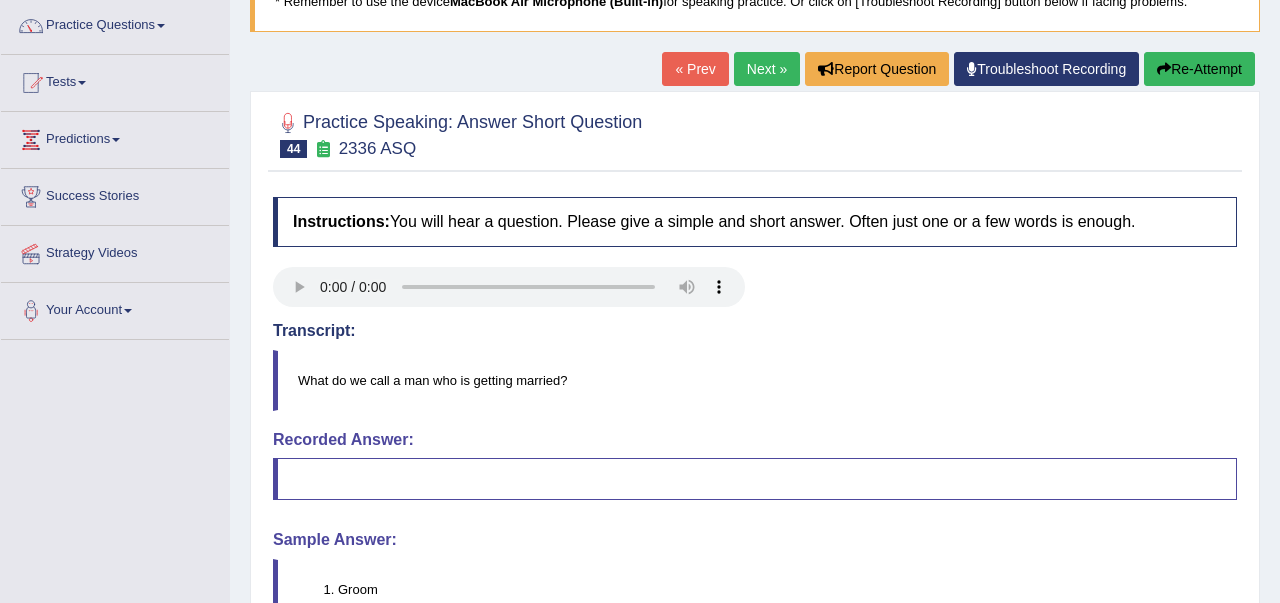 scroll, scrollTop: 80, scrollLeft: 0, axis: vertical 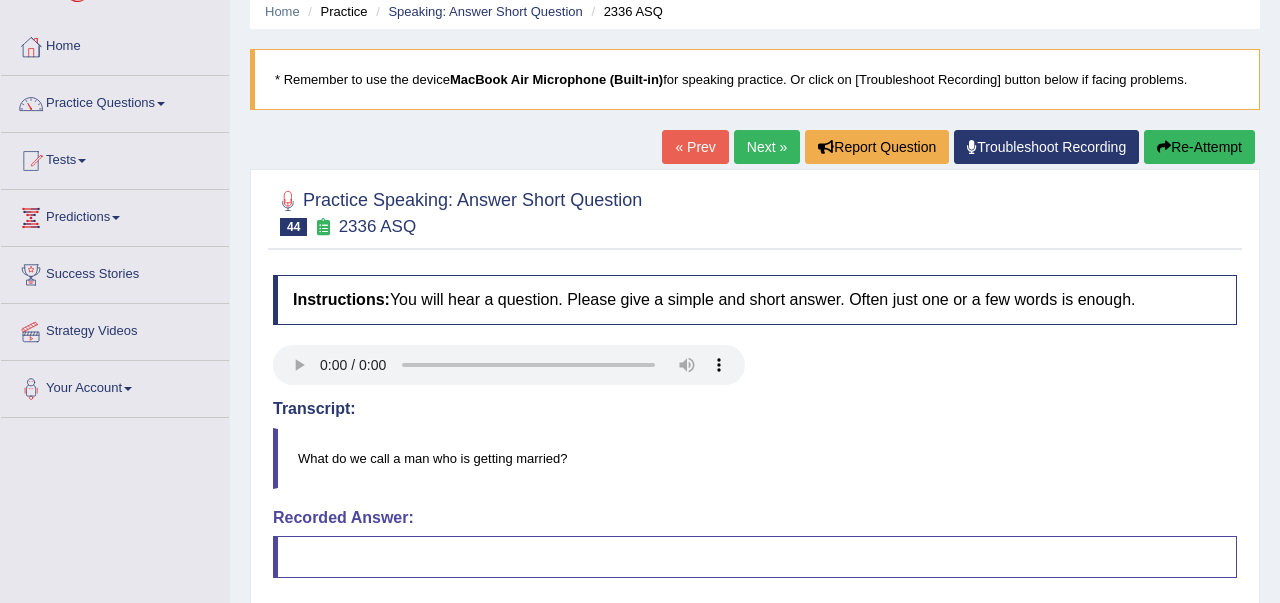click on "Re-Attempt" at bounding box center (1199, 147) 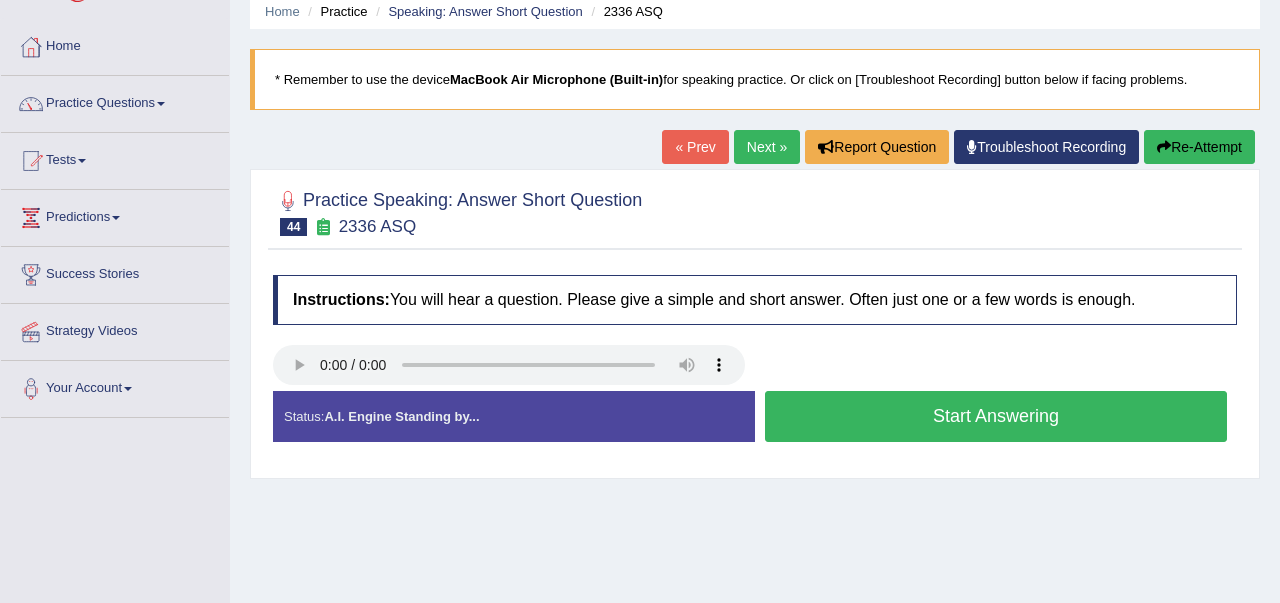 scroll, scrollTop: 0, scrollLeft: 0, axis: both 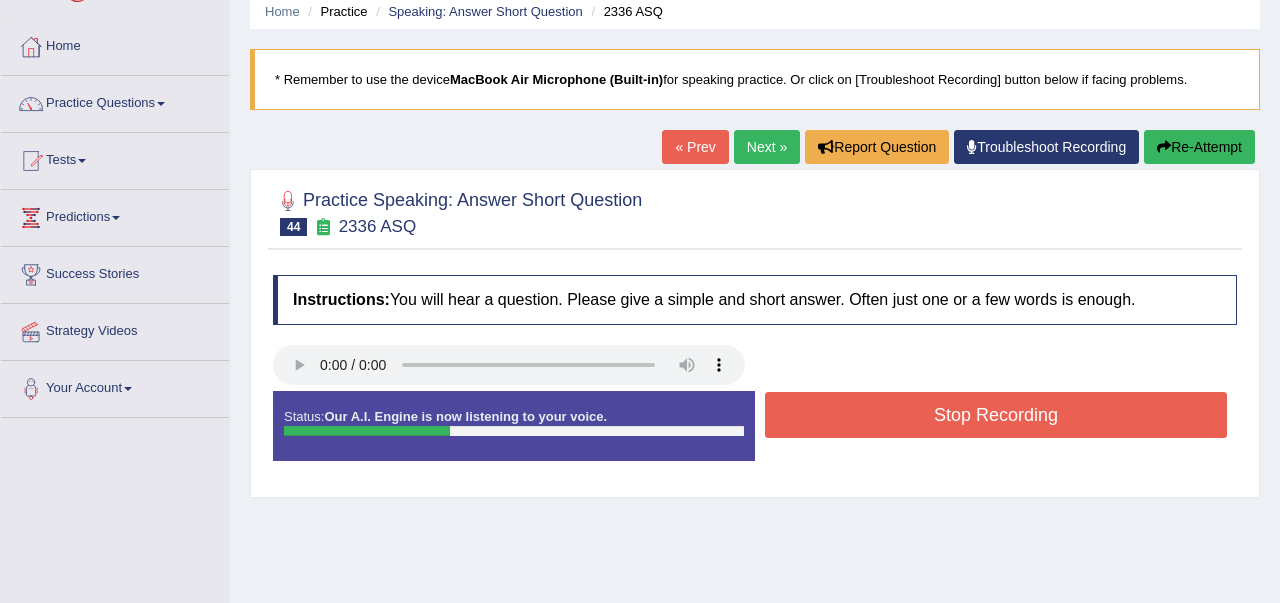 click on "Stop Recording" at bounding box center [996, 415] 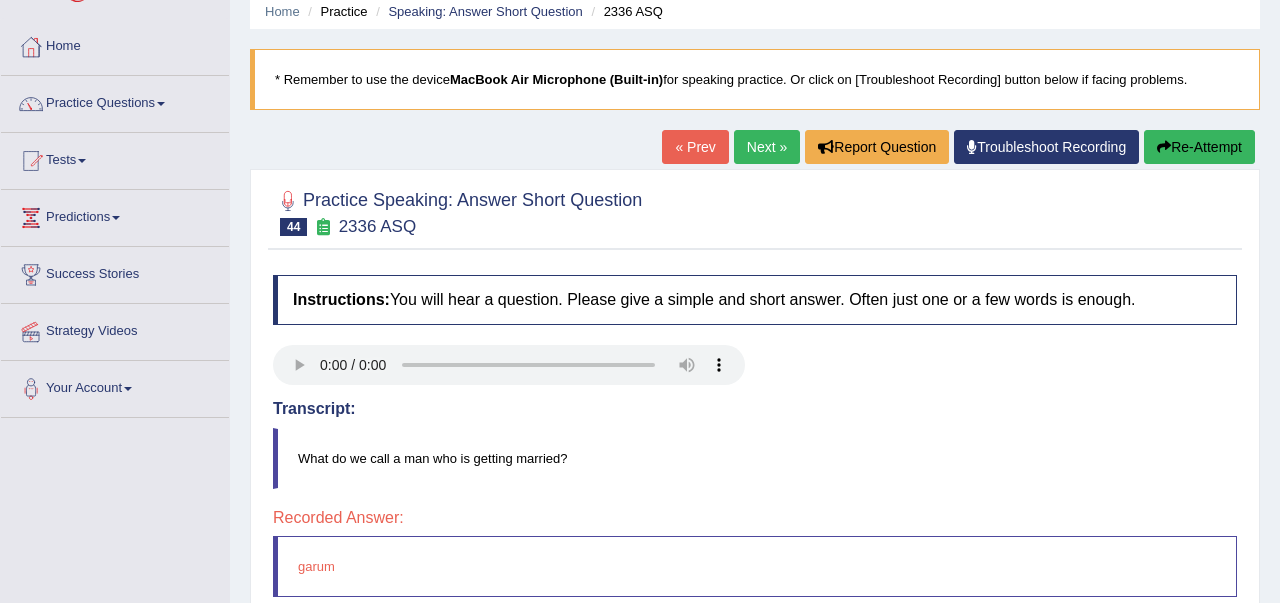 click on "Re-Attempt" at bounding box center [1199, 147] 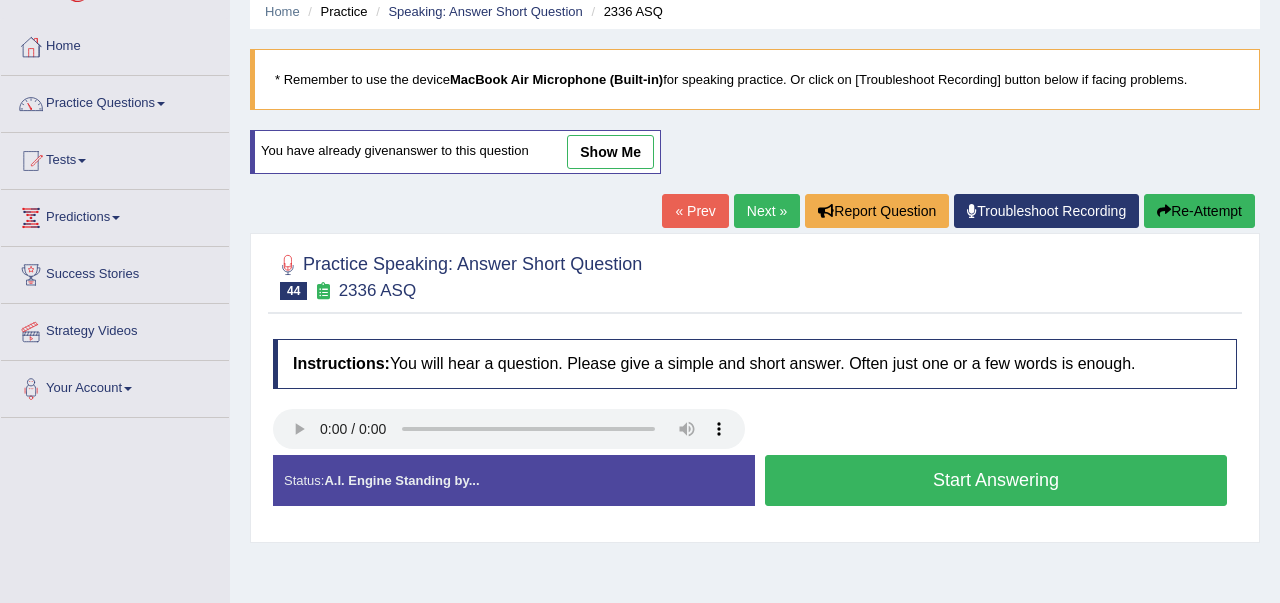 scroll, scrollTop: 80, scrollLeft: 0, axis: vertical 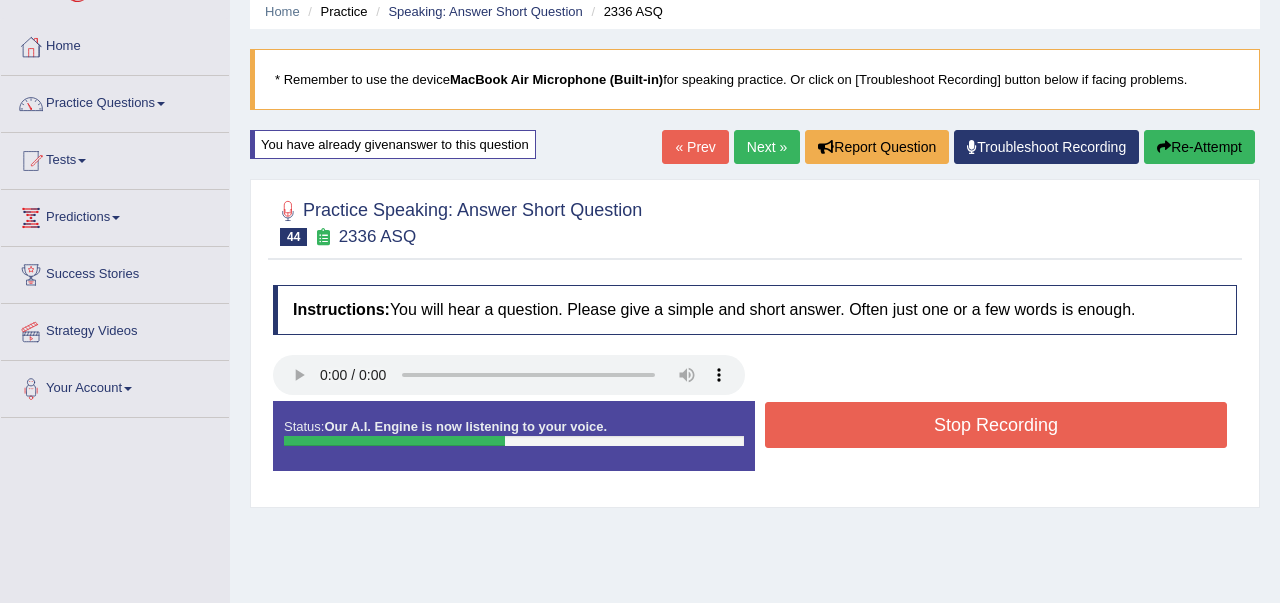 click on "Stop Recording" at bounding box center (996, 425) 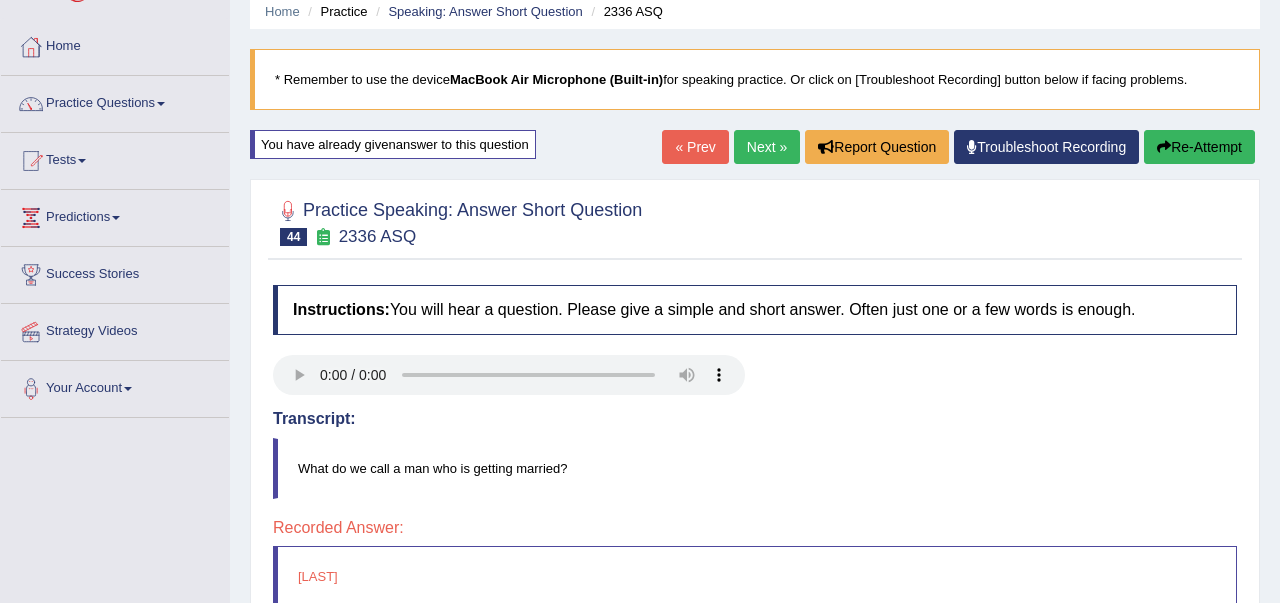 click at bounding box center (1164, 147) 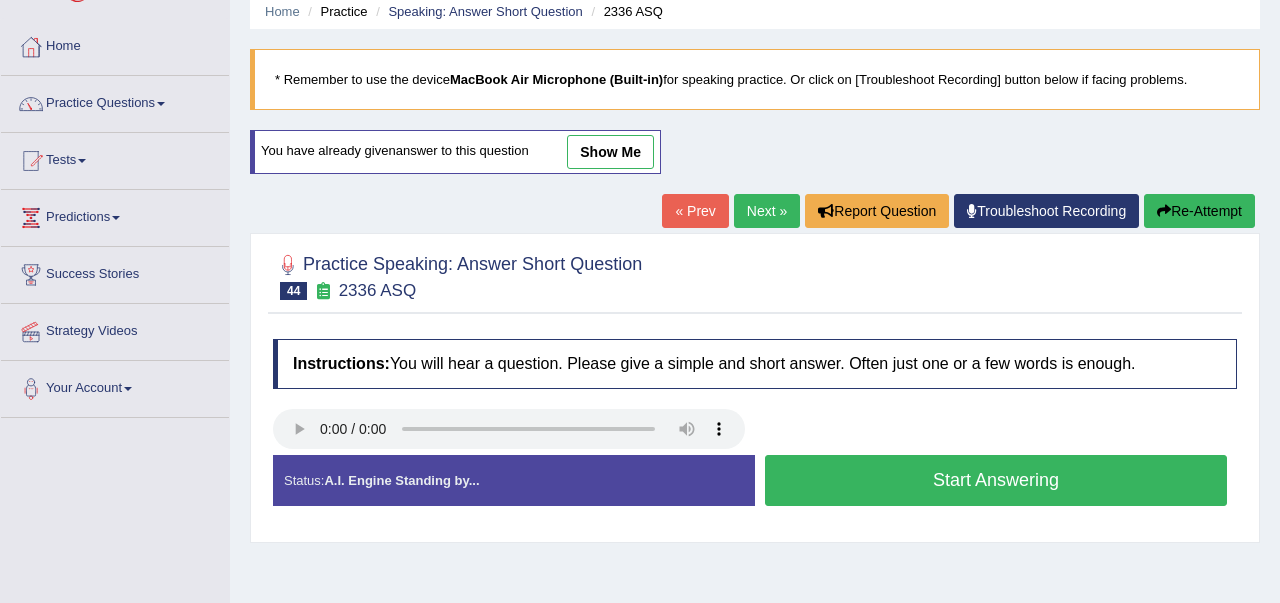 scroll, scrollTop: 80, scrollLeft: 0, axis: vertical 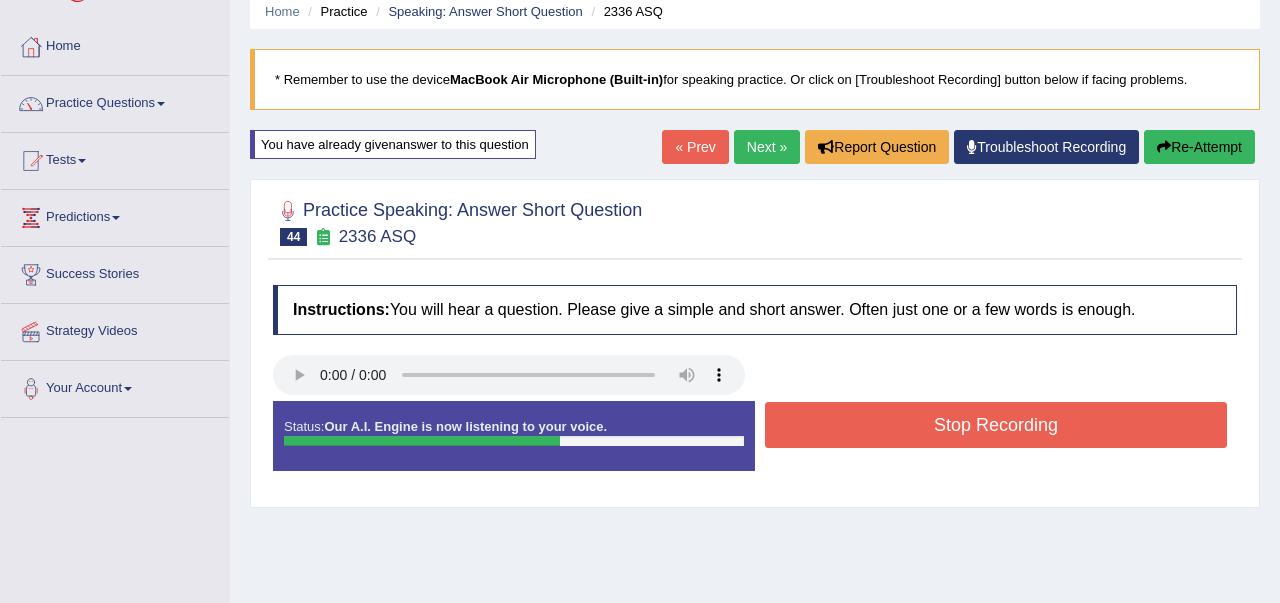 click on "Stop Recording" at bounding box center (996, 425) 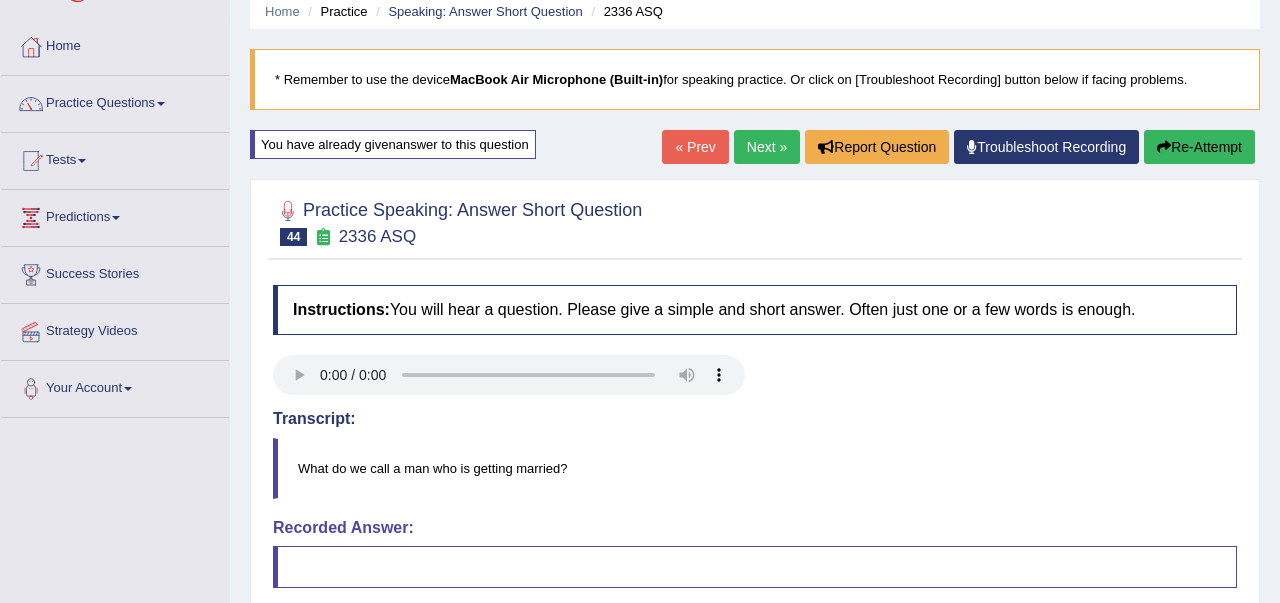 click on "Re-Attempt" at bounding box center [1199, 147] 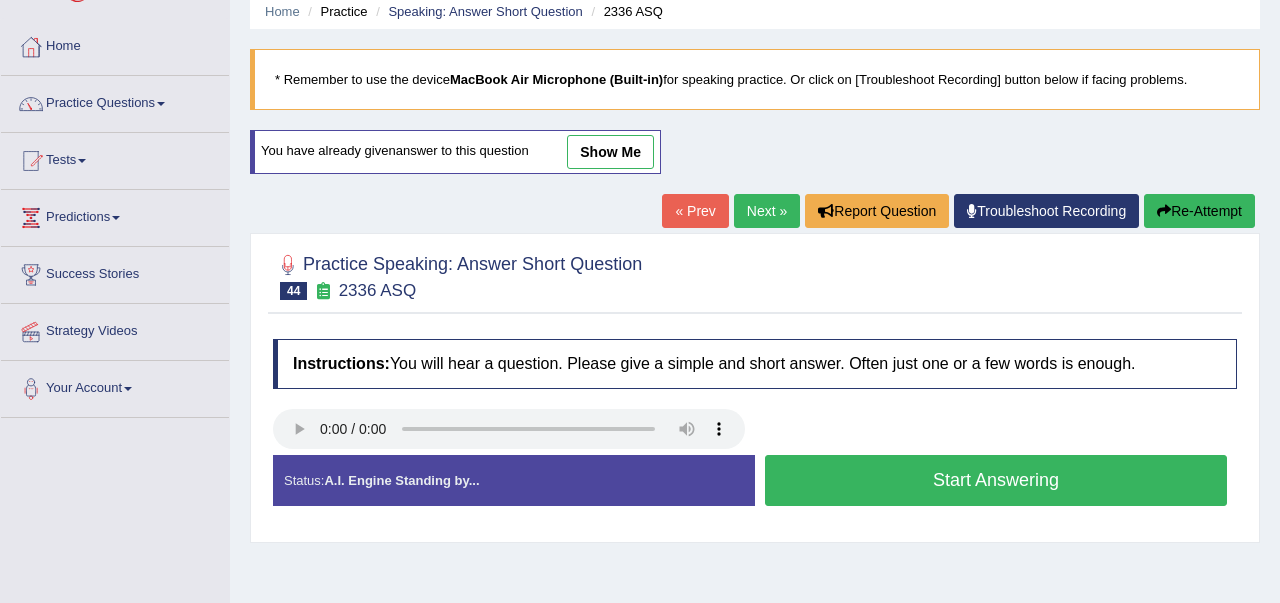 scroll, scrollTop: 80, scrollLeft: 0, axis: vertical 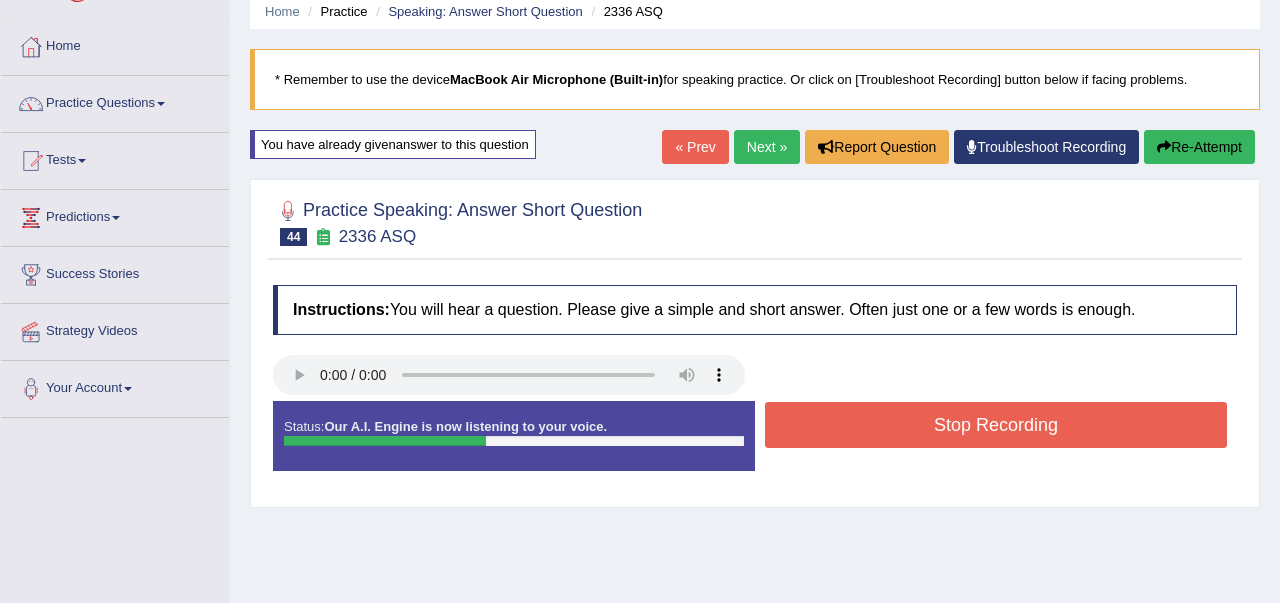 click on "Stop Recording" at bounding box center (996, 425) 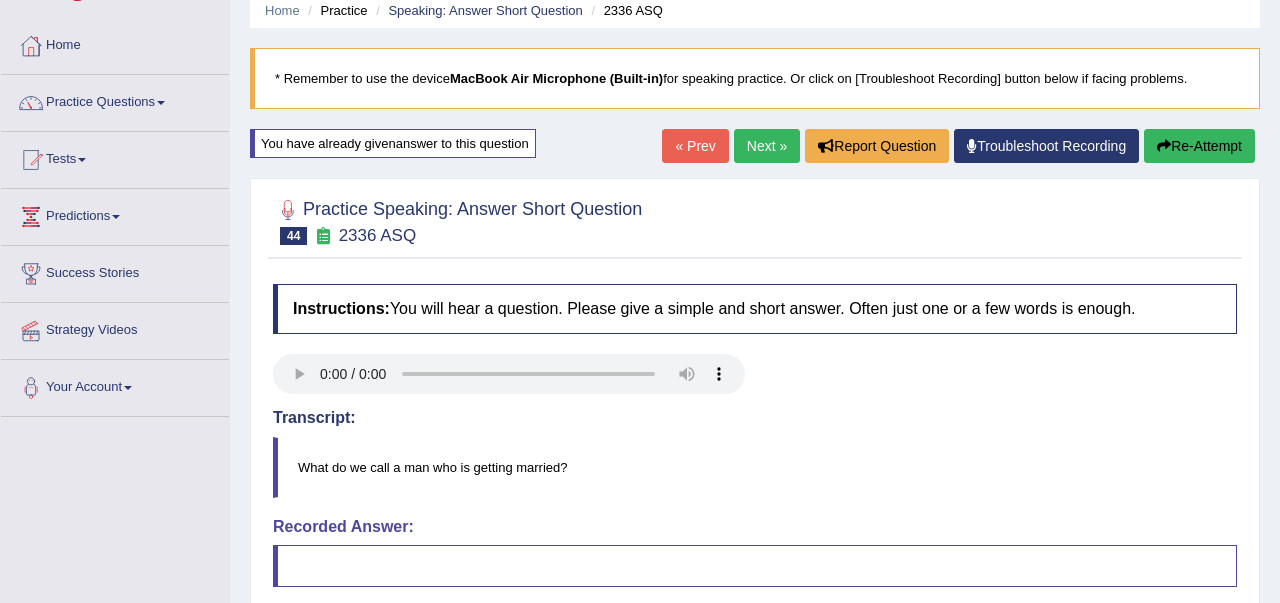 scroll, scrollTop: 80, scrollLeft: 0, axis: vertical 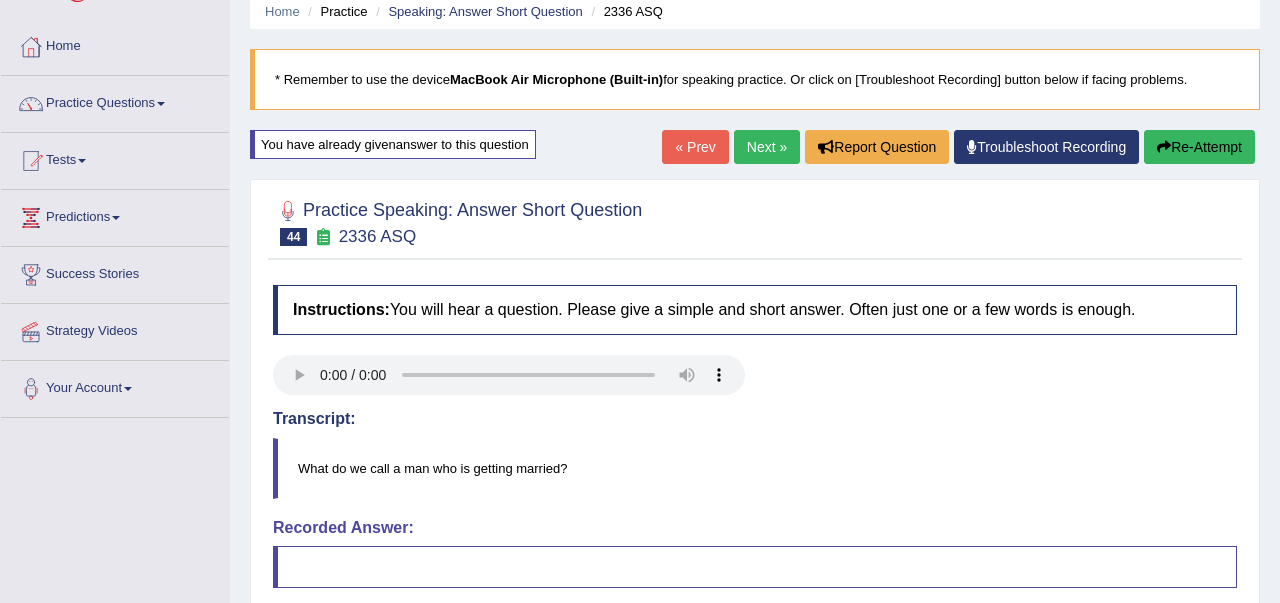 click on "Re-Attempt" at bounding box center [1199, 147] 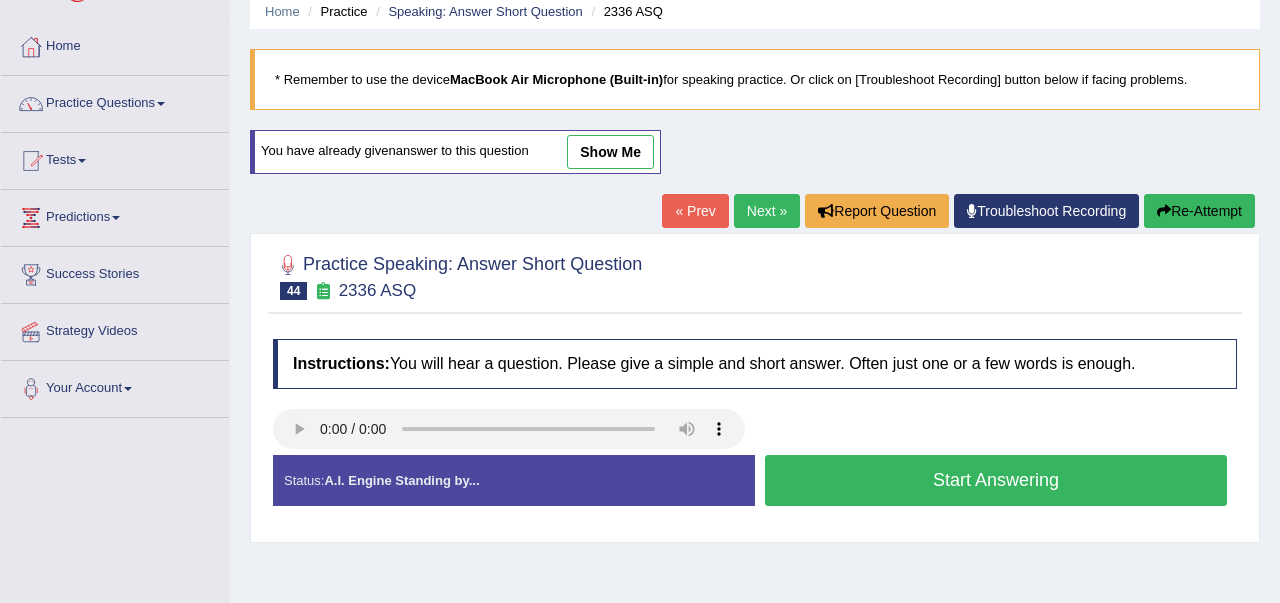 scroll, scrollTop: 80, scrollLeft: 0, axis: vertical 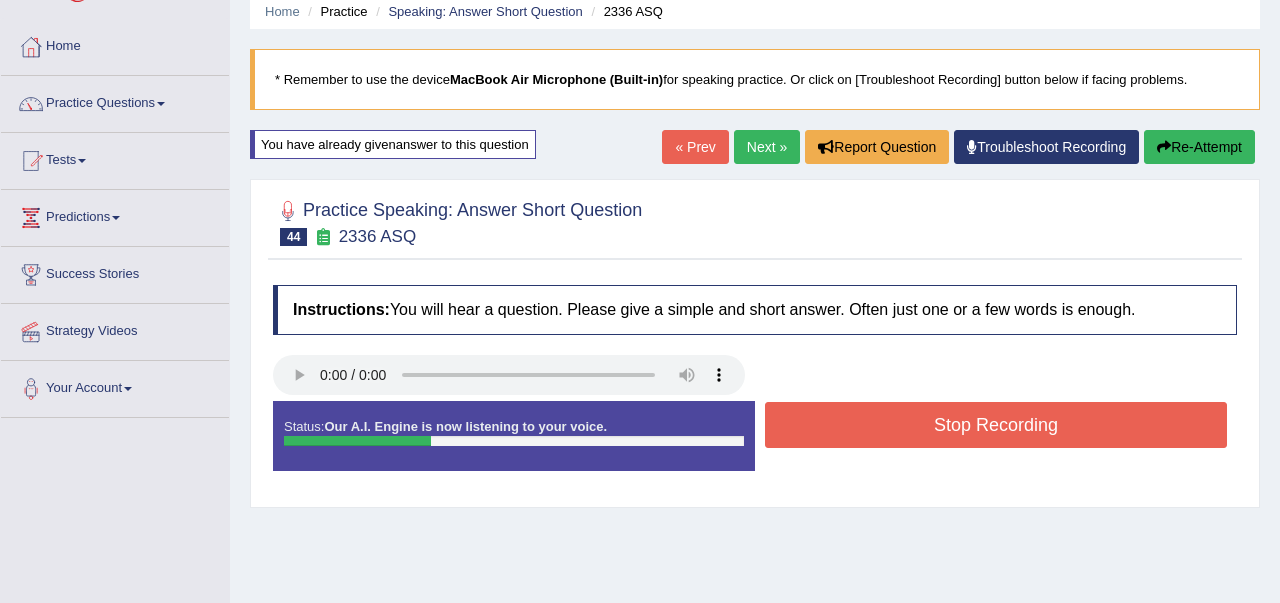 click on "Stop Recording" at bounding box center [996, 425] 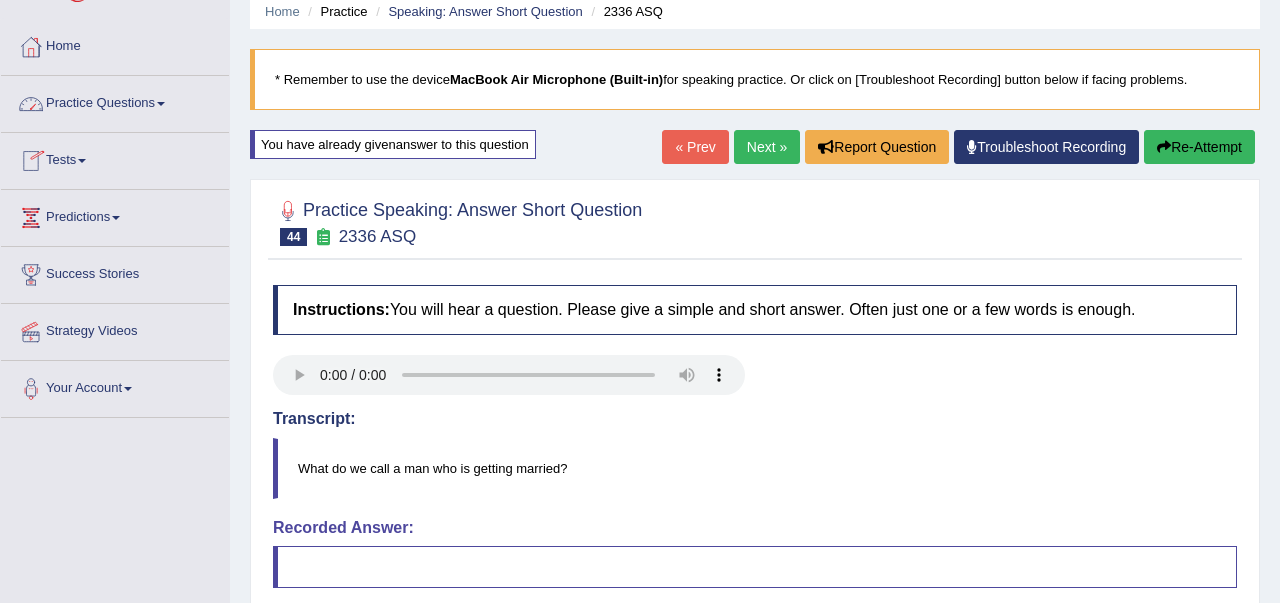 click on "Practice Questions" at bounding box center [115, 101] 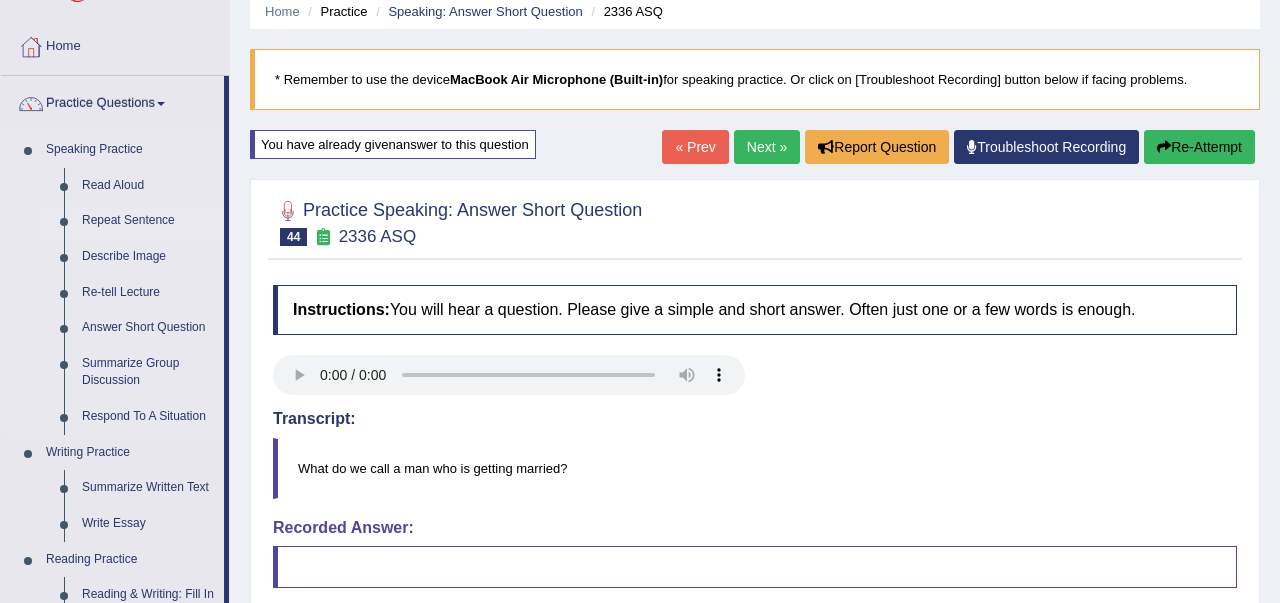 click on "Repeat Sentence" at bounding box center (148, 221) 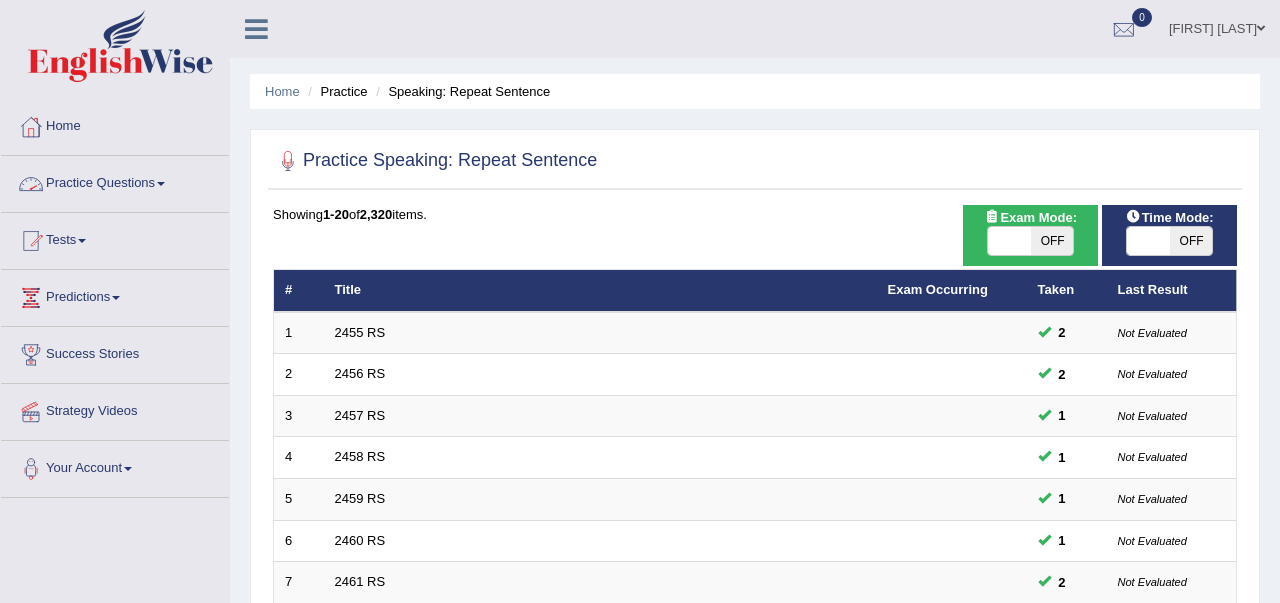 scroll, scrollTop: 0, scrollLeft: 0, axis: both 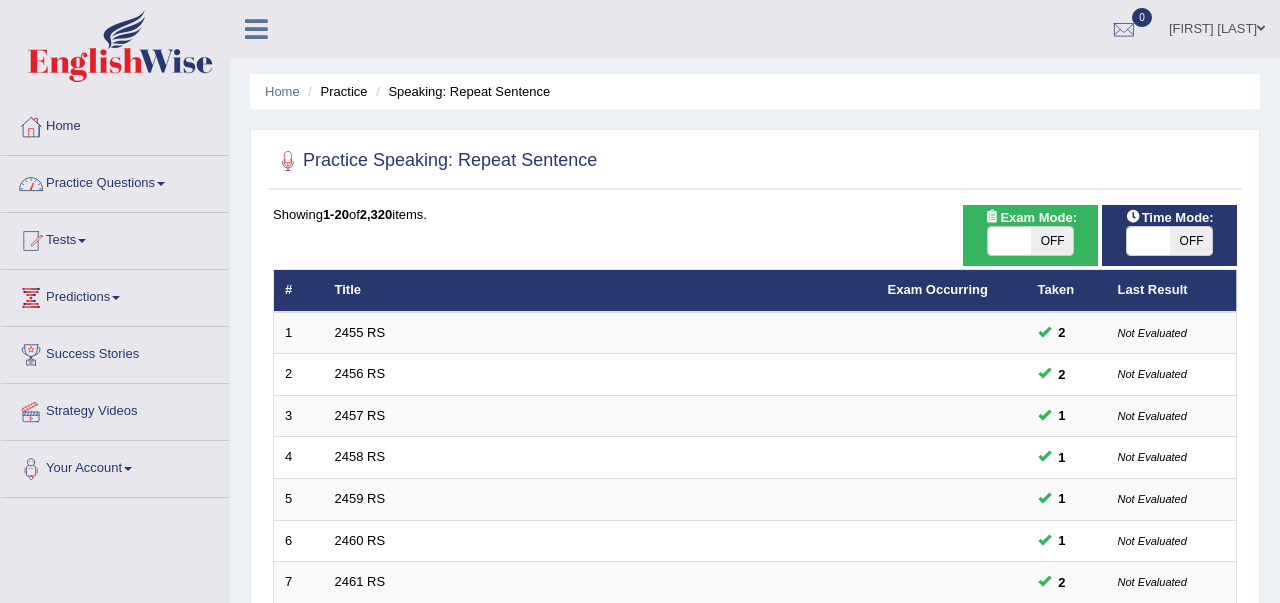 click on "Practice Questions" at bounding box center [115, 181] 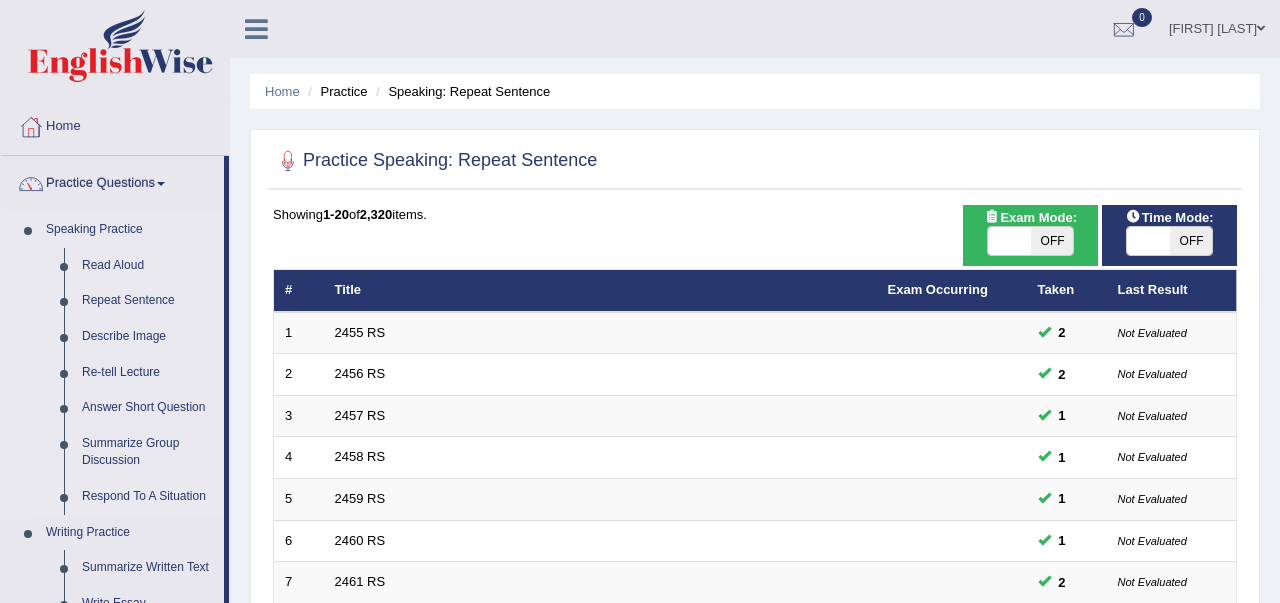 click on "Respond To A Situation" at bounding box center (148, 497) 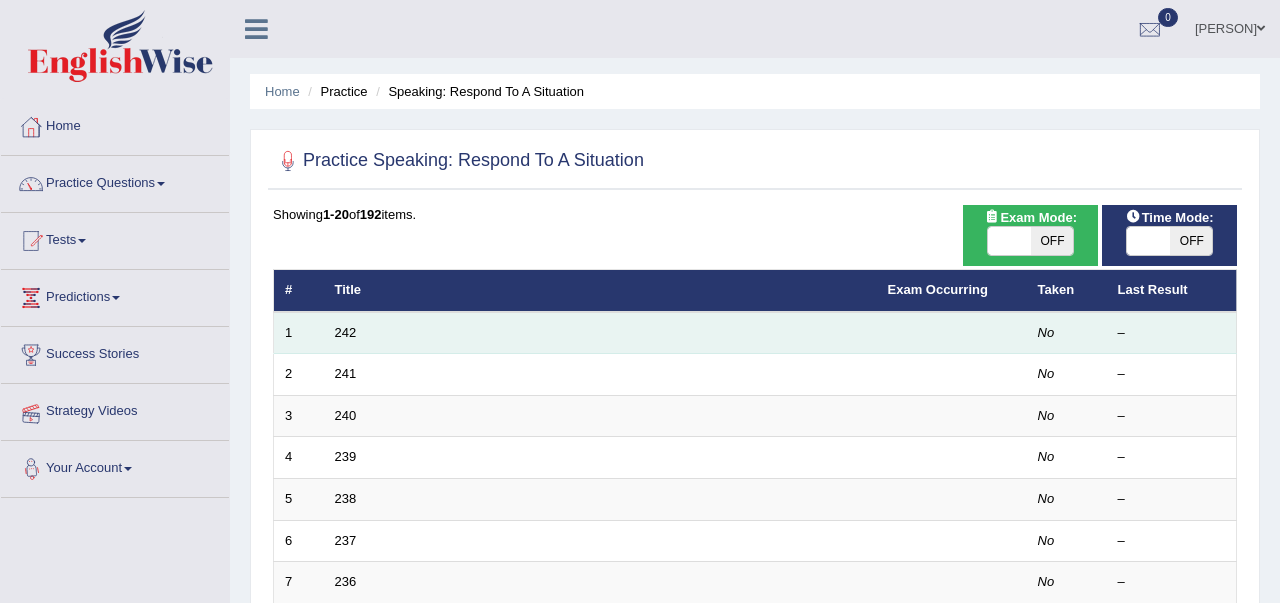 scroll, scrollTop: 0, scrollLeft: 0, axis: both 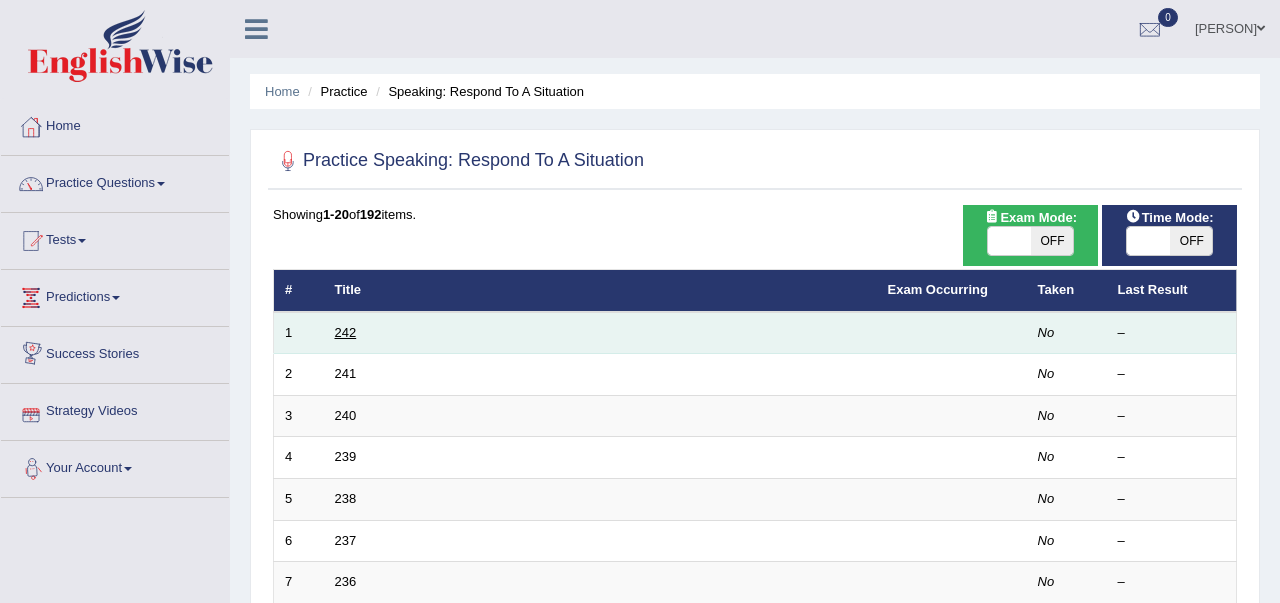 click on "242" at bounding box center [346, 332] 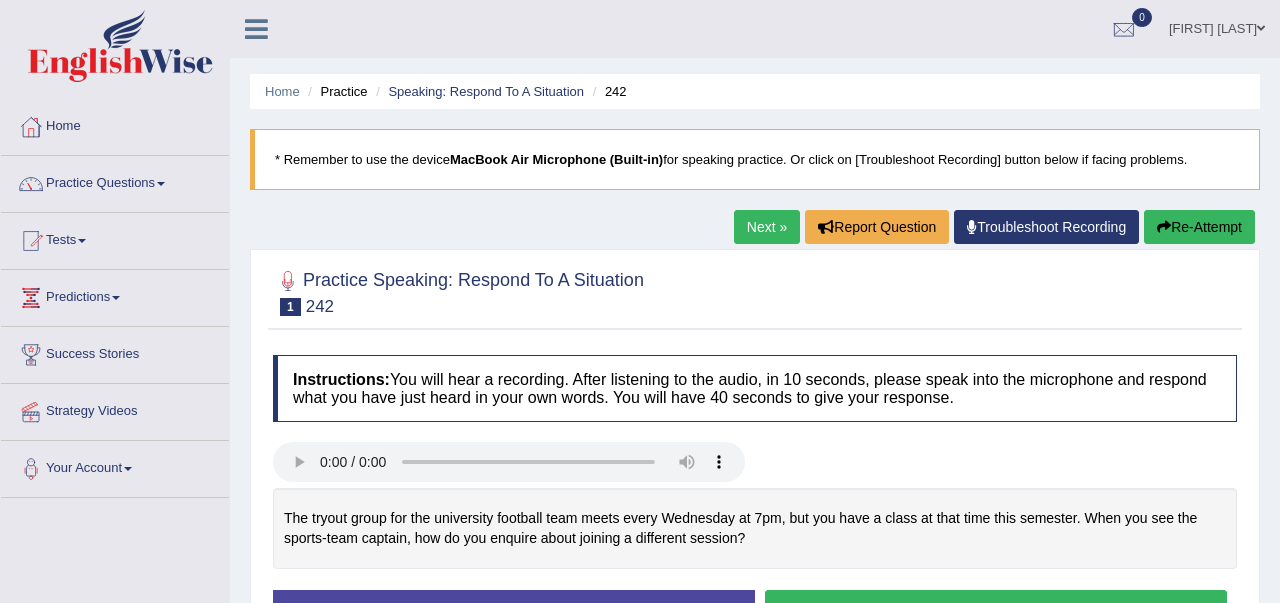 scroll, scrollTop: 0, scrollLeft: 0, axis: both 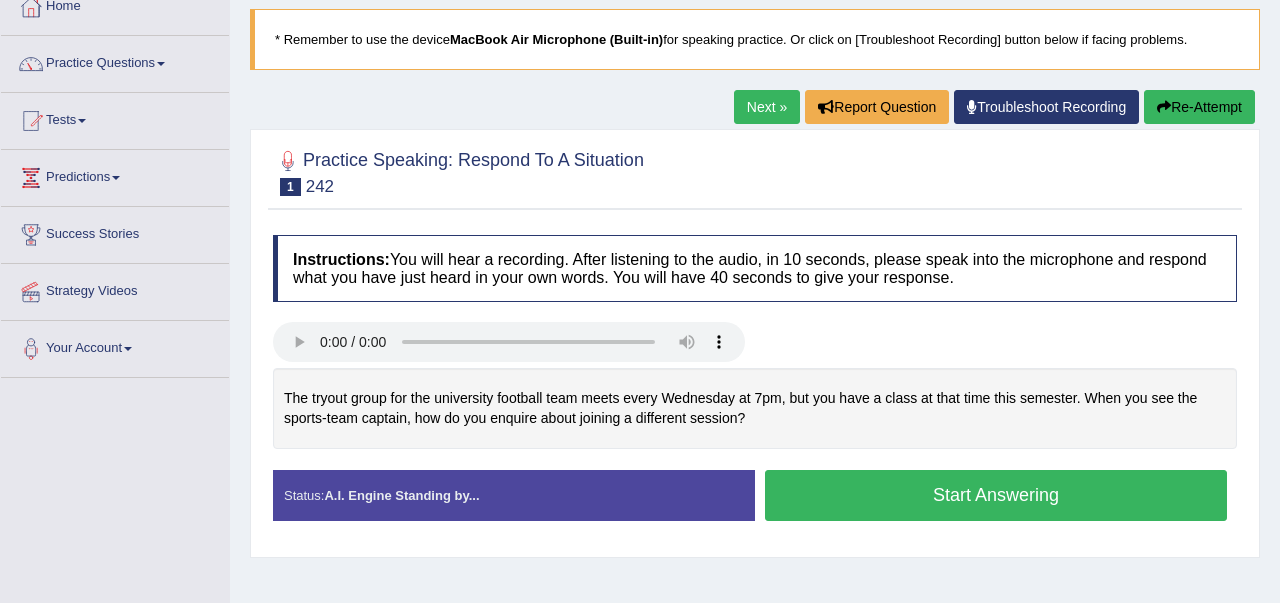 click on "Start Answering" at bounding box center [996, 495] 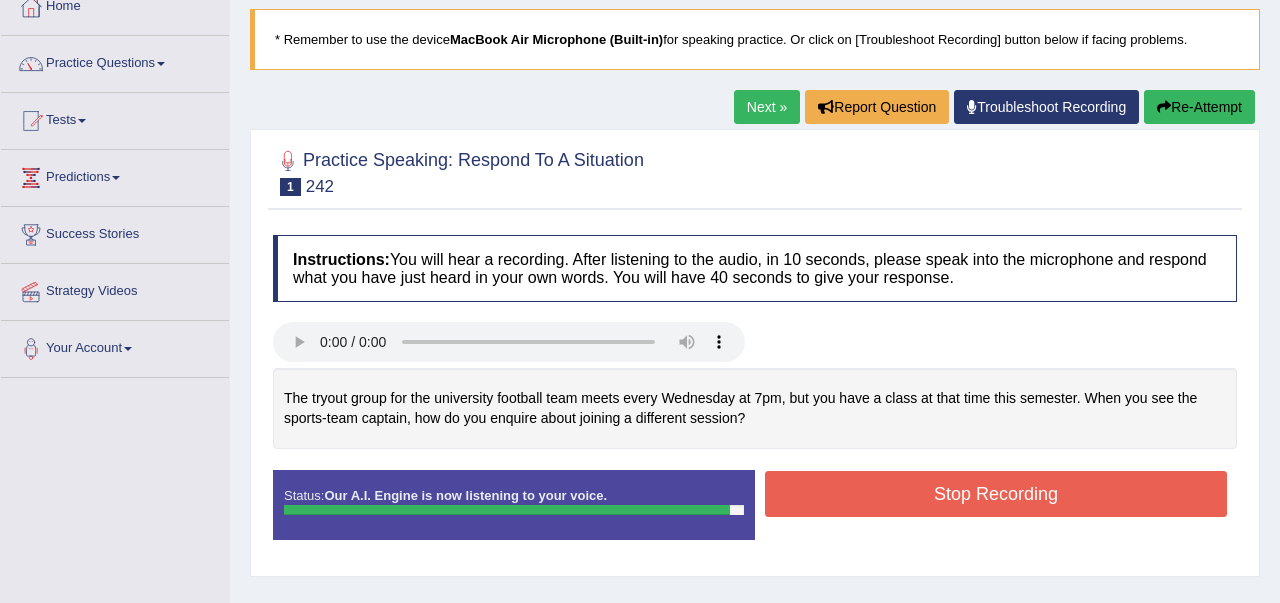 click on "Stop Recording" at bounding box center [996, 494] 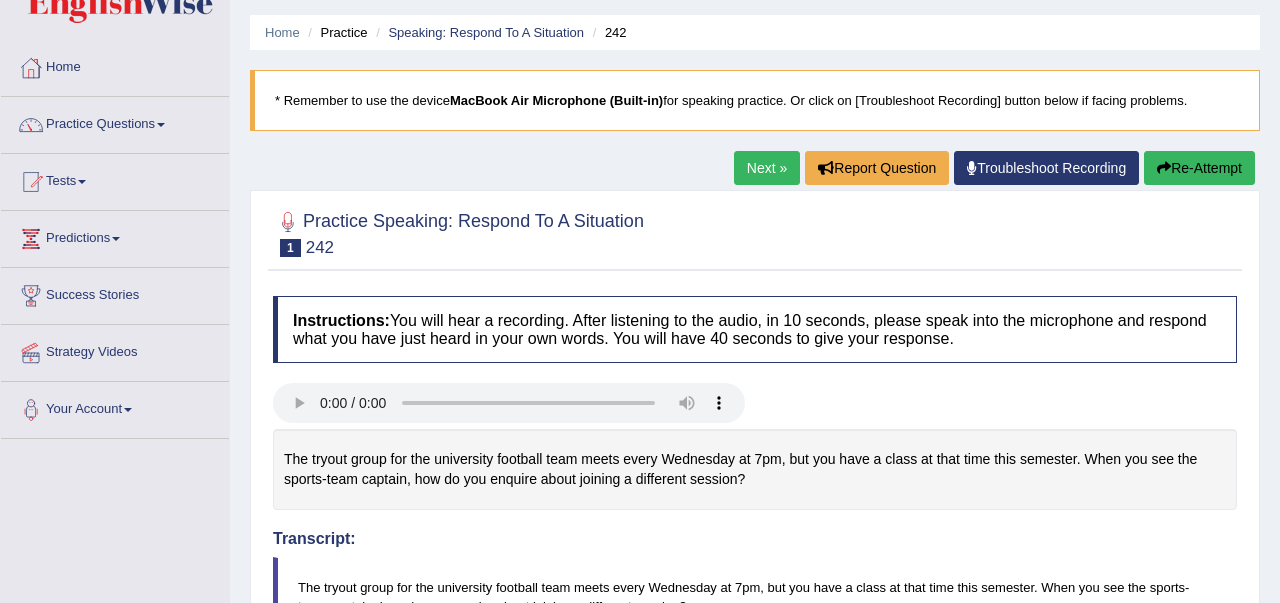 scroll, scrollTop: 20, scrollLeft: 0, axis: vertical 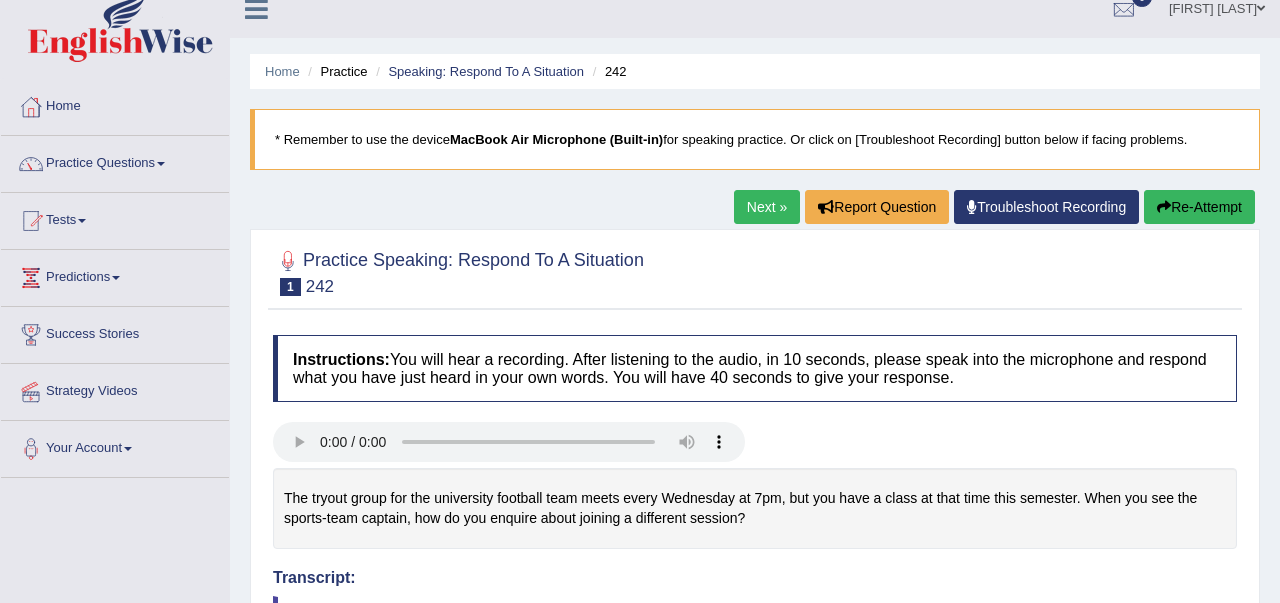 click on "Next »" at bounding box center (767, 207) 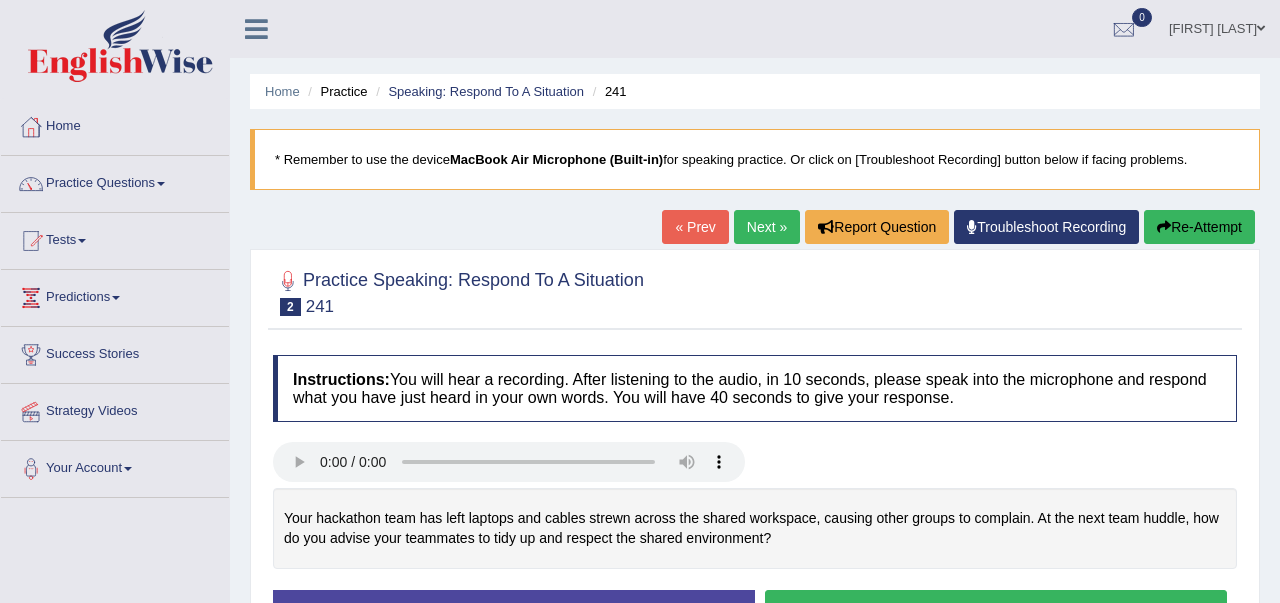 scroll, scrollTop: 0, scrollLeft: 0, axis: both 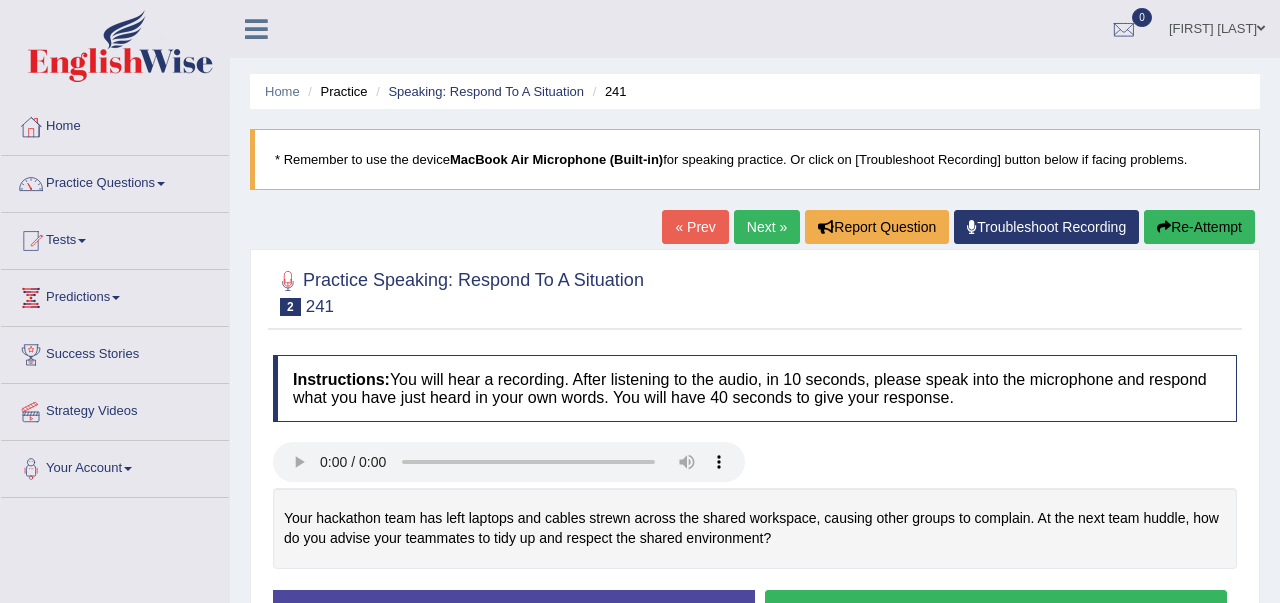 click on "Start Answering" at bounding box center (996, 615) 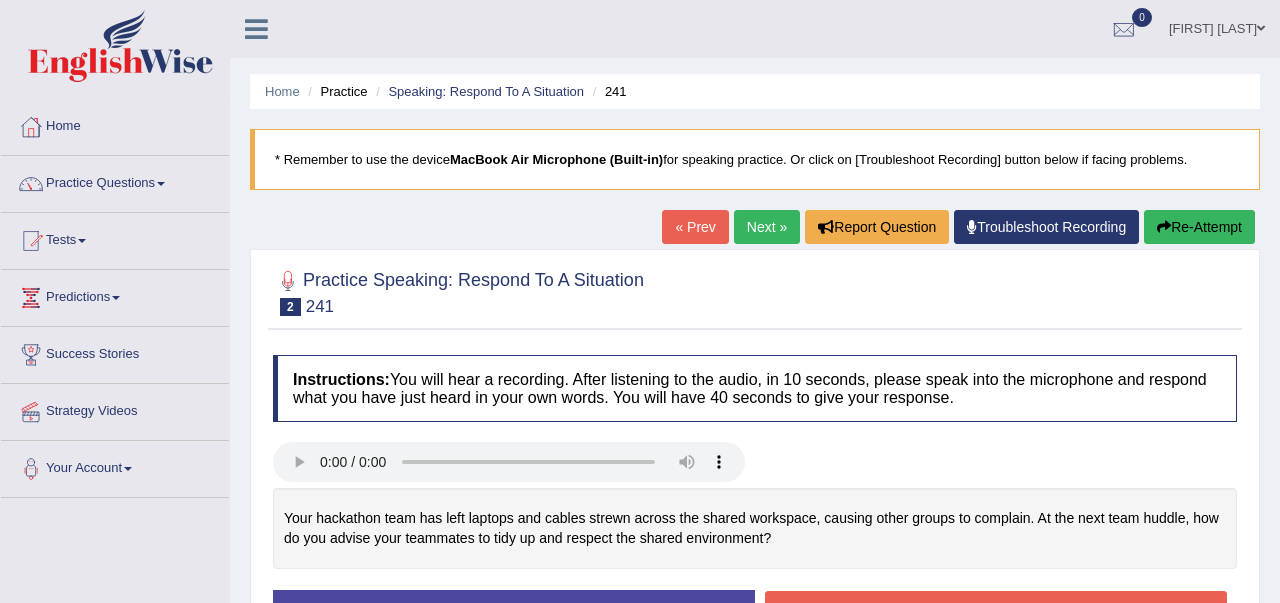 click on "Stop Recording" at bounding box center (996, 614) 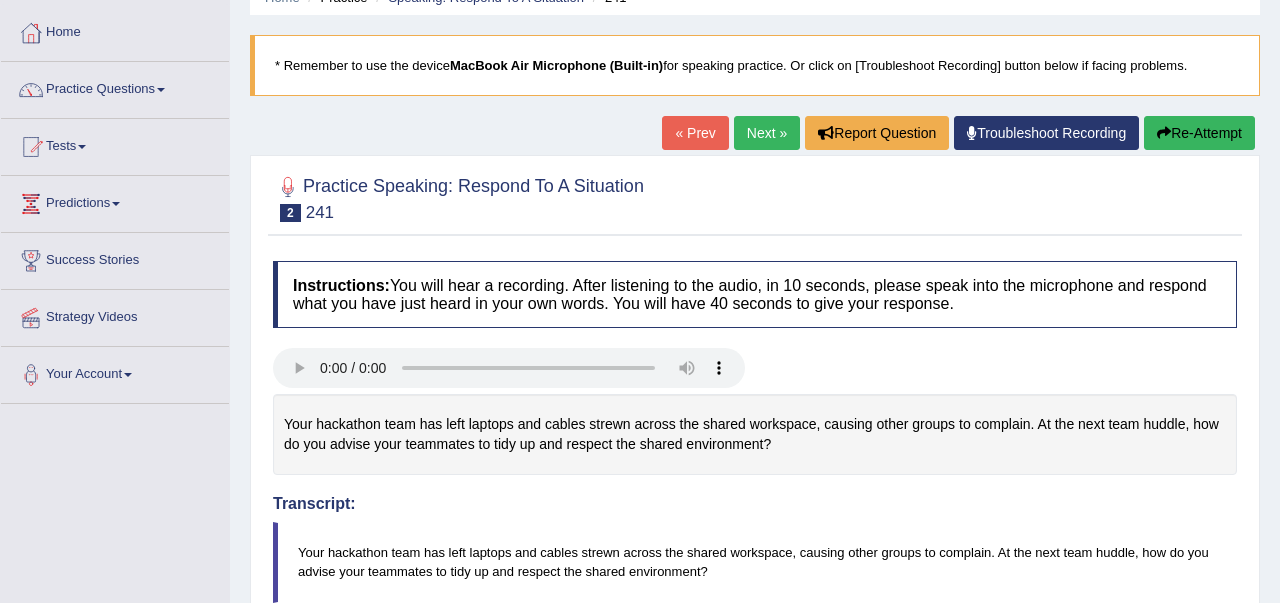scroll, scrollTop: 40, scrollLeft: 0, axis: vertical 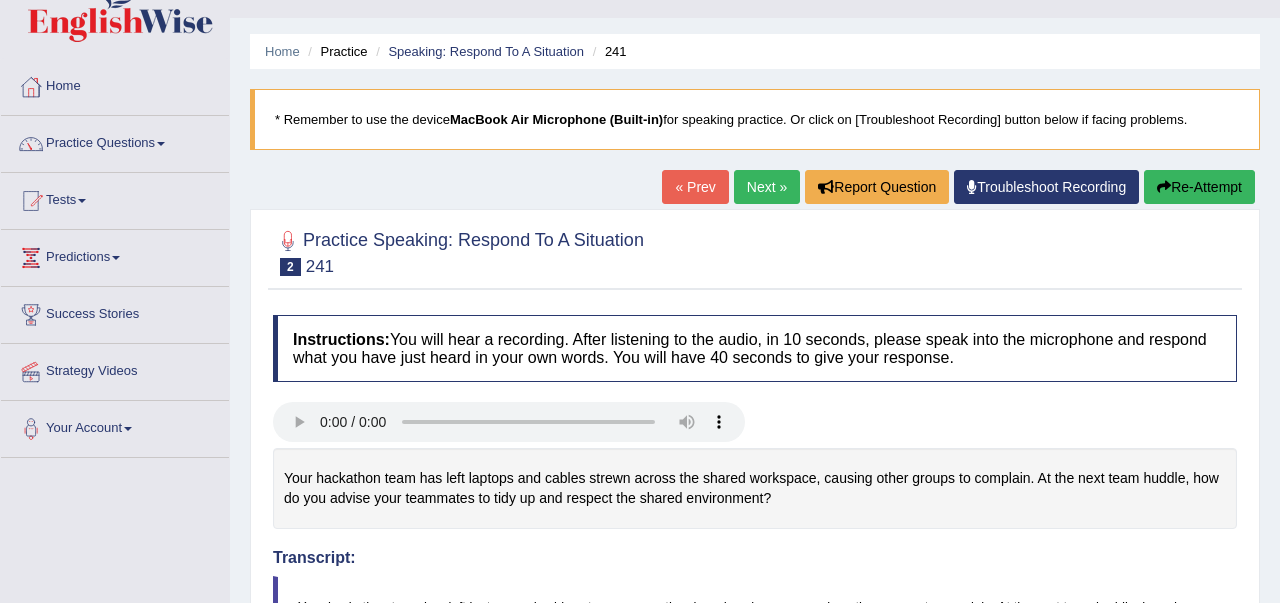 click on "Next »" at bounding box center [767, 187] 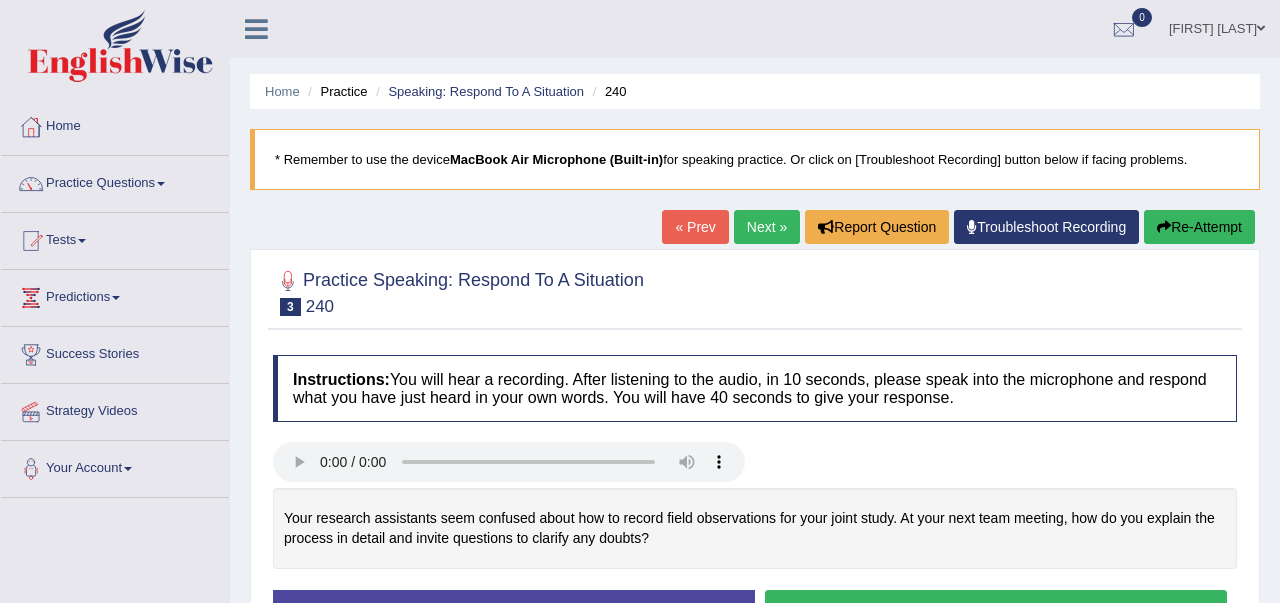 scroll, scrollTop: 0, scrollLeft: 0, axis: both 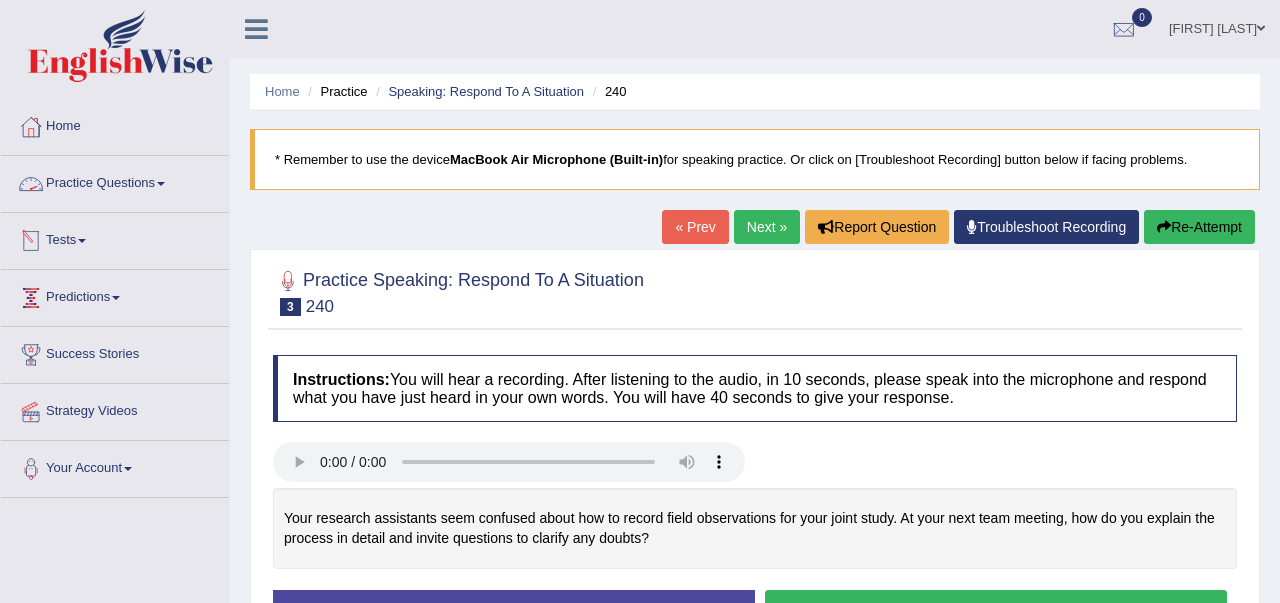 click on "Practice Questions" at bounding box center (115, 181) 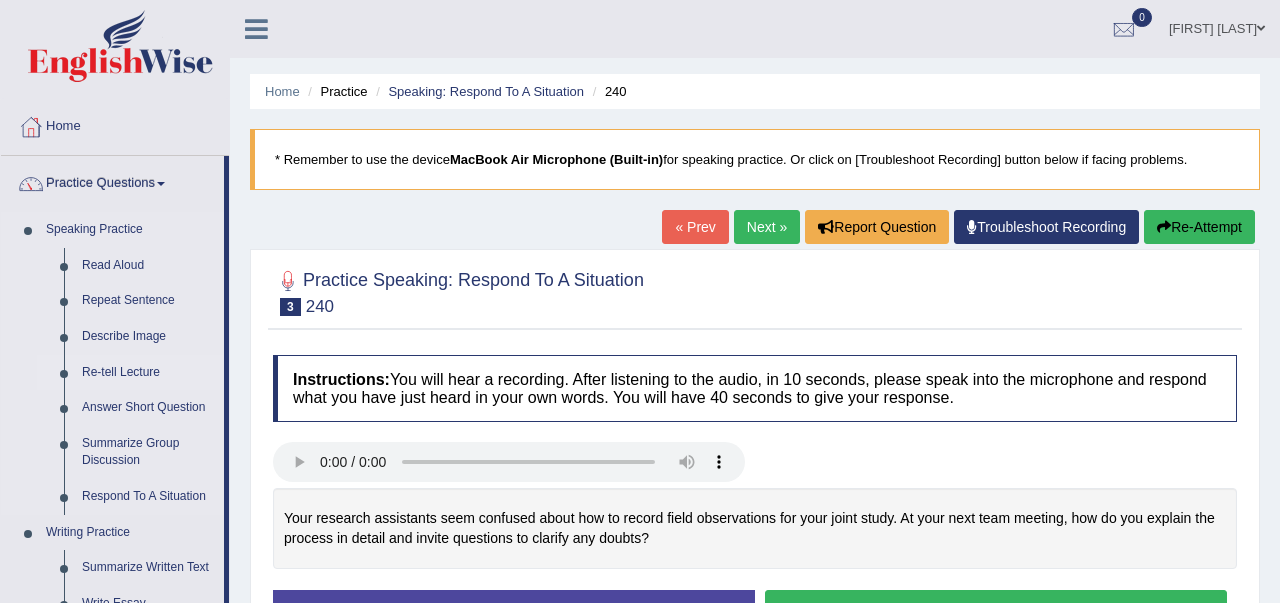 click on "Re-tell Lecture" at bounding box center [148, 373] 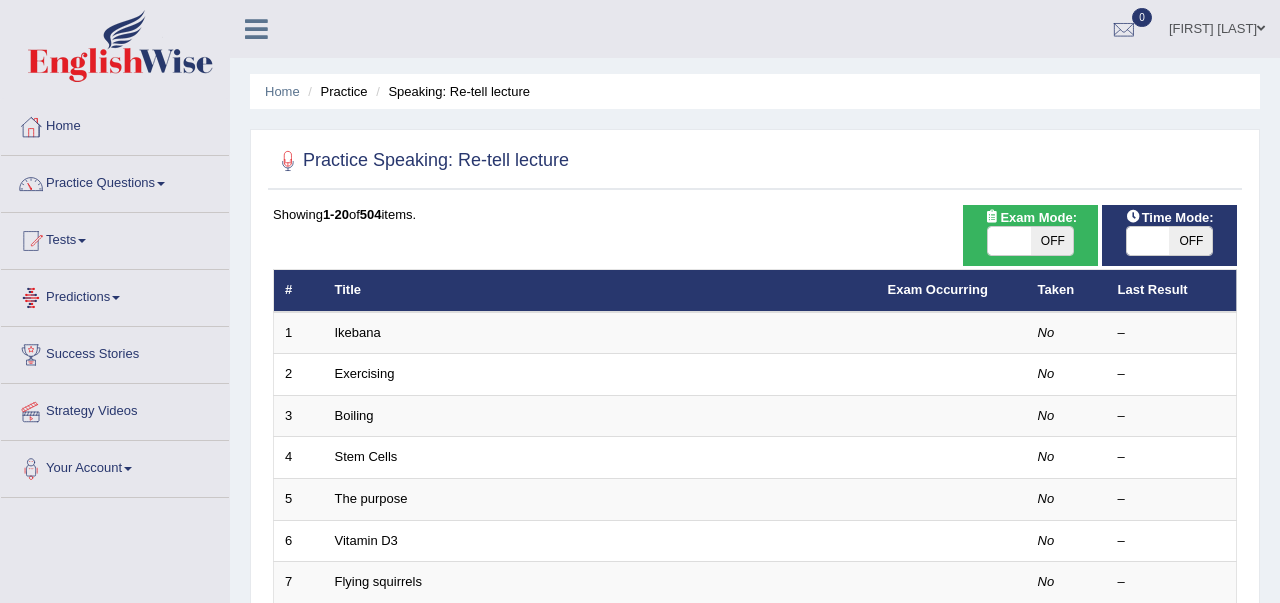 scroll, scrollTop: 0, scrollLeft: 0, axis: both 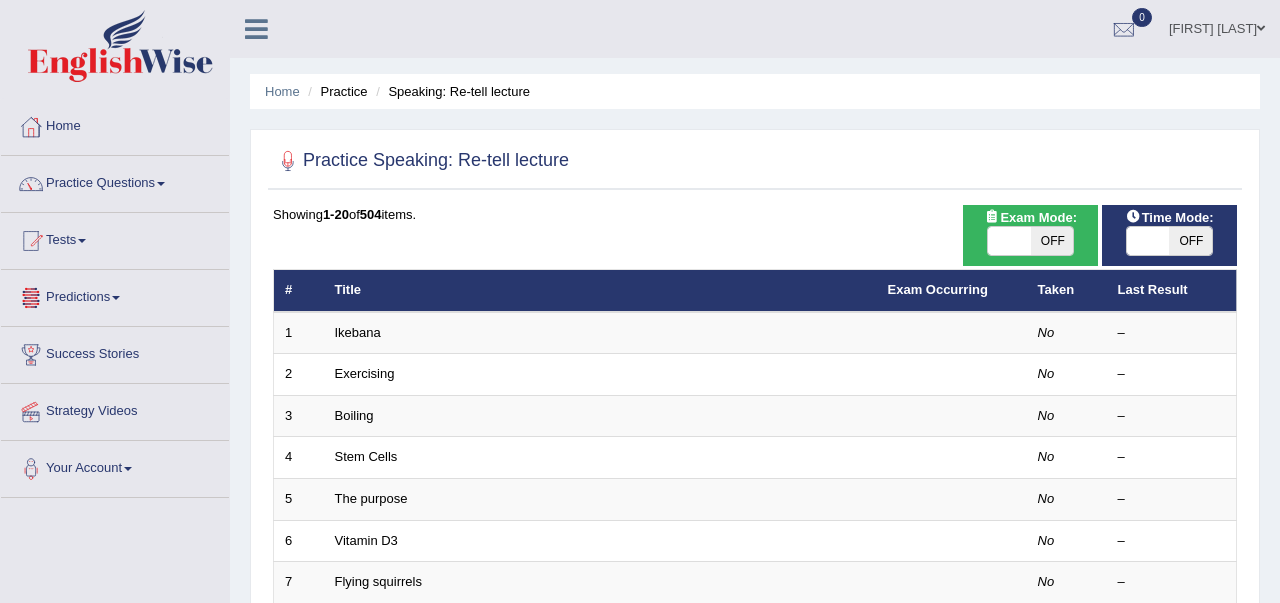 click on "Ikebana" at bounding box center [358, 332] 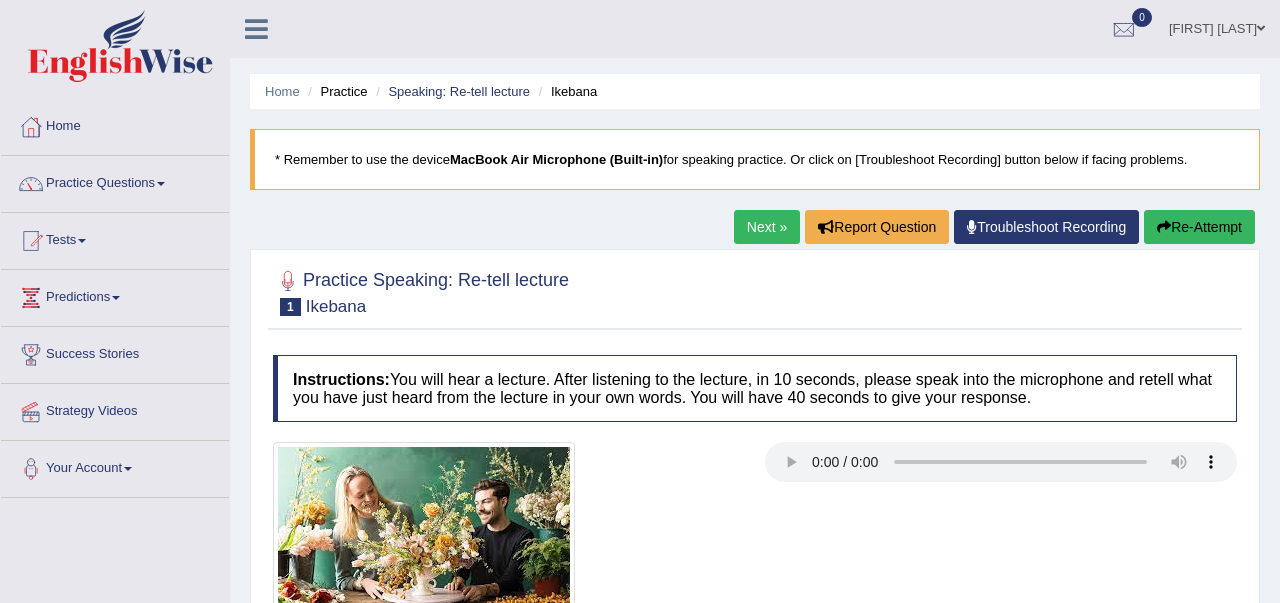 scroll, scrollTop: 0, scrollLeft: 0, axis: both 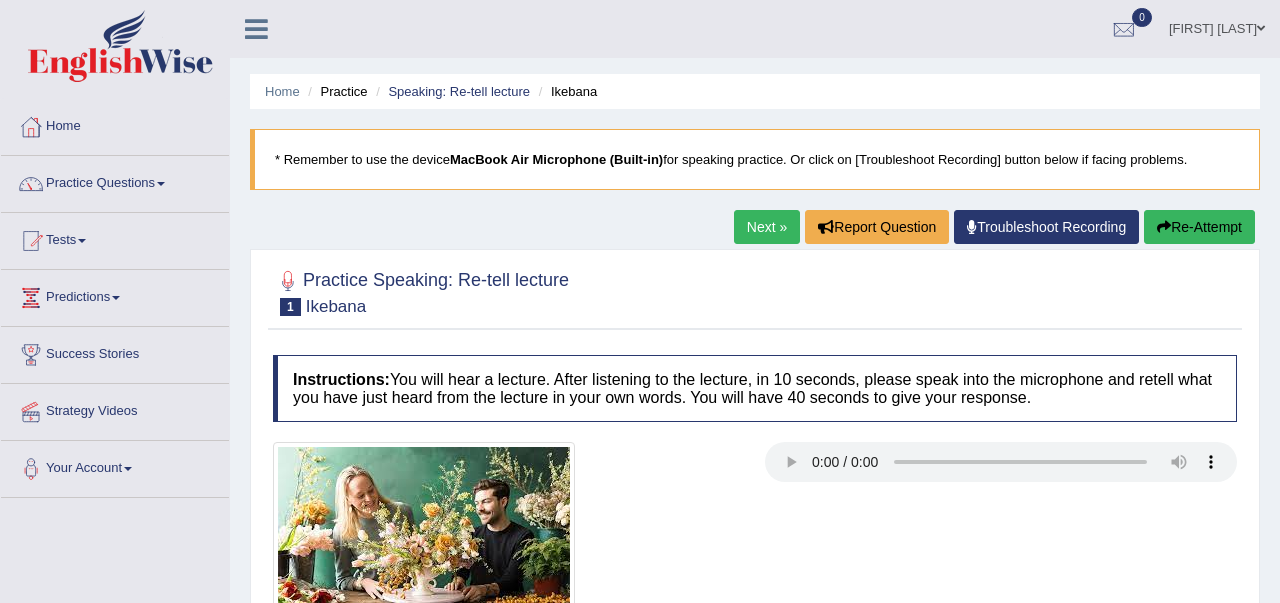 type 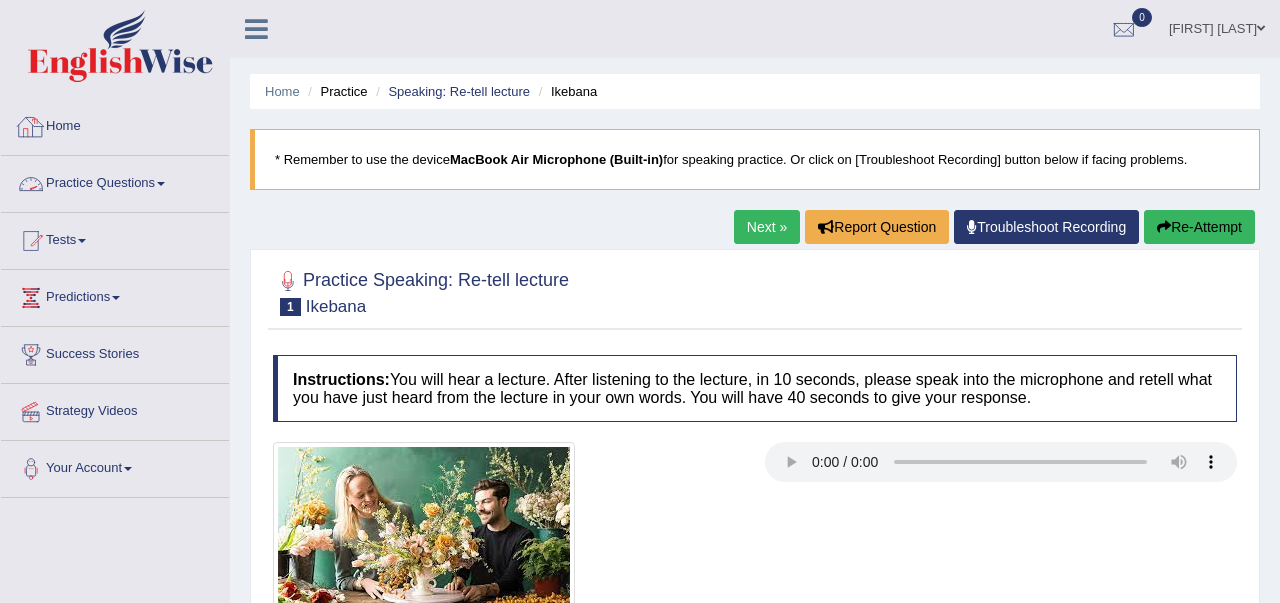 click on "Practice Questions" at bounding box center (115, 181) 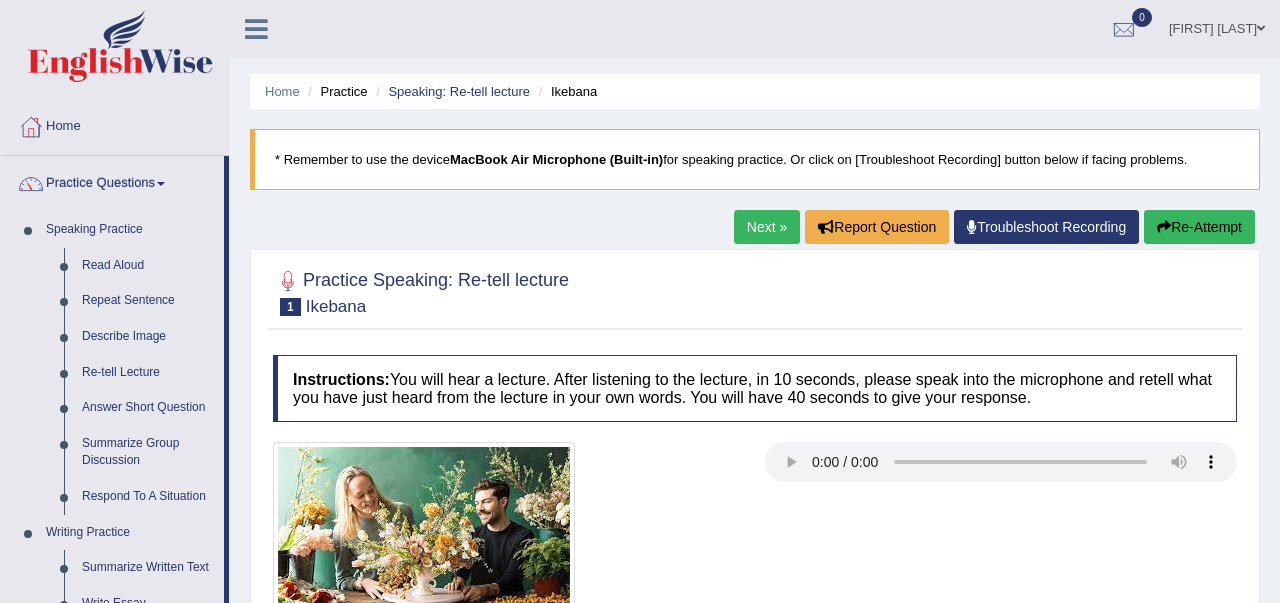click on "Practice Questions" at bounding box center [112, 181] 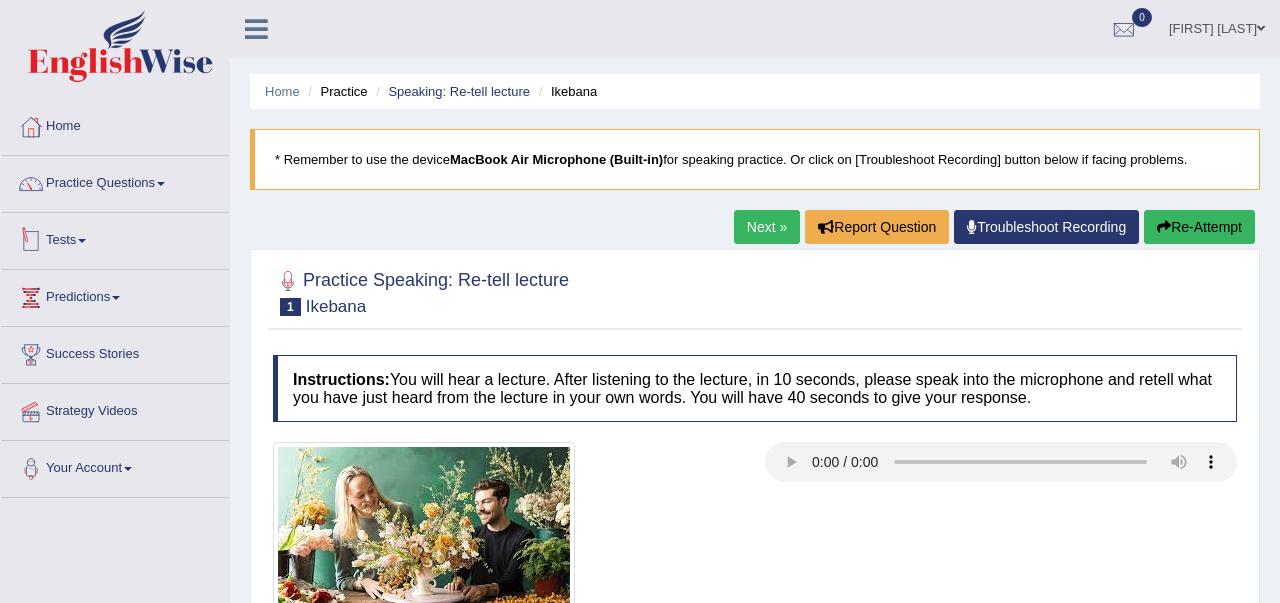click on "Tests" at bounding box center [115, 238] 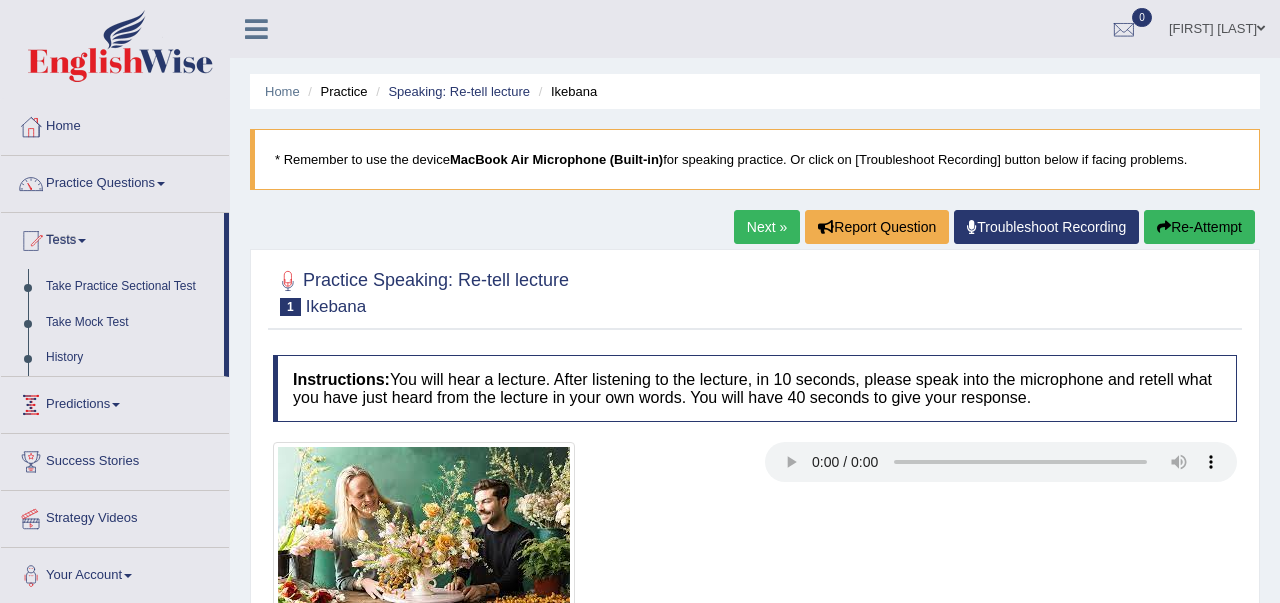 click on "Predictions" at bounding box center [115, 402] 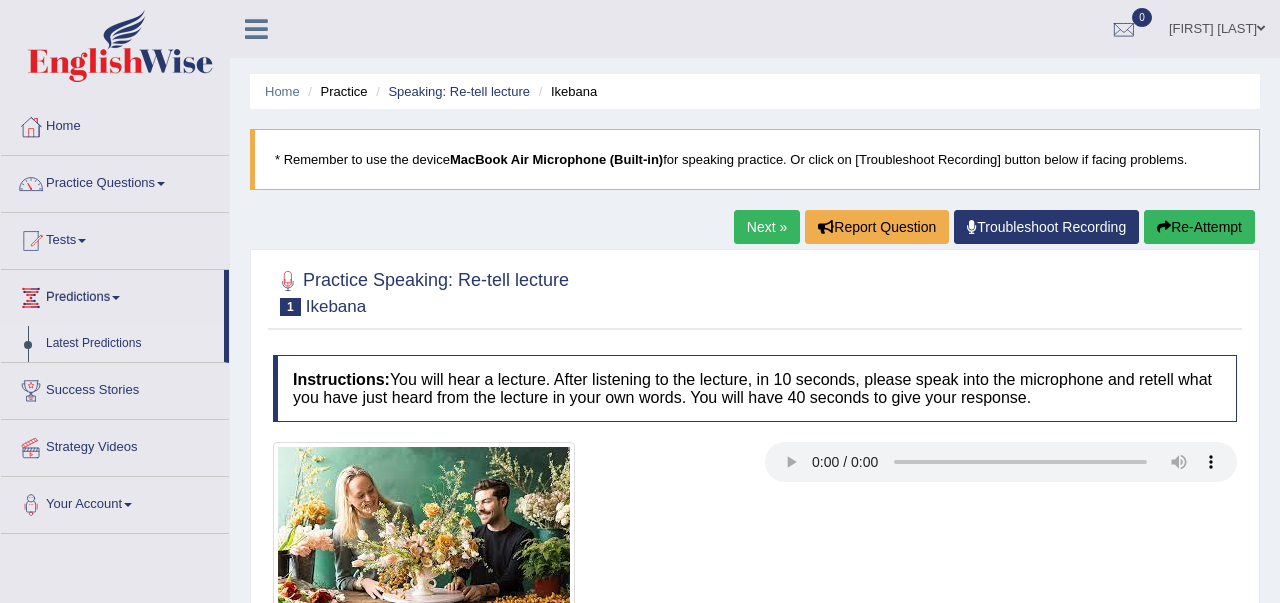 click on "Latest Predictions" at bounding box center [130, 344] 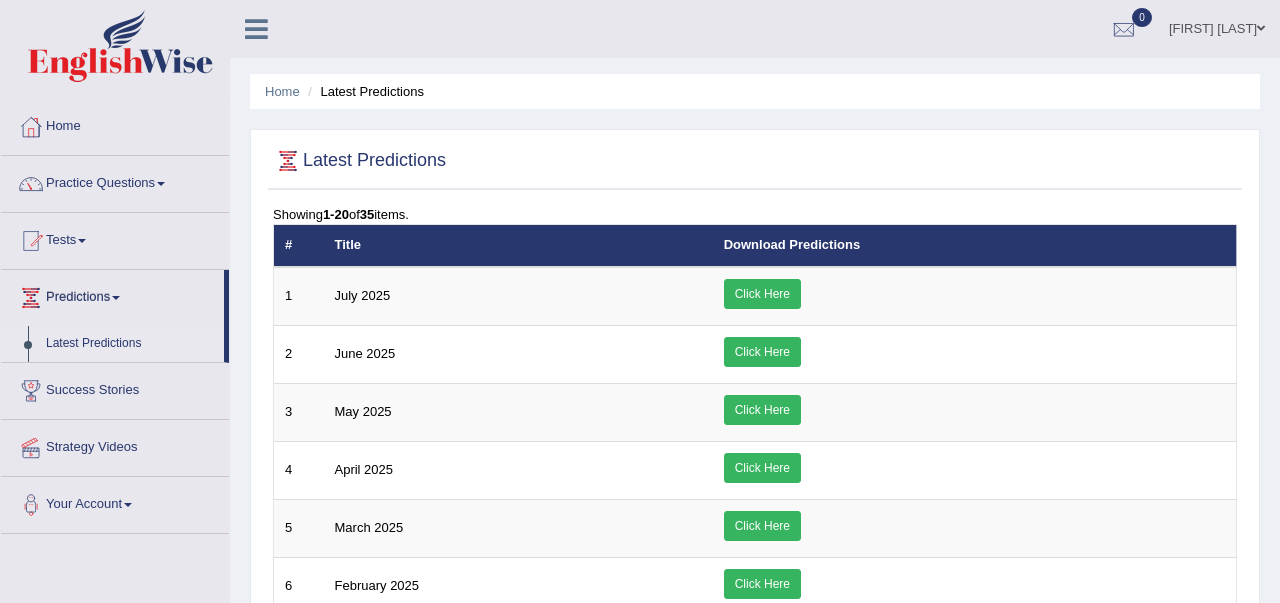 scroll, scrollTop: 0, scrollLeft: 0, axis: both 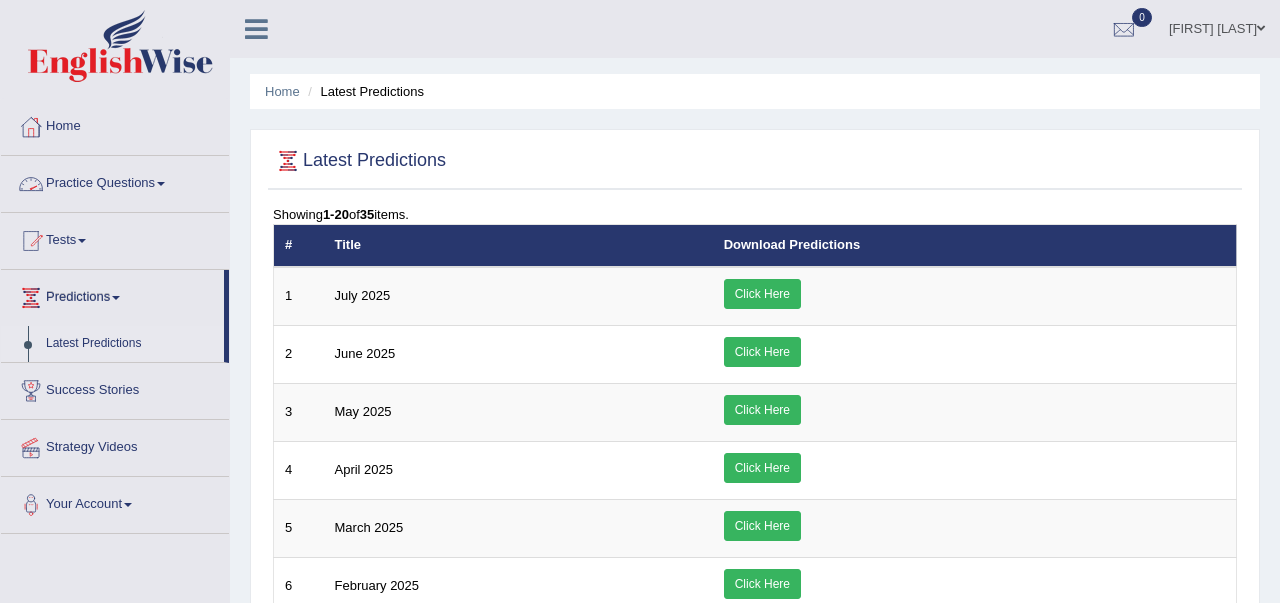 click on "Practice Questions" at bounding box center [115, 181] 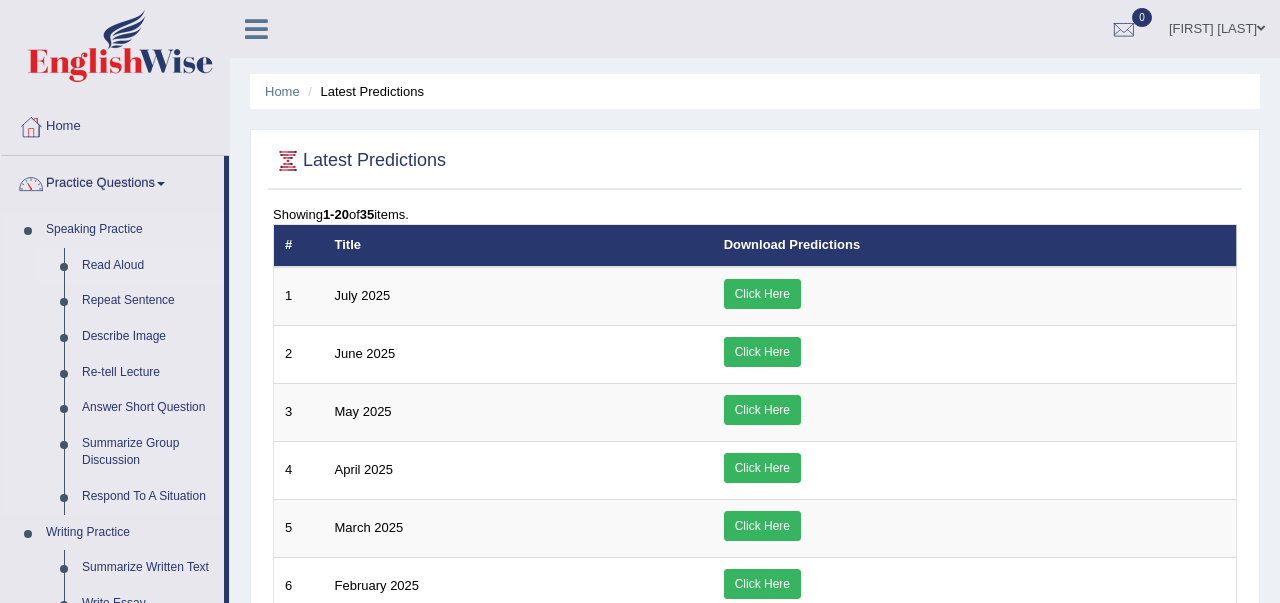 click on "Read Aloud" at bounding box center (148, 266) 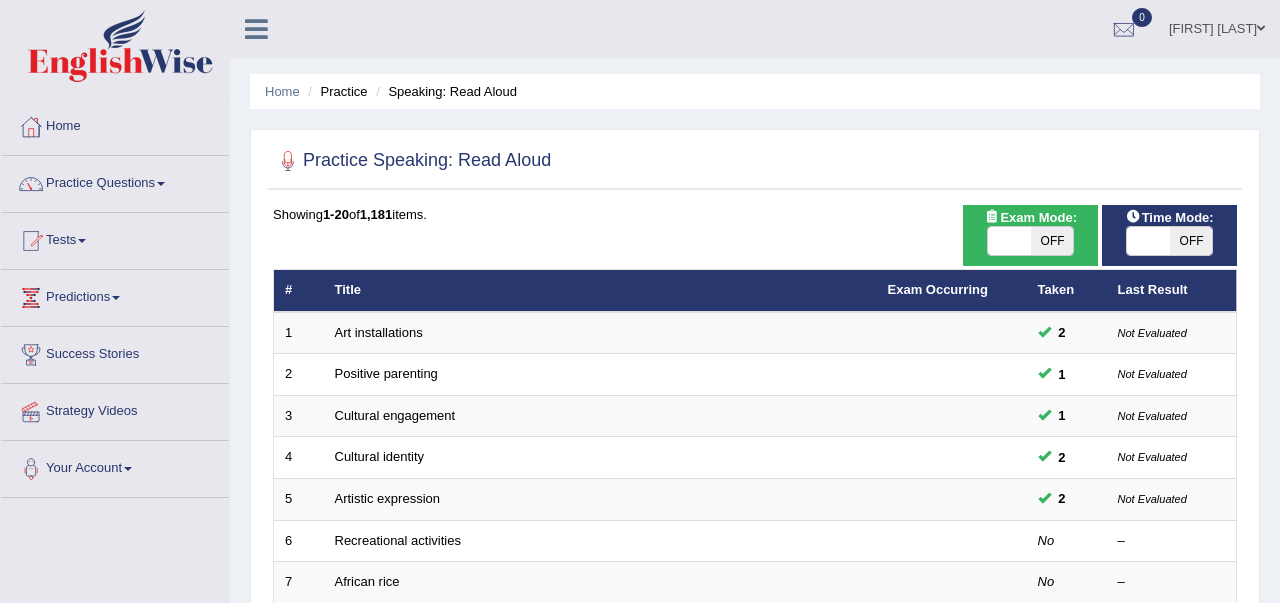 scroll, scrollTop: 0, scrollLeft: 0, axis: both 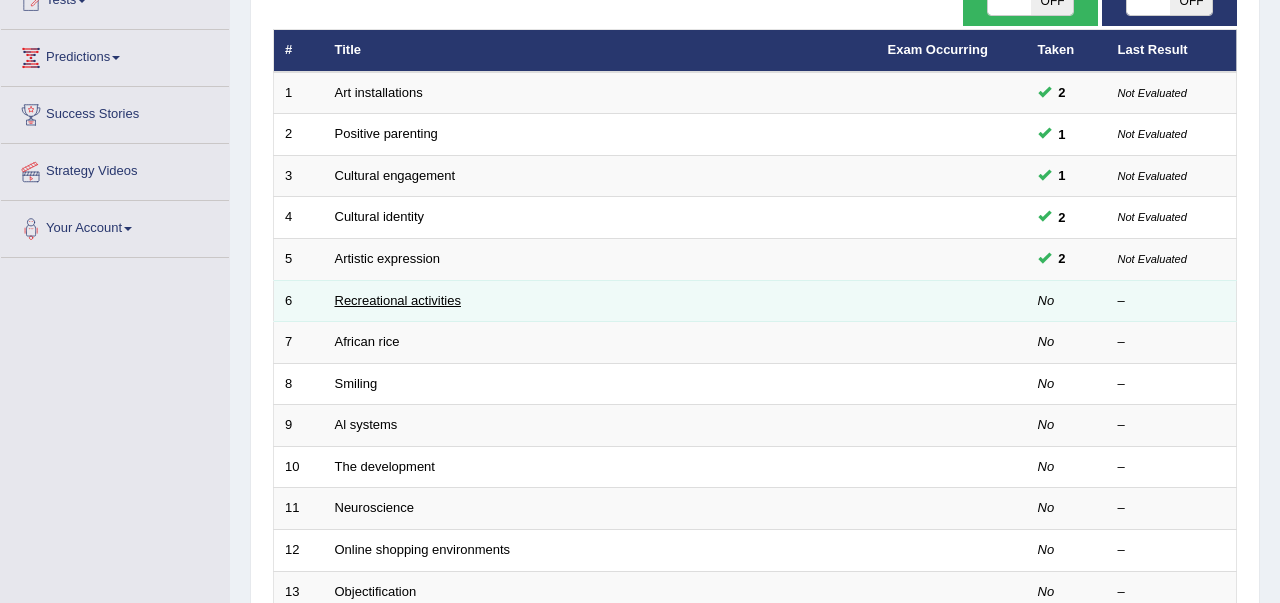 click on "Recreational activities" at bounding box center [398, 300] 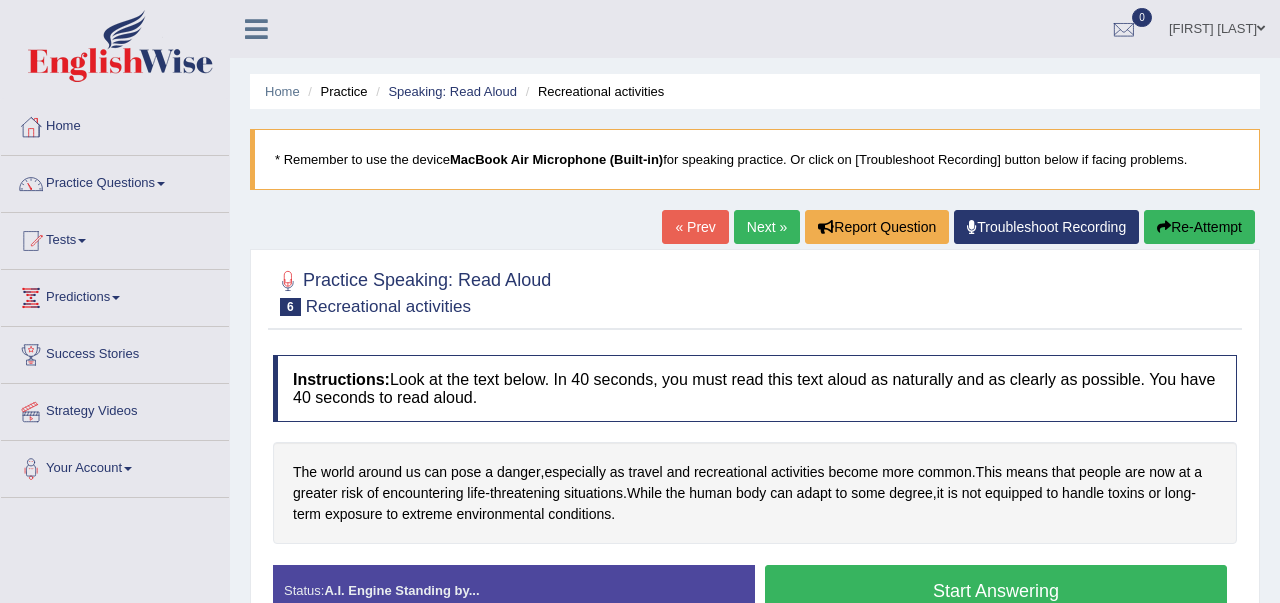 scroll, scrollTop: 0, scrollLeft: 0, axis: both 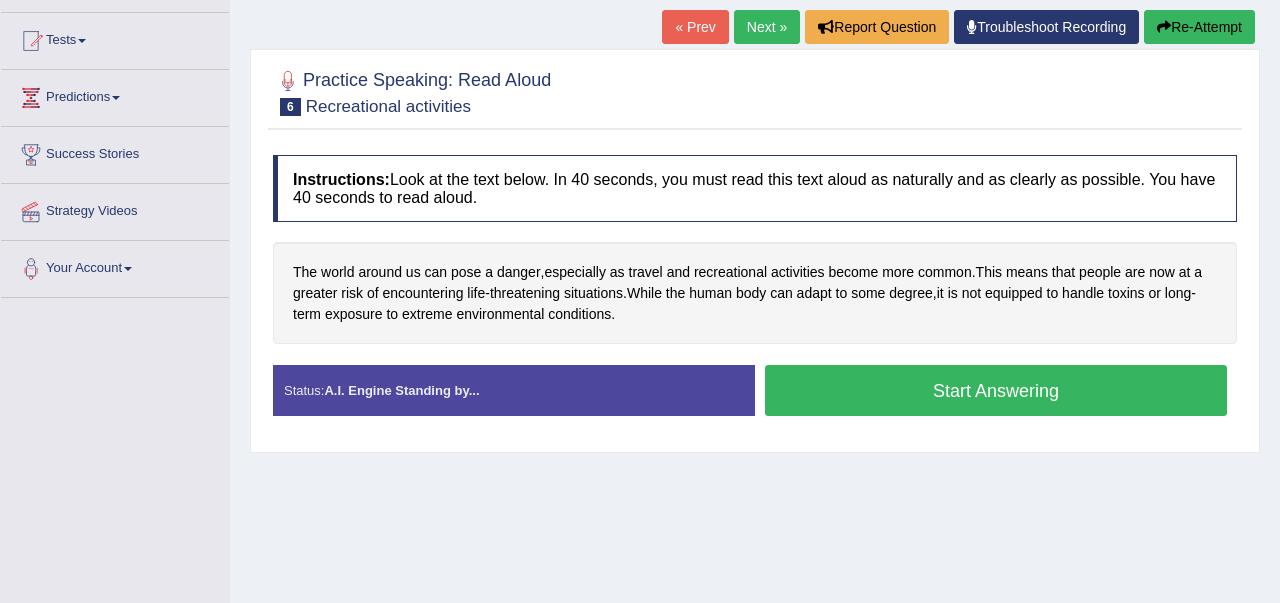 click on "Start Answering" at bounding box center [996, 390] 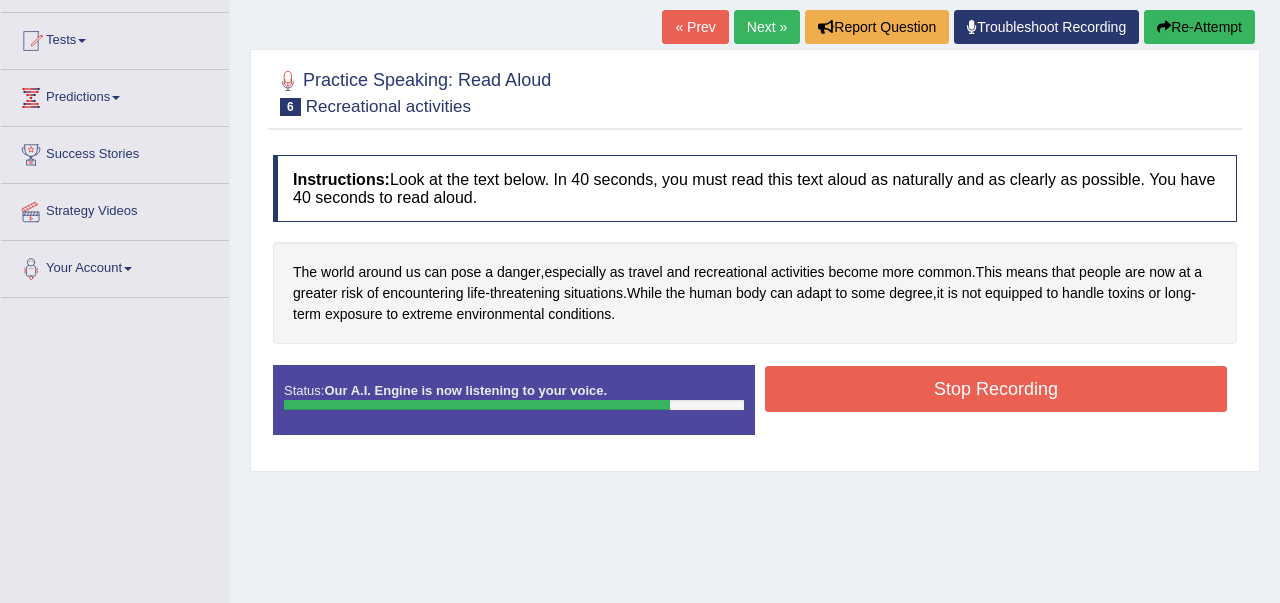 click on "Stop Recording" at bounding box center [996, 389] 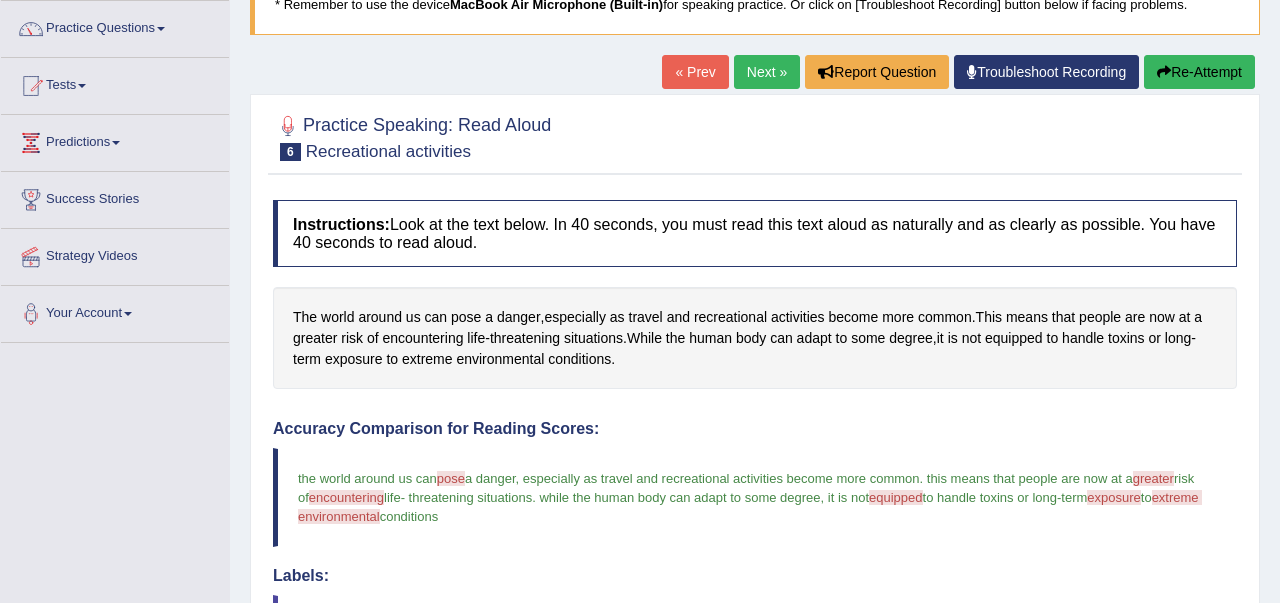 scroll, scrollTop: 120, scrollLeft: 0, axis: vertical 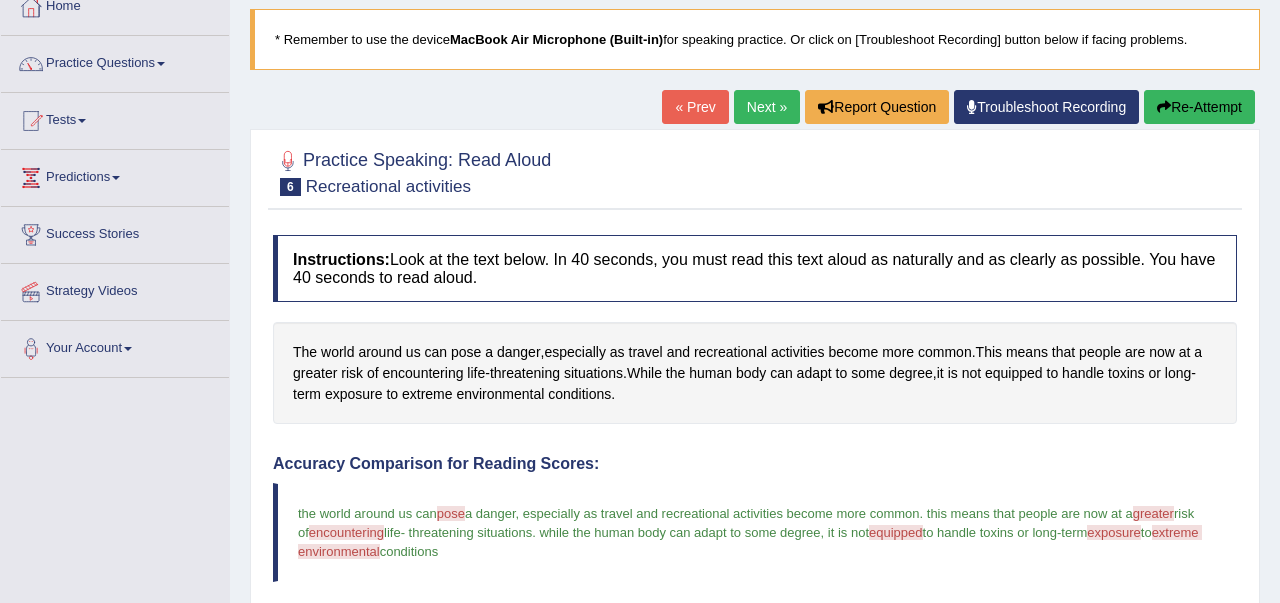click on "Next »" at bounding box center (767, 107) 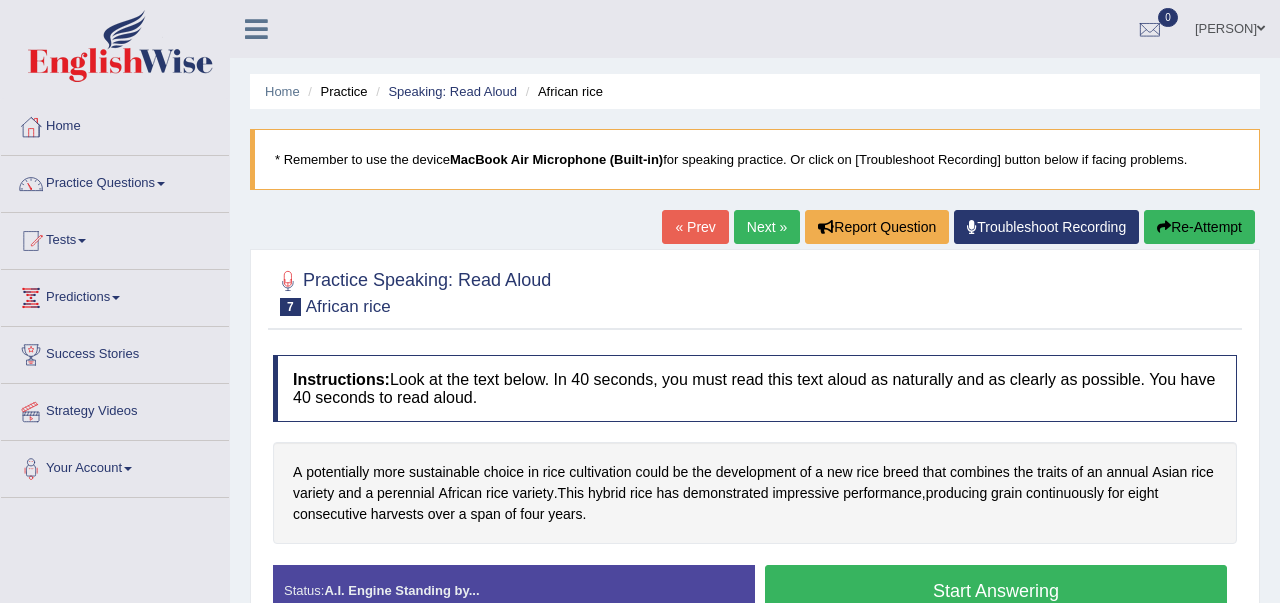 scroll, scrollTop: 0, scrollLeft: 0, axis: both 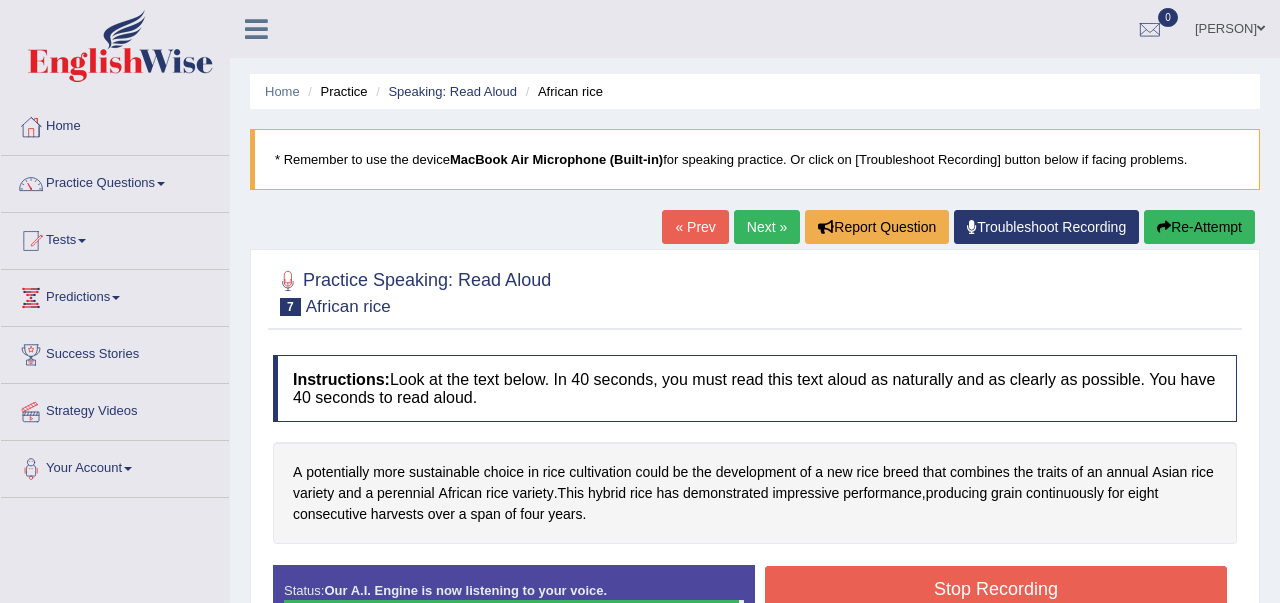 click on "Stop Recording" at bounding box center (996, 589) 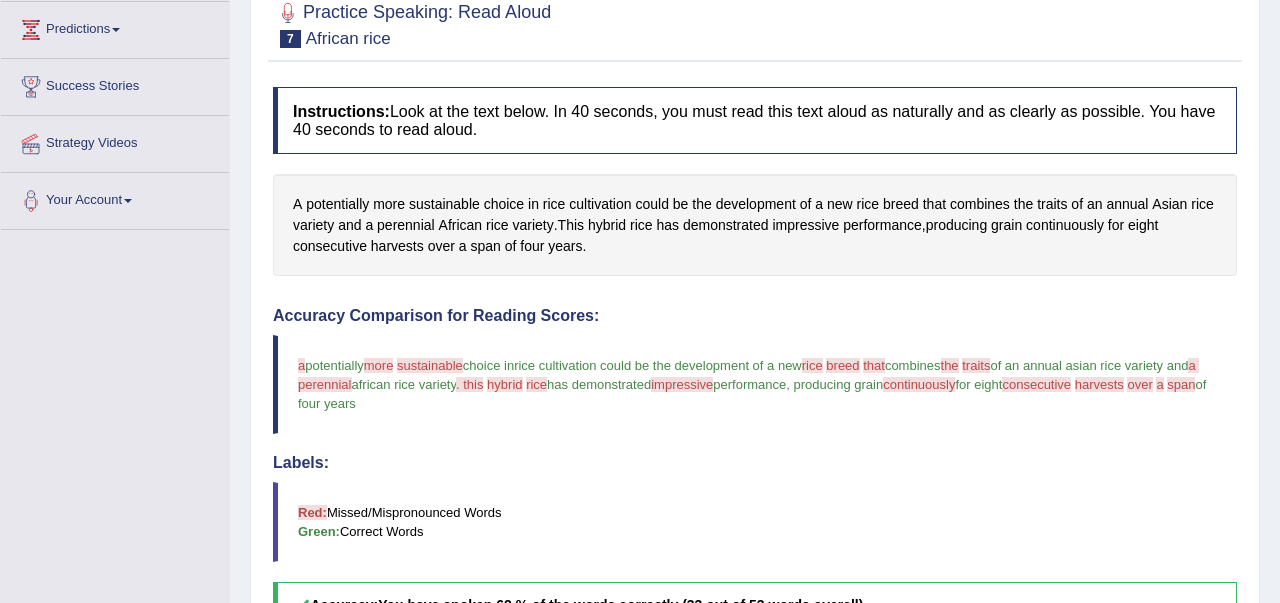 scroll, scrollTop: 200, scrollLeft: 0, axis: vertical 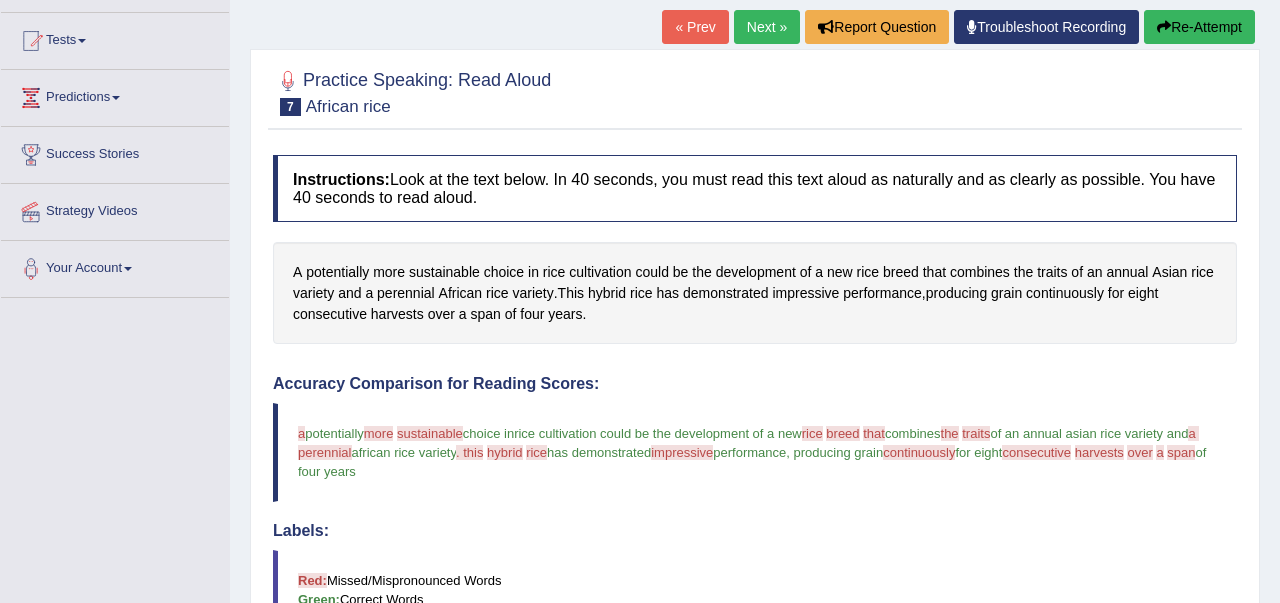 click on "Re-Attempt" at bounding box center (1199, 27) 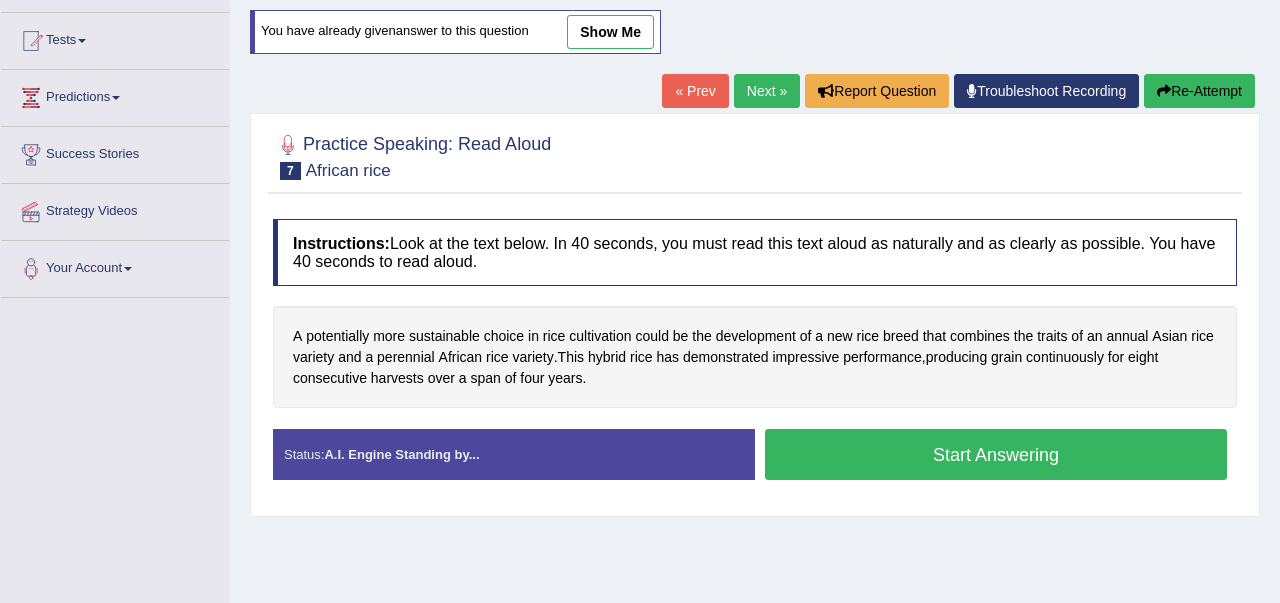 scroll, scrollTop: 200, scrollLeft: 0, axis: vertical 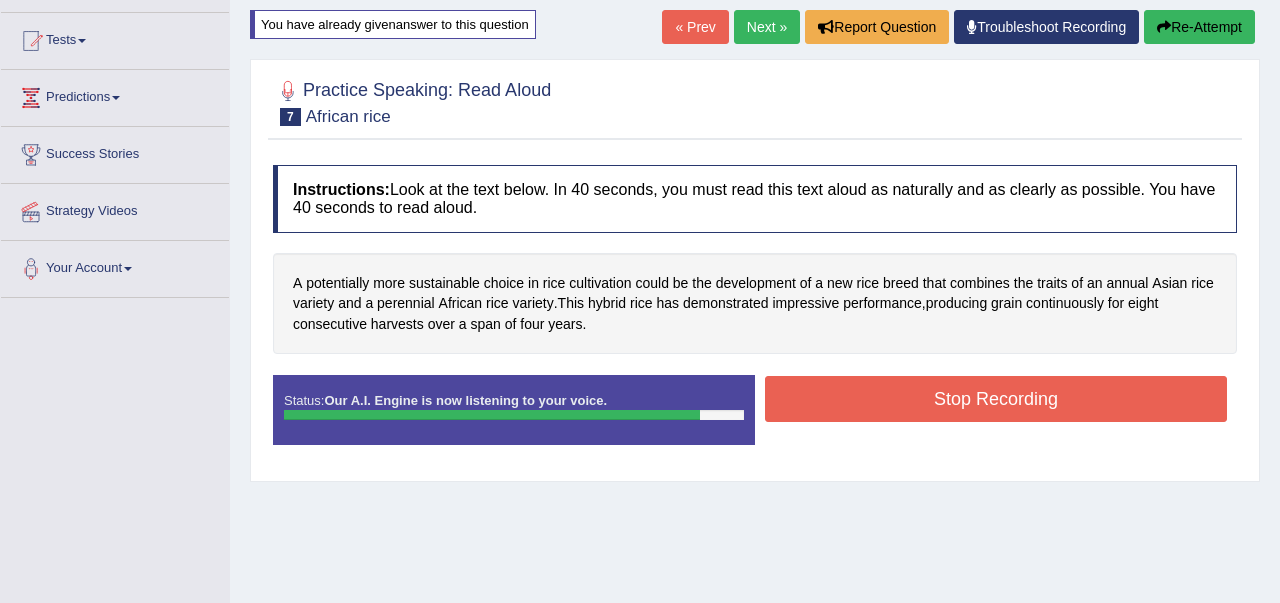 click on "Stop Recording" at bounding box center (996, 399) 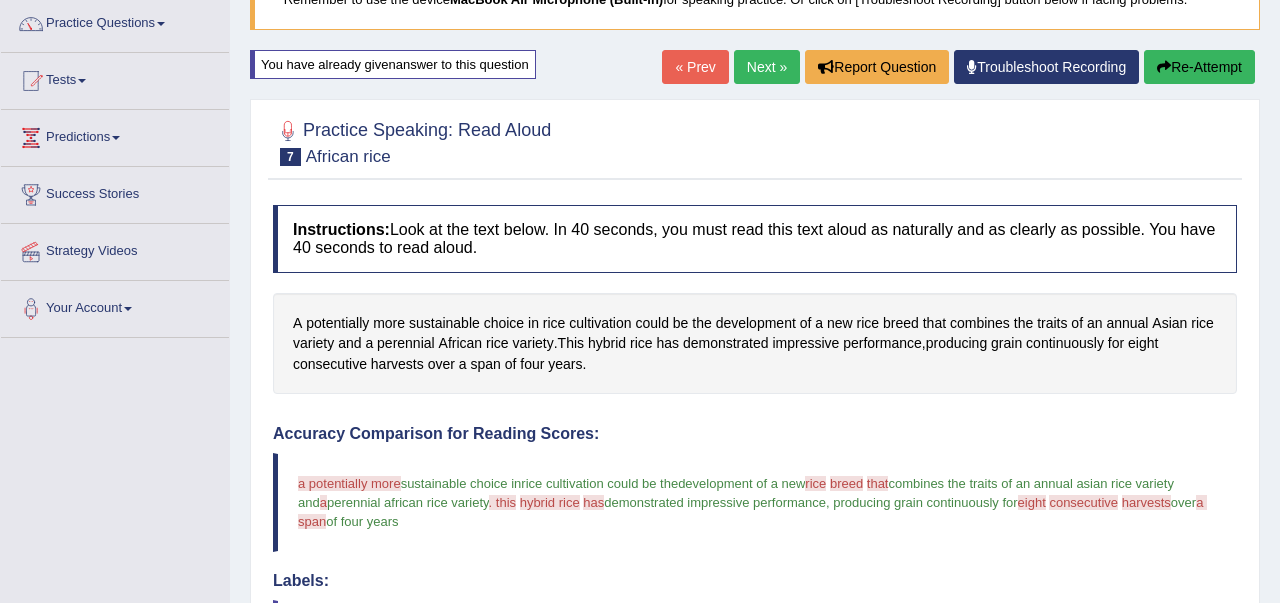 scroll, scrollTop: 120, scrollLeft: 0, axis: vertical 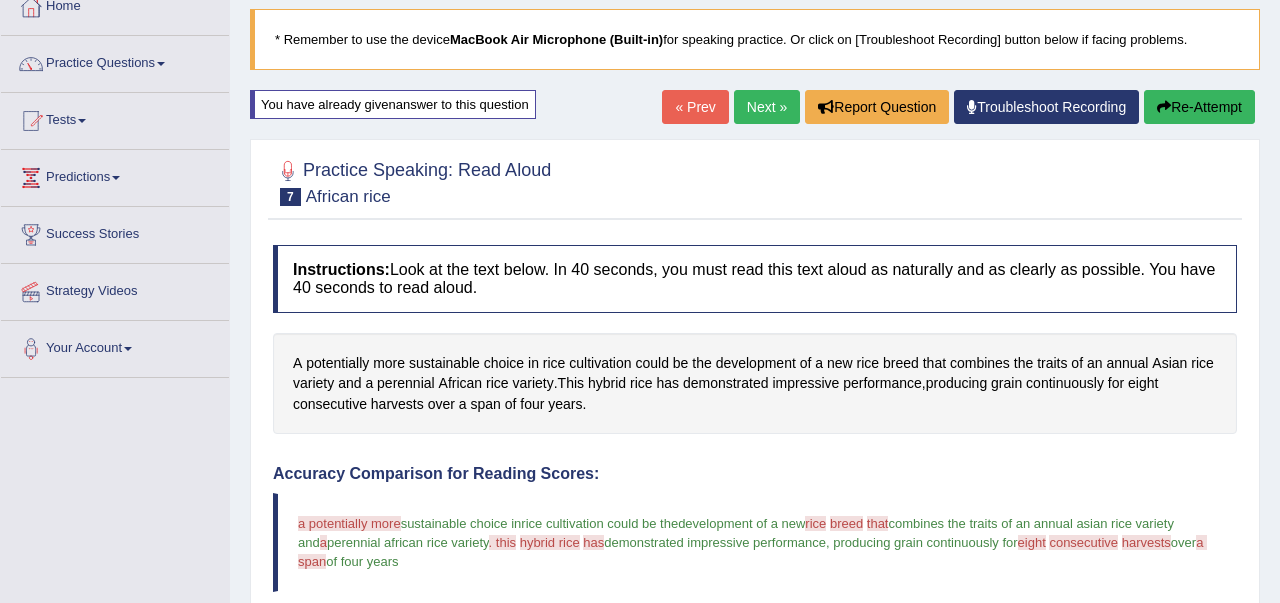 click on "Re-Attempt" at bounding box center (1199, 107) 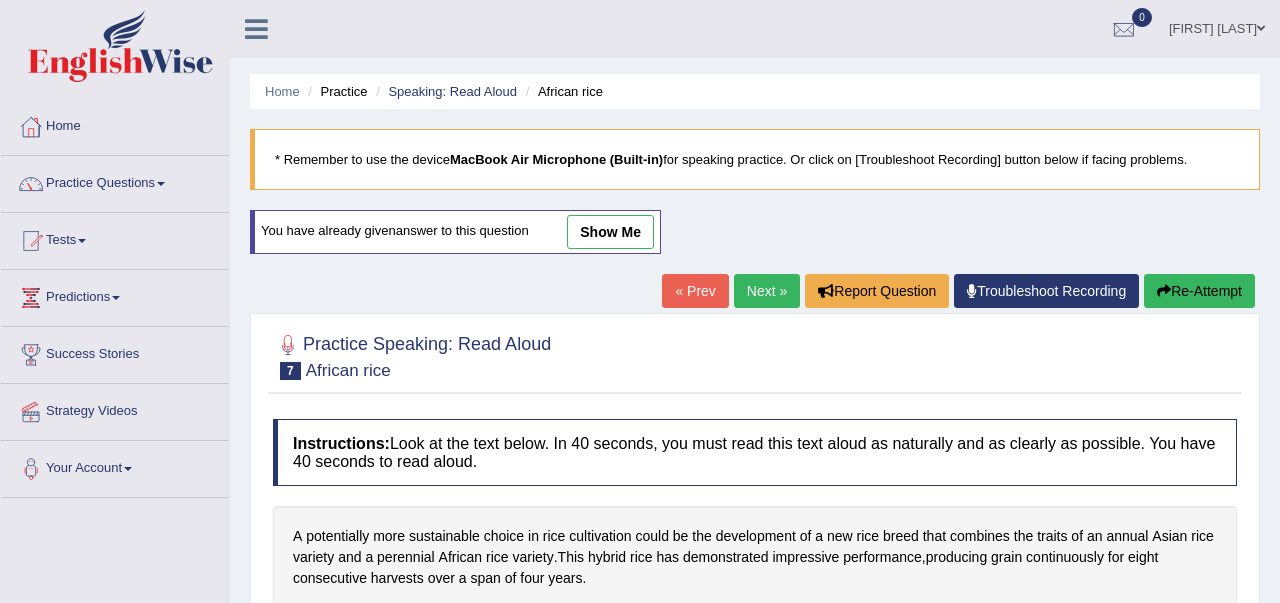 scroll, scrollTop: 120, scrollLeft: 0, axis: vertical 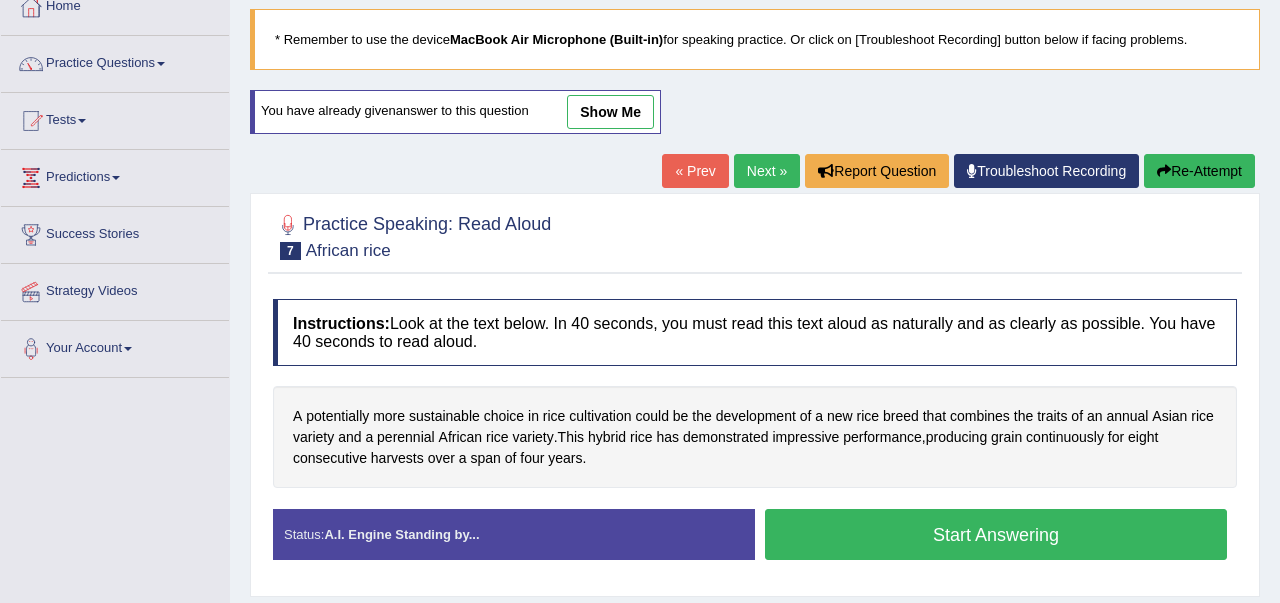 click on "Start Answering" at bounding box center (996, 534) 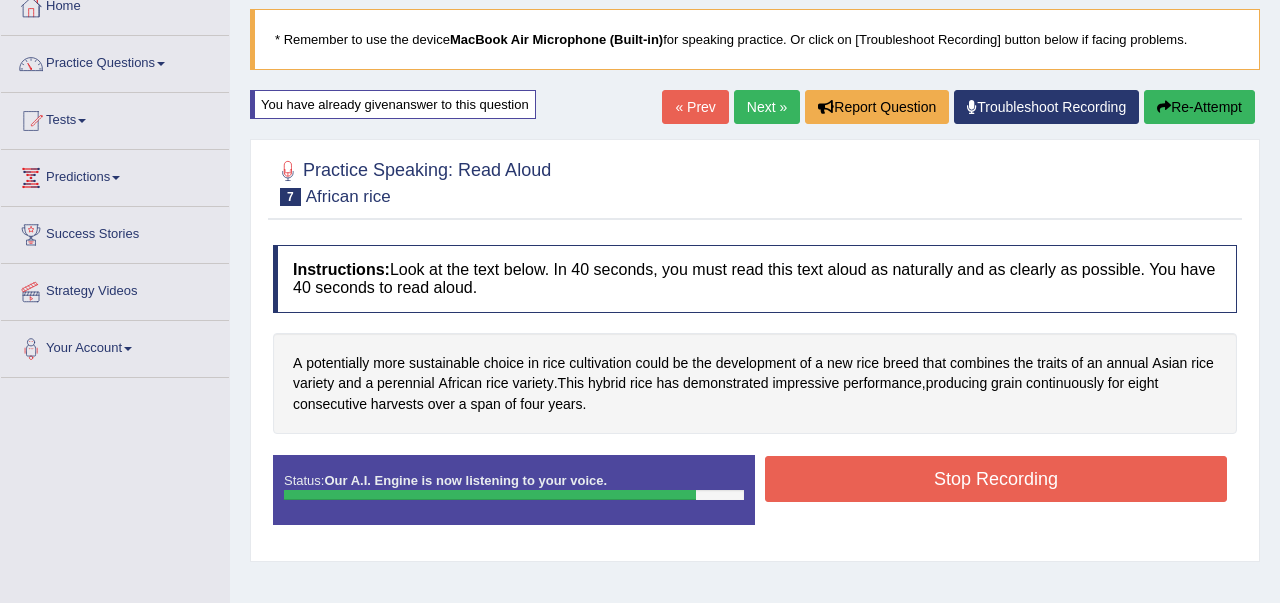 click on "Stop Recording" at bounding box center (996, 479) 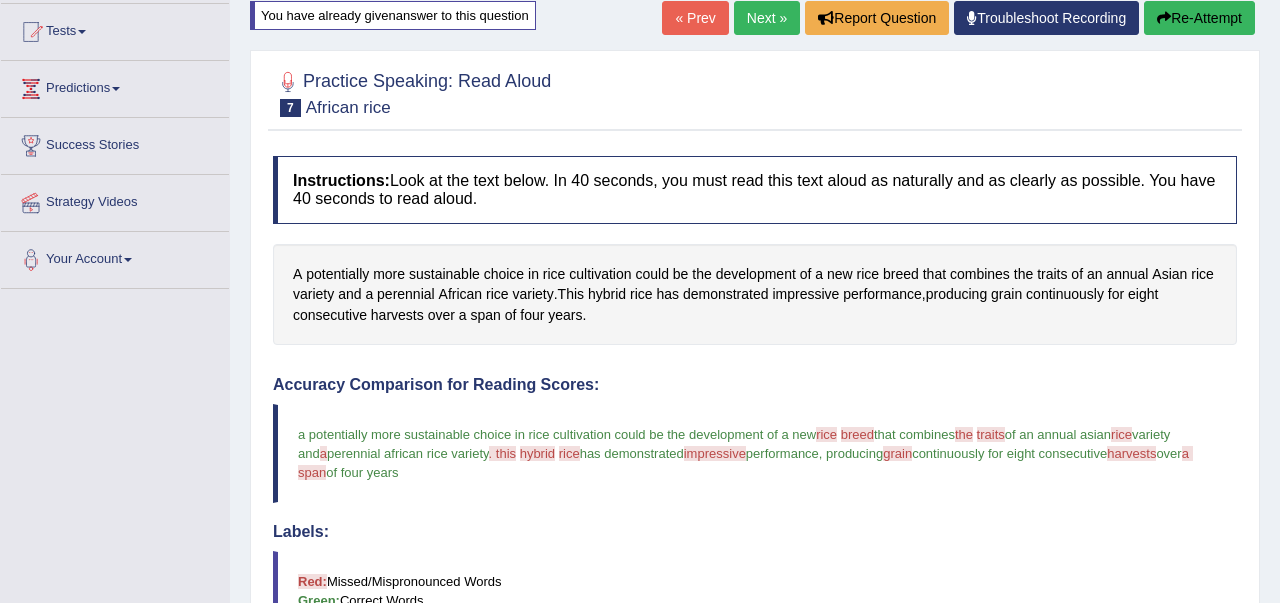 scroll, scrollTop: 200, scrollLeft: 0, axis: vertical 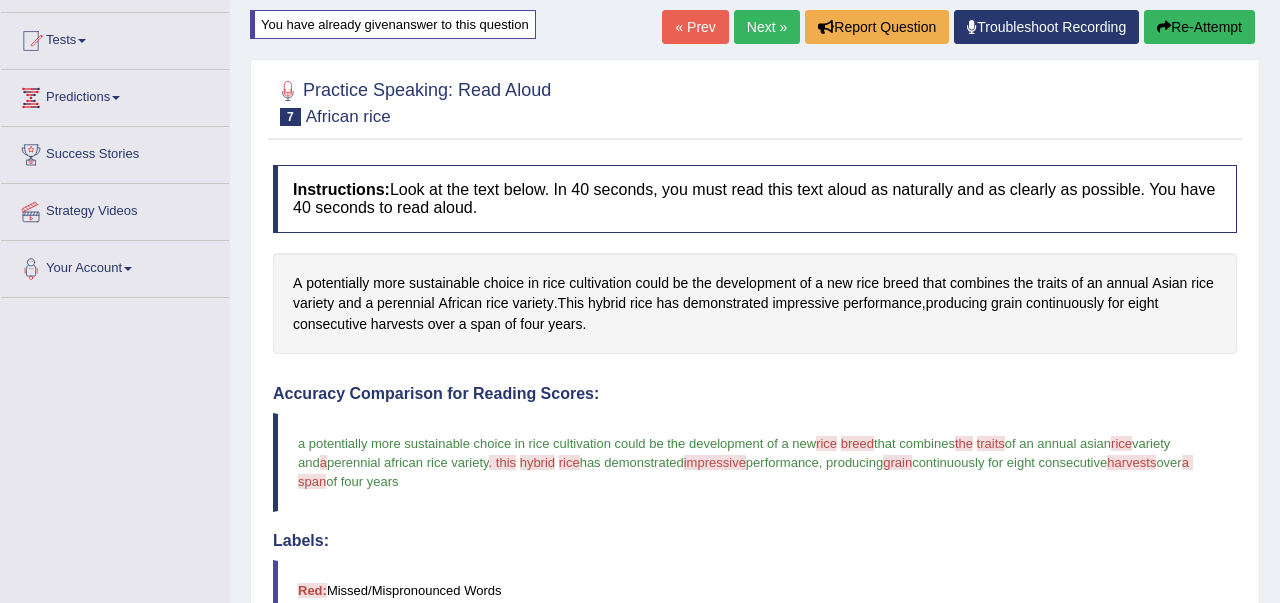 click on "Next »" at bounding box center (767, 27) 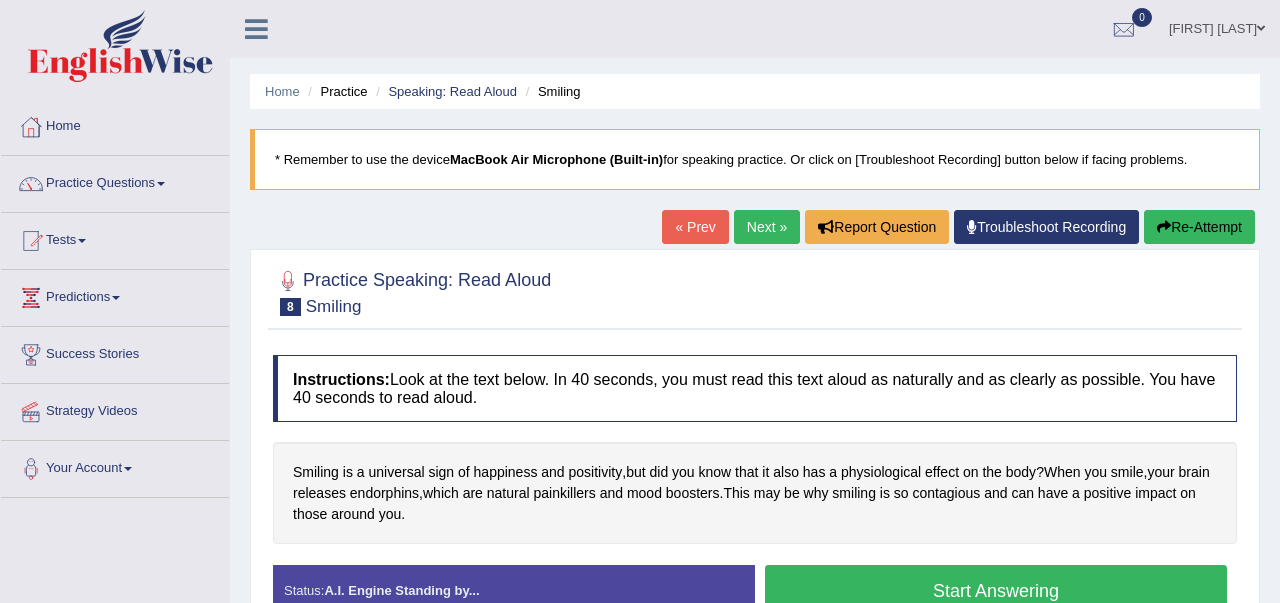 scroll, scrollTop: 0, scrollLeft: 0, axis: both 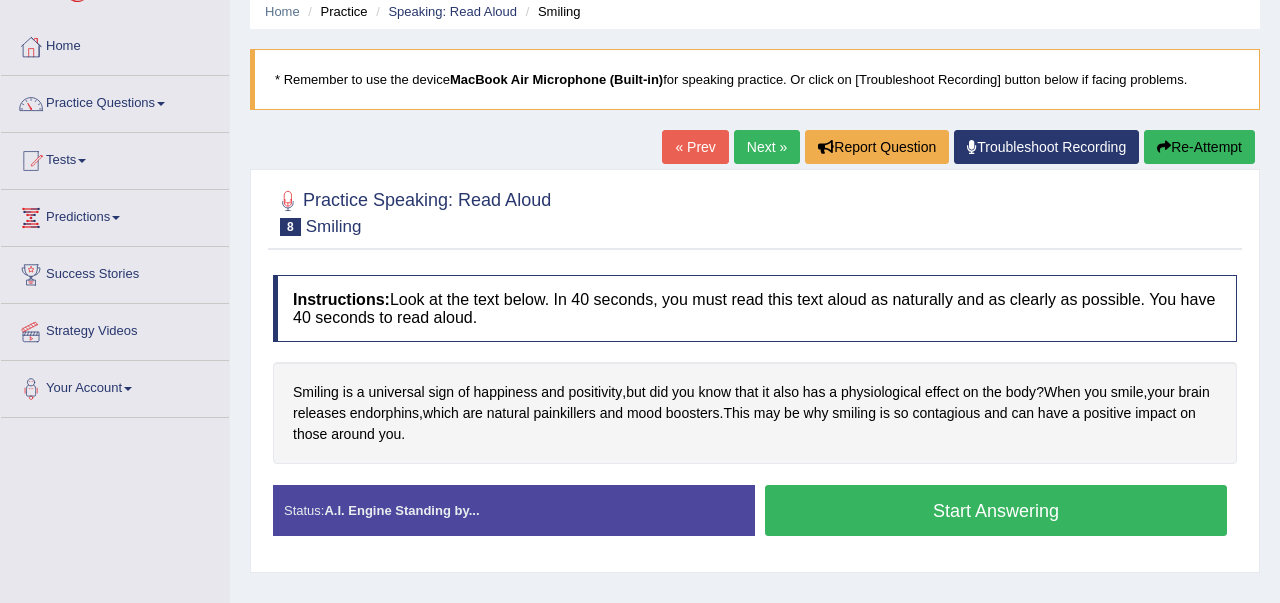 click on "Start Answering" at bounding box center (996, 510) 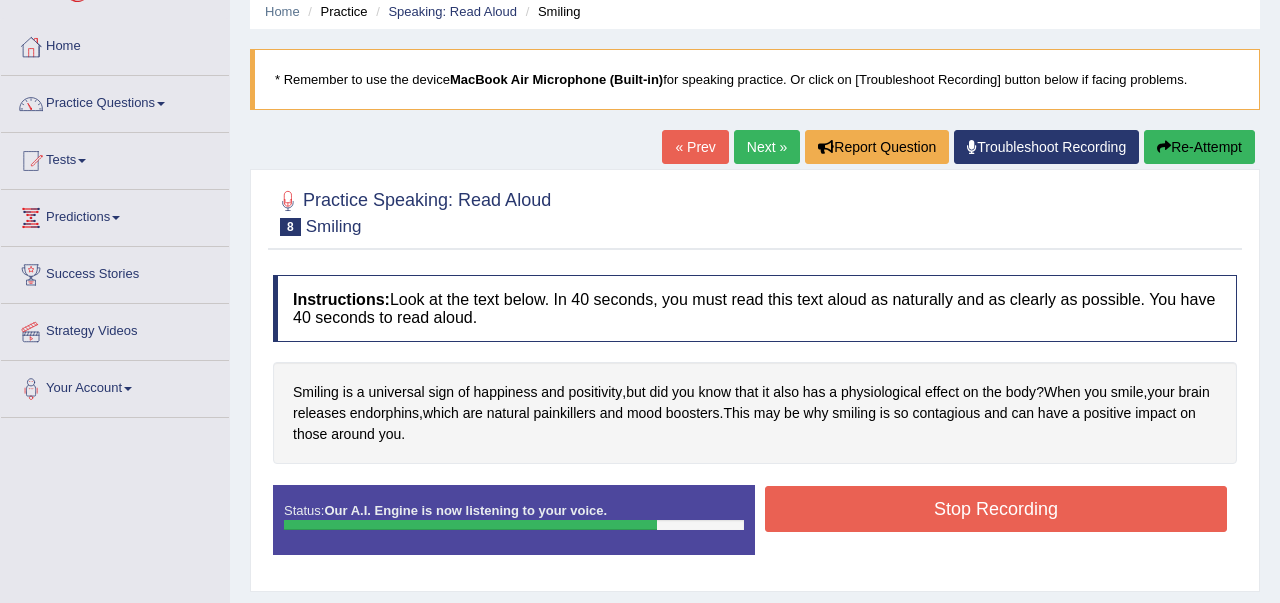 click on "Stop Recording" at bounding box center [996, 509] 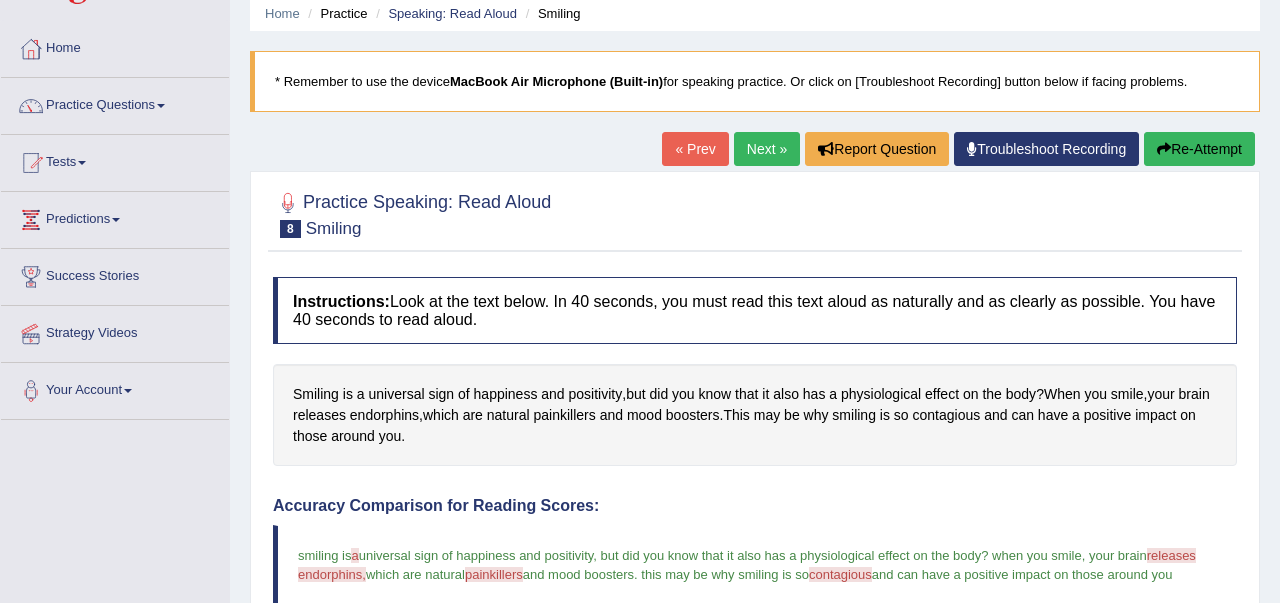 scroll, scrollTop: 40, scrollLeft: 0, axis: vertical 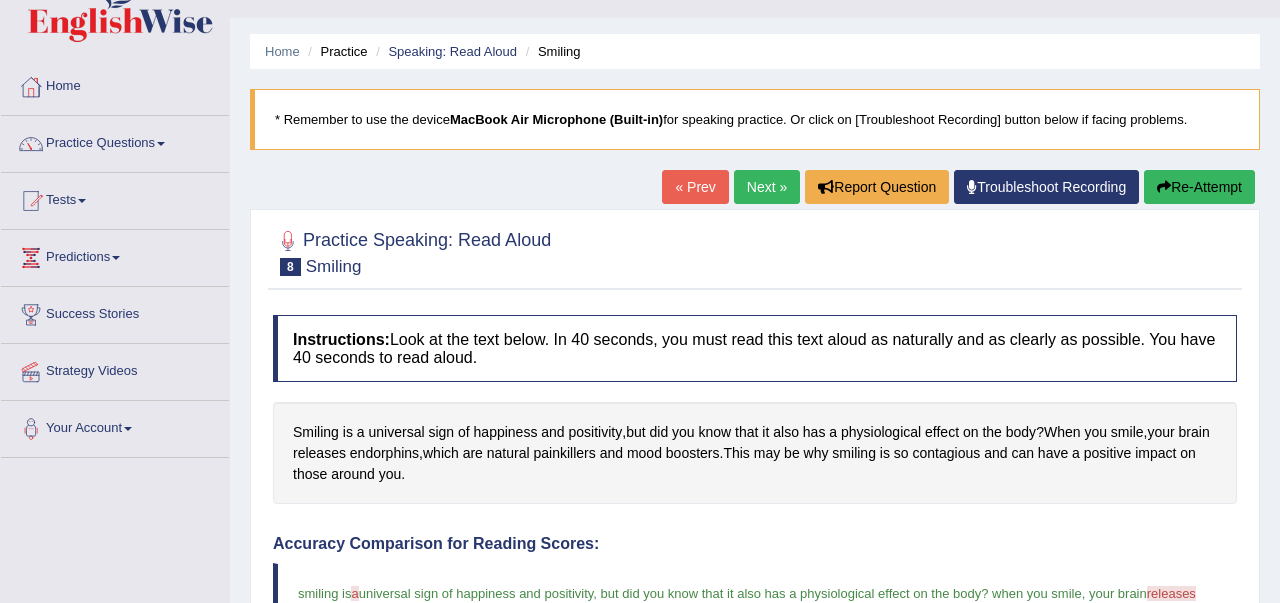 click on "Next »" at bounding box center [767, 187] 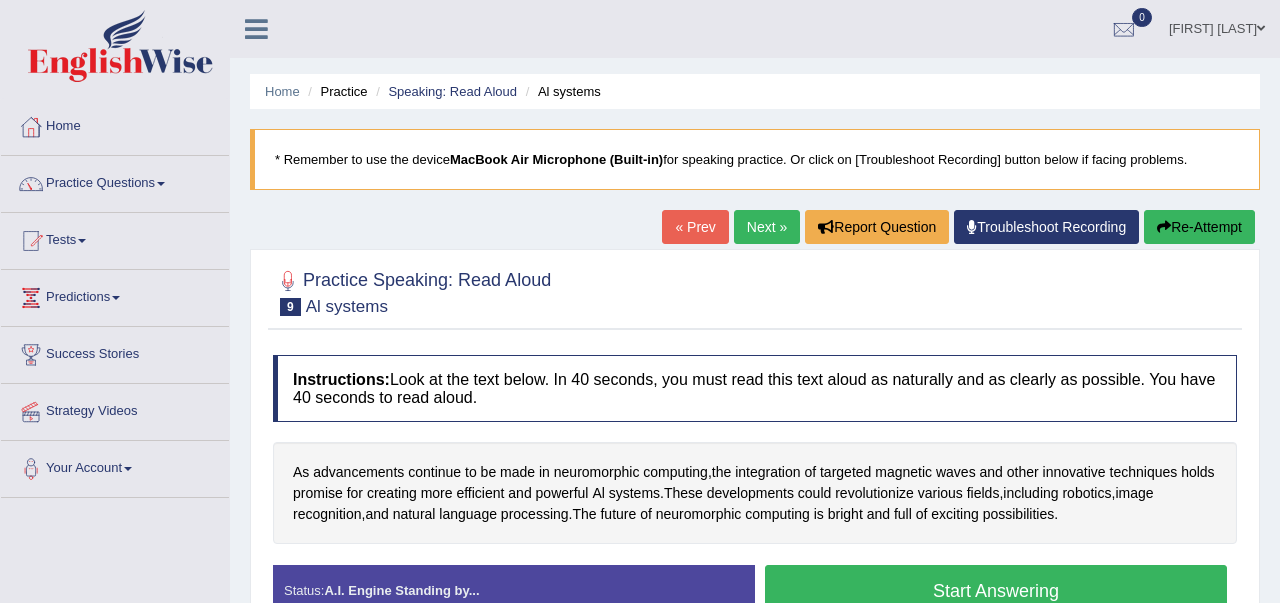 scroll, scrollTop: 0, scrollLeft: 0, axis: both 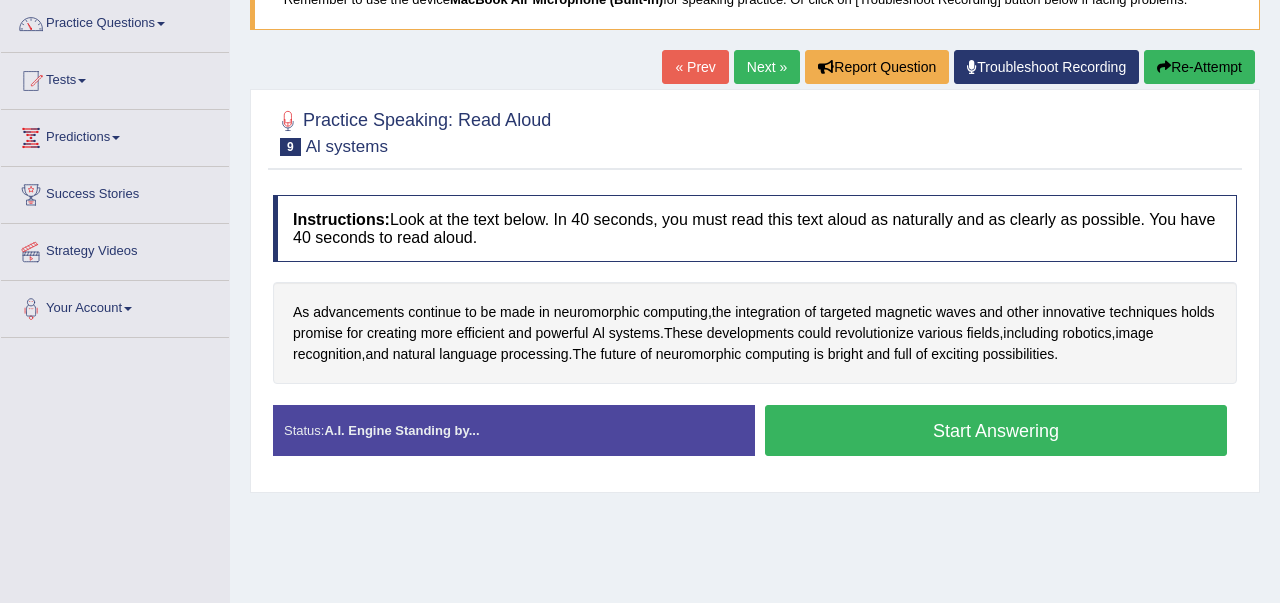click on "Start Answering" at bounding box center (996, 430) 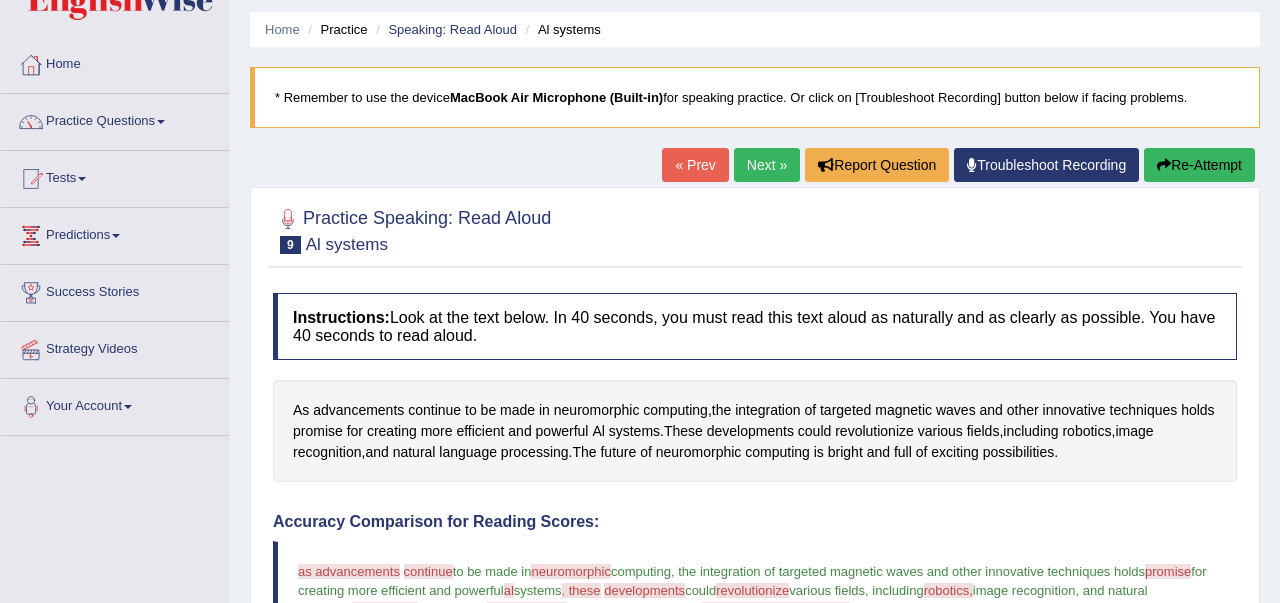 scroll, scrollTop: 40, scrollLeft: 0, axis: vertical 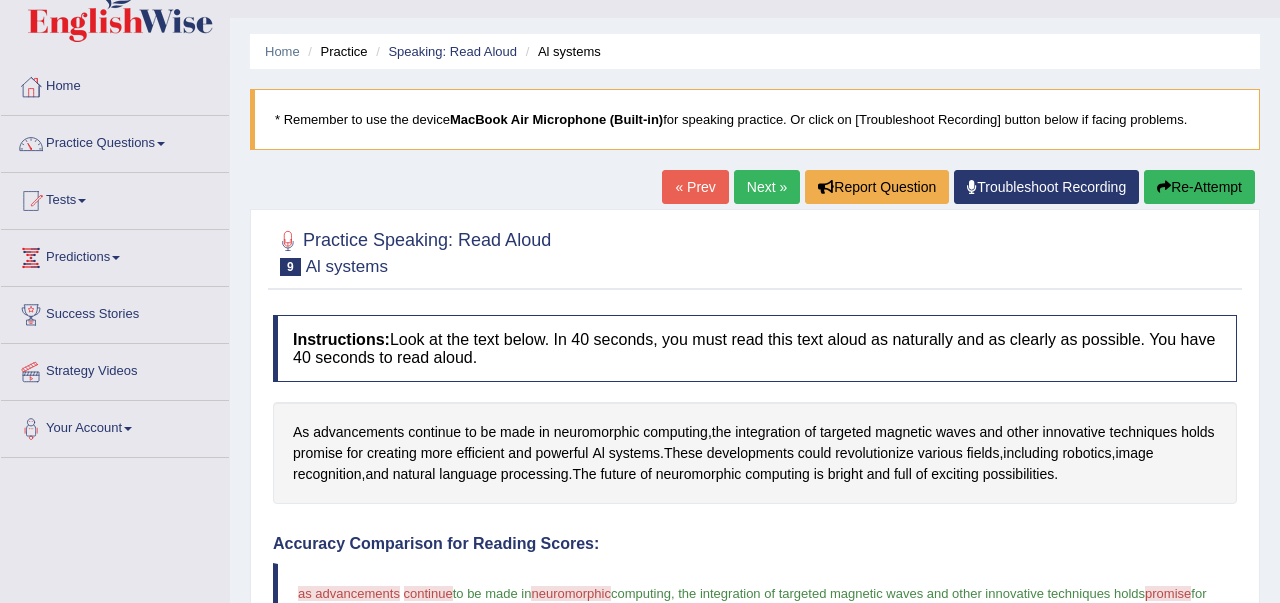 click on "Next »" at bounding box center (767, 187) 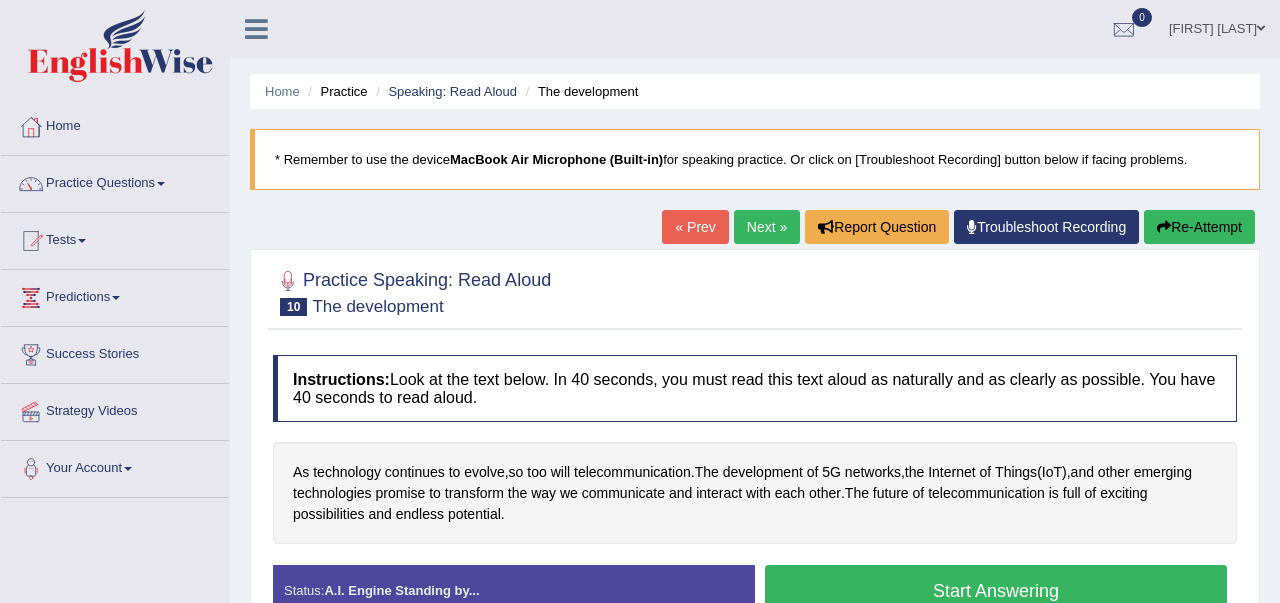scroll, scrollTop: 0, scrollLeft: 0, axis: both 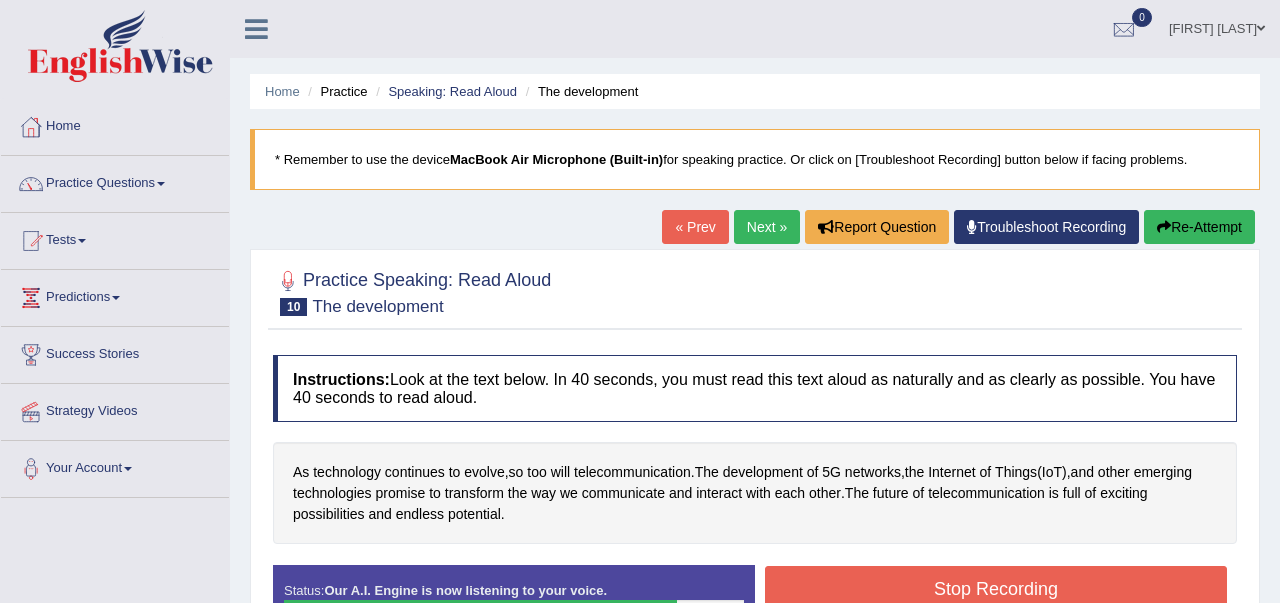 click on "Stop Recording" at bounding box center (996, 589) 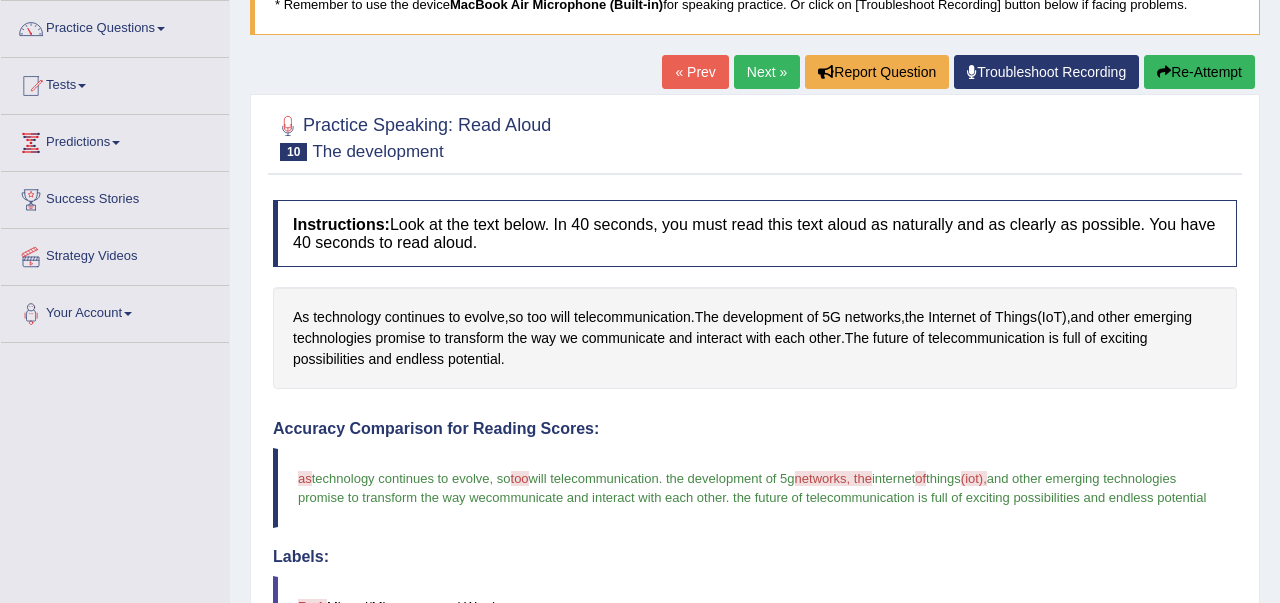 scroll, scrollTop: 120, scrollLeft: 0, axis: vertical 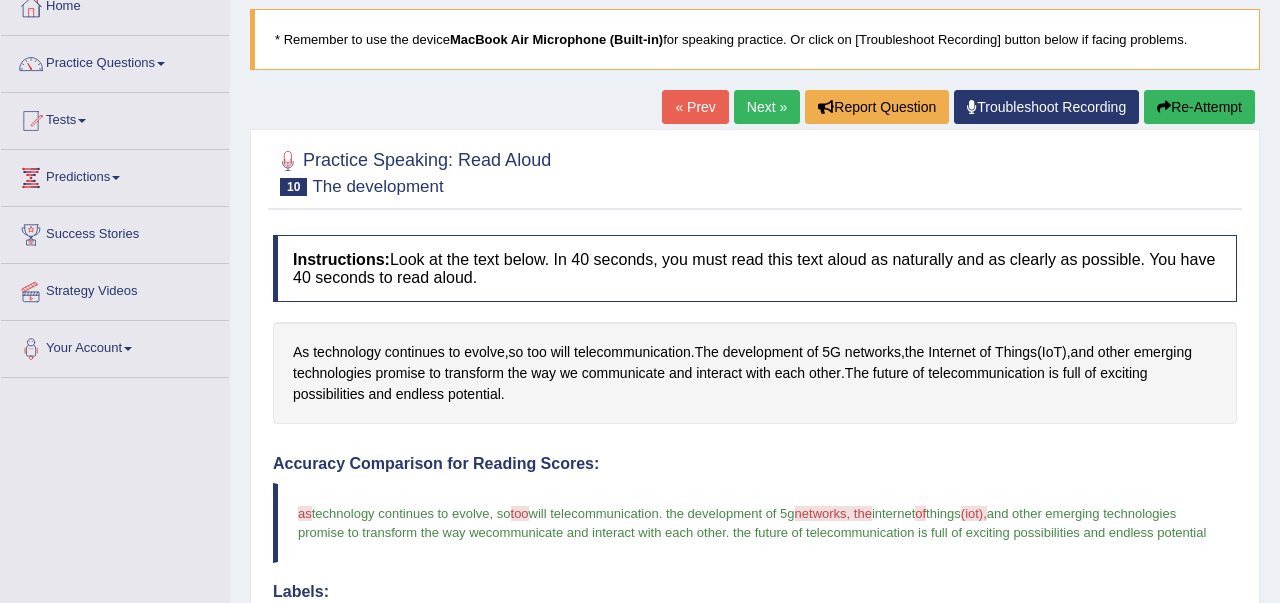 click on "Next »" at bounding box center [767, 107] 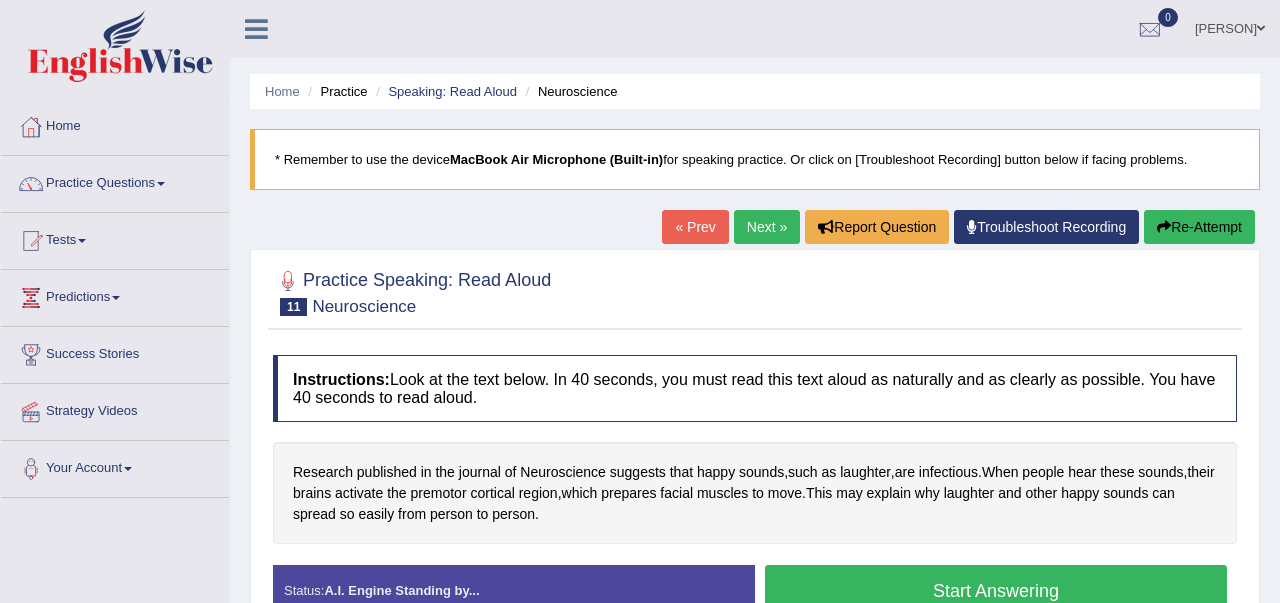 scroll, scrollTop: 0, scrollLeft: 0, axis: both 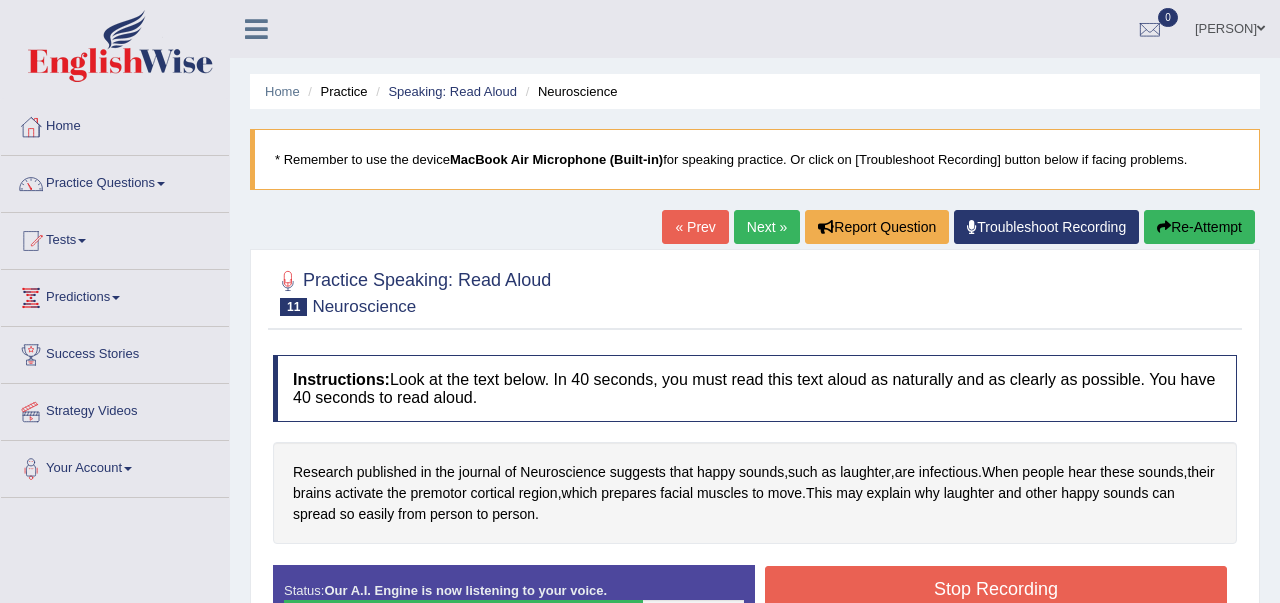 click on "Stop Recording" at bounding box center (996, 589) 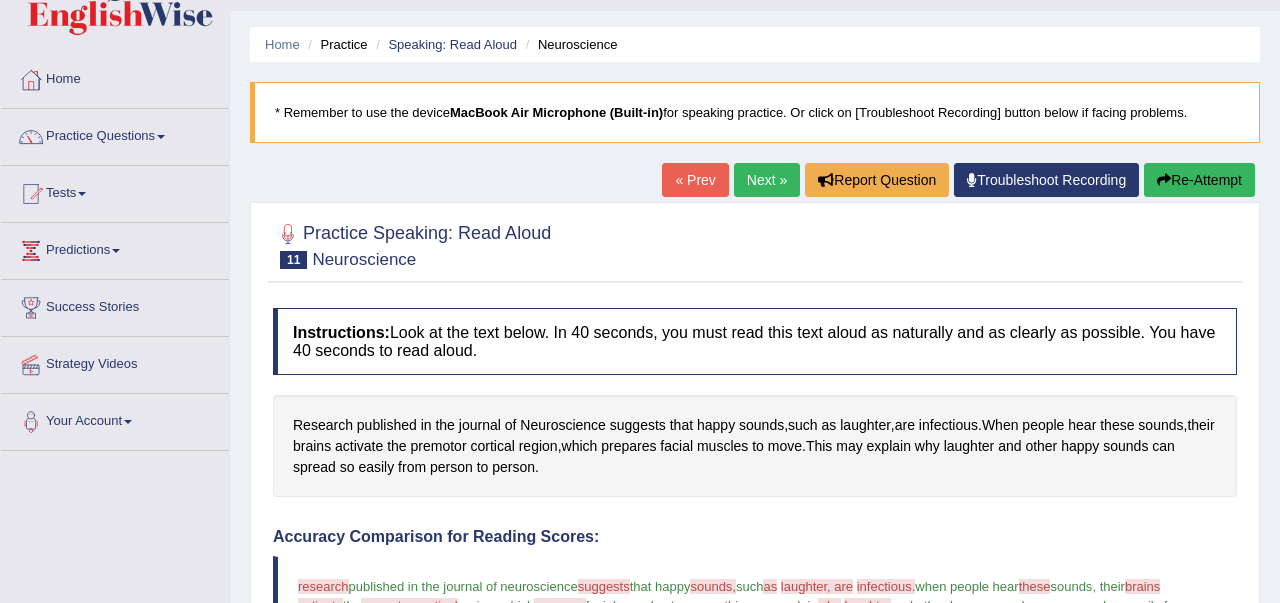 scroll, scrollTop: 40, scrollLeft: 0, axis: vertical 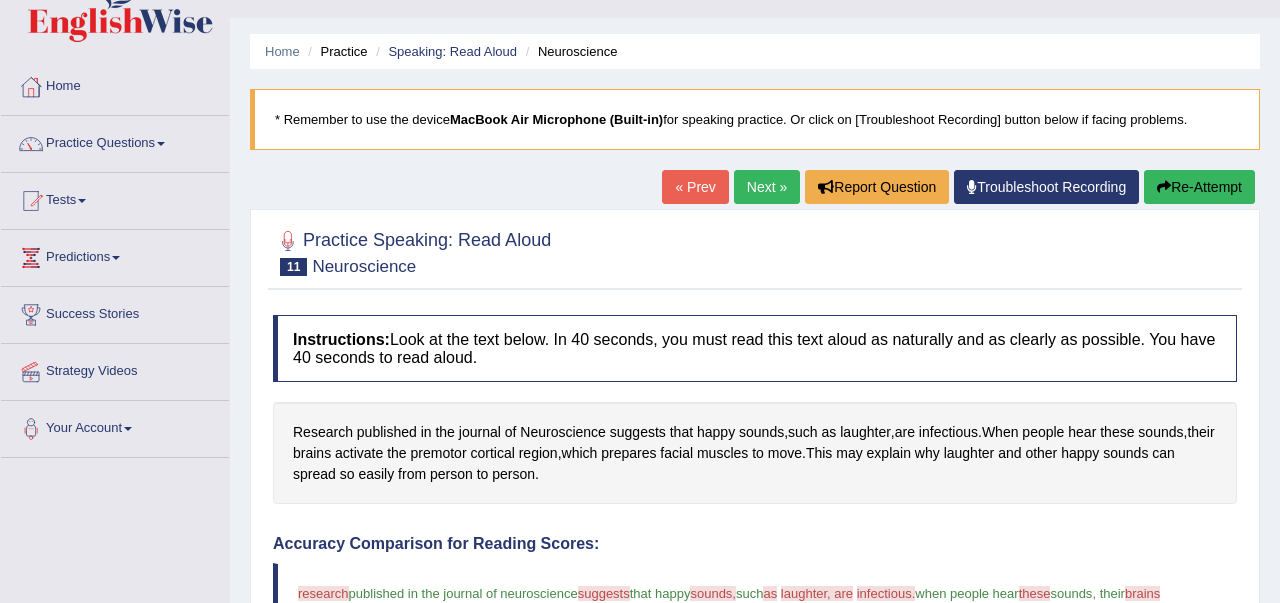 click on "Re-Attempt" at bounding box center (1199, 187) 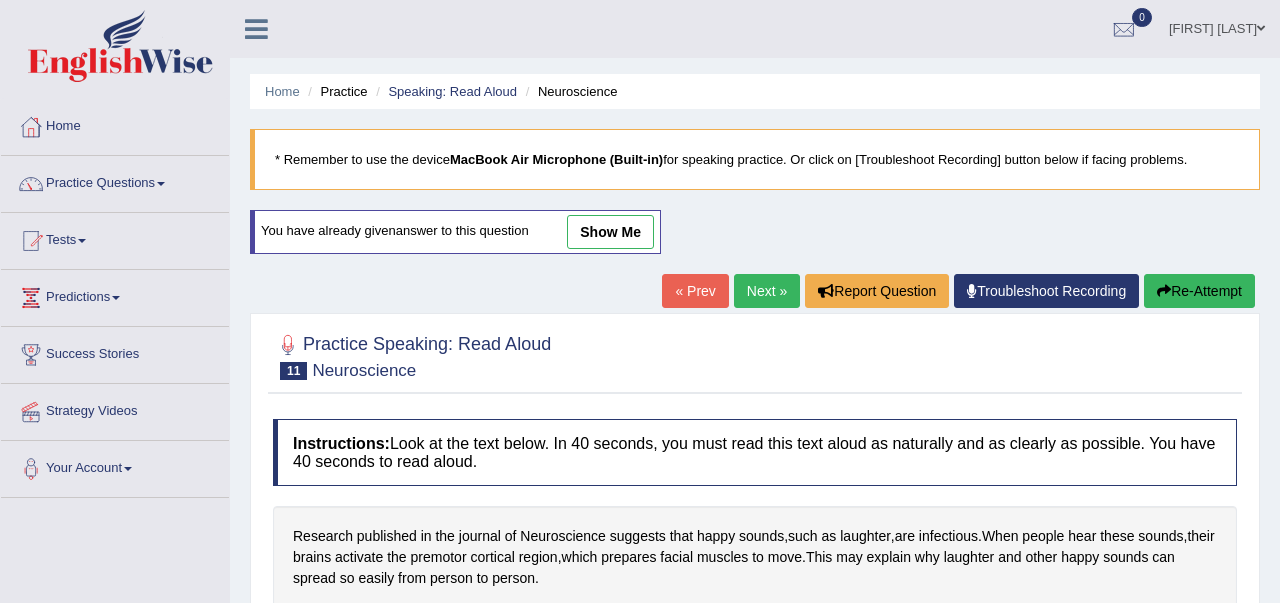 scroll, scrollTop: 40, scrollLeft: 0, axis: vertical 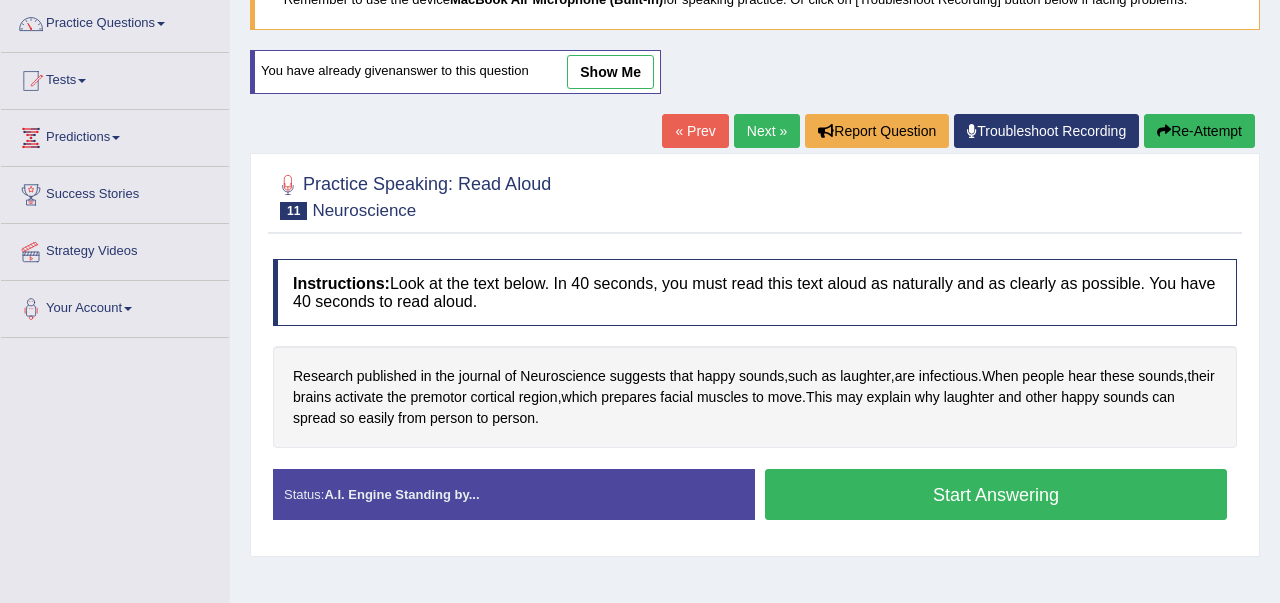 click on "Start Answering" at bounding box center (996, 494) 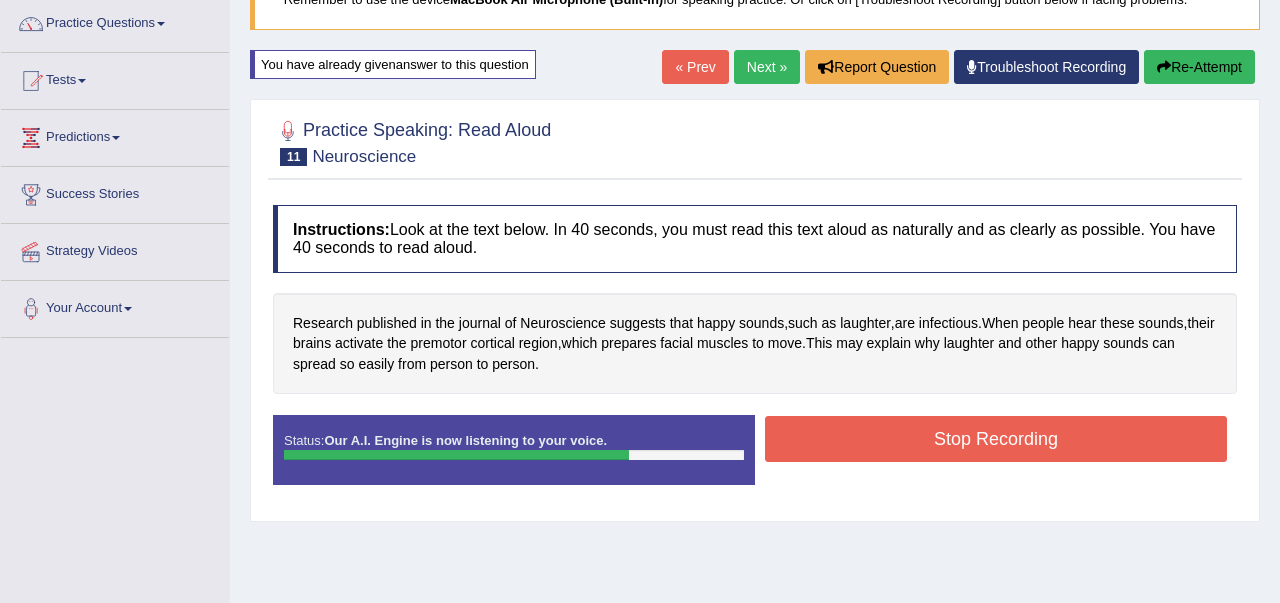 click on "Stop Recording" at bounding box center (996, 439) 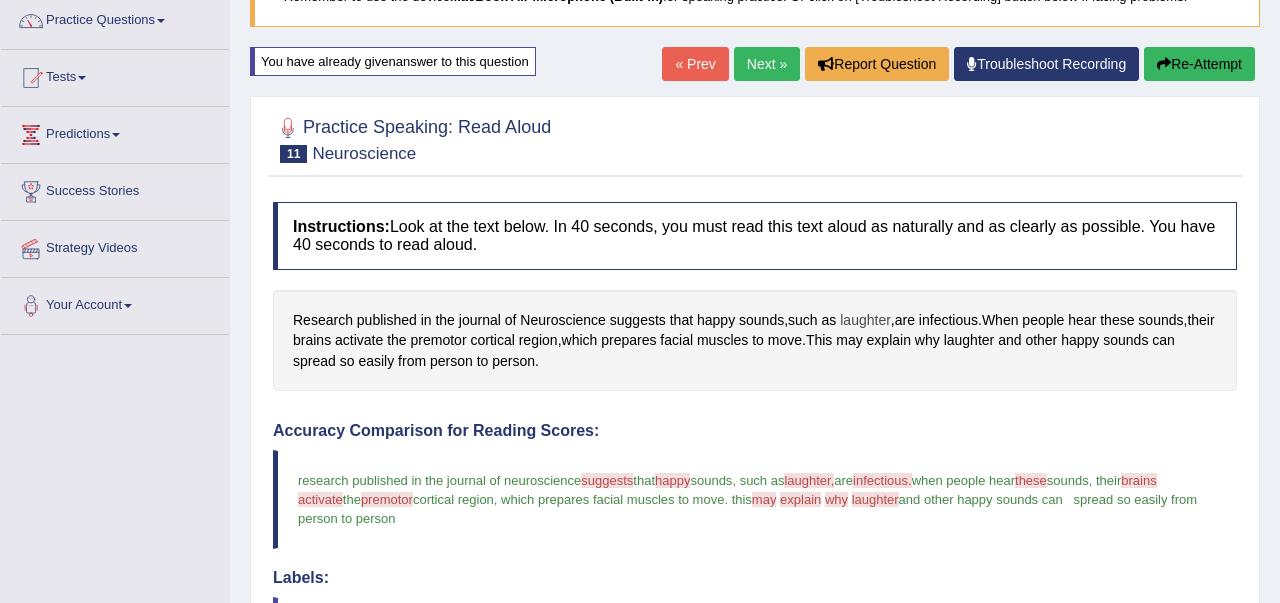 scroll, scrollTop: 160, scrollLeft: 0, axis: vertical 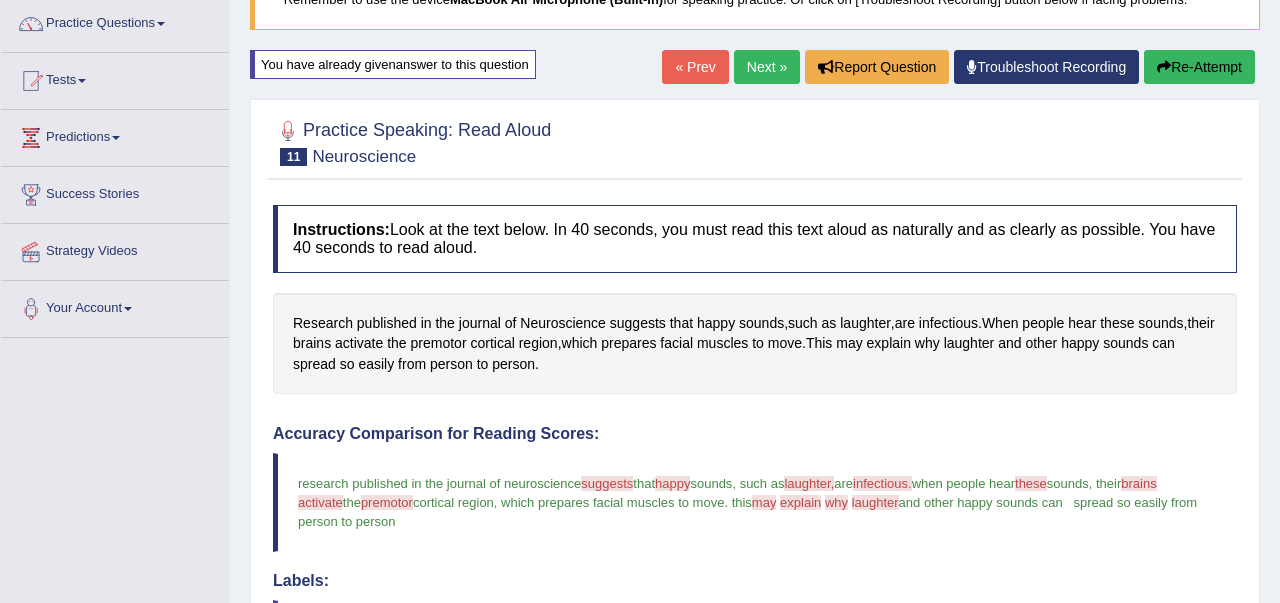 click on "Next »" at bounding box center (767, 67) 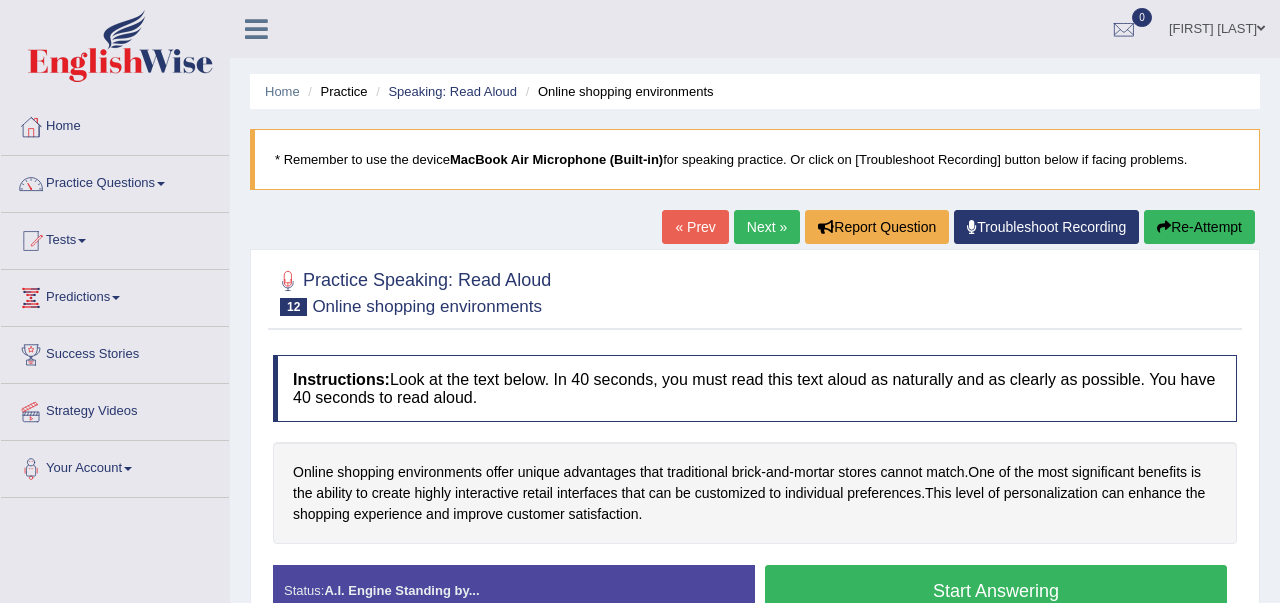 scroll, scrollTop: 0, scrollLeft: 0, axis: both 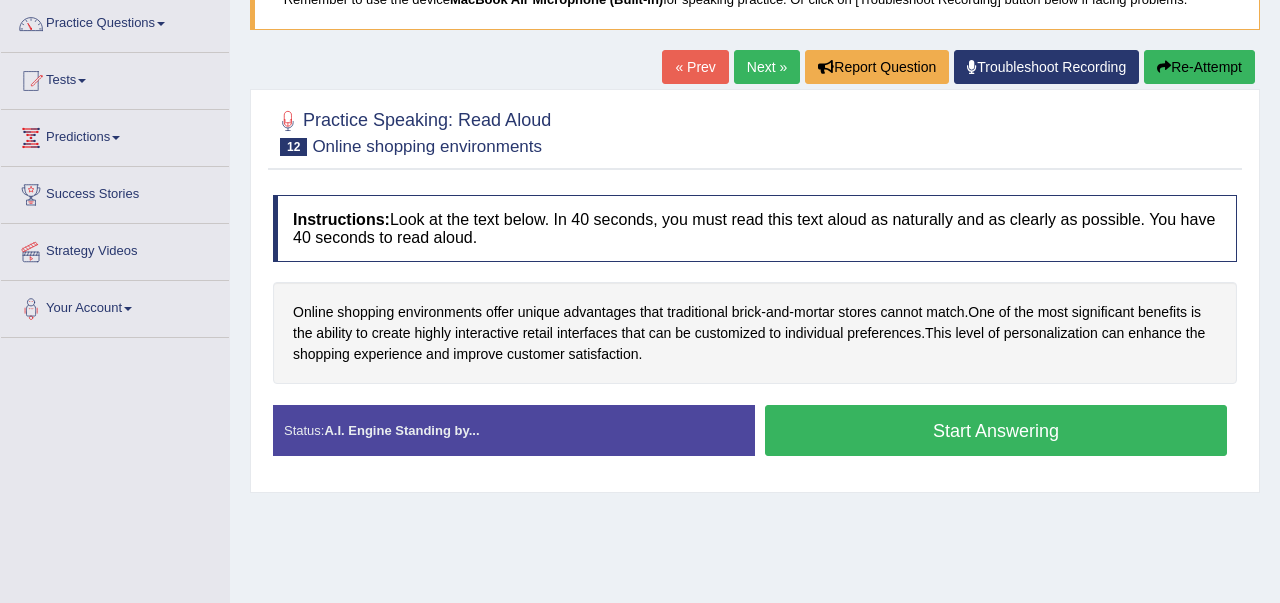 click on "Start Answering" at bounding box center (996, 430) 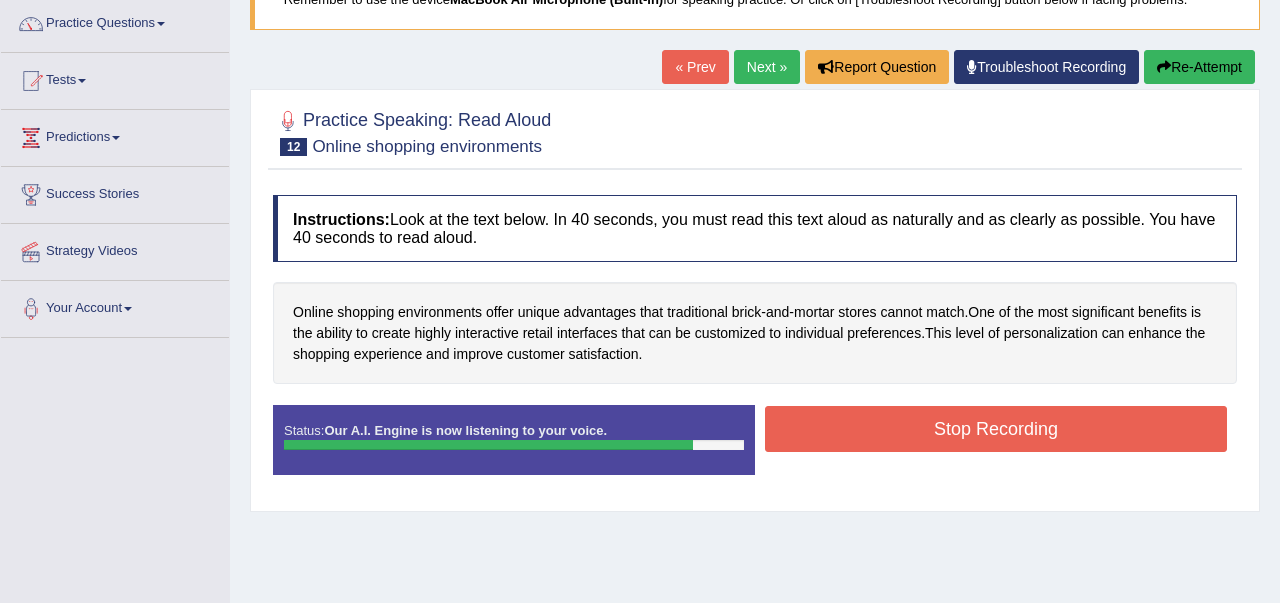 click on "Stop Recording" at bounding box center [996, 429] 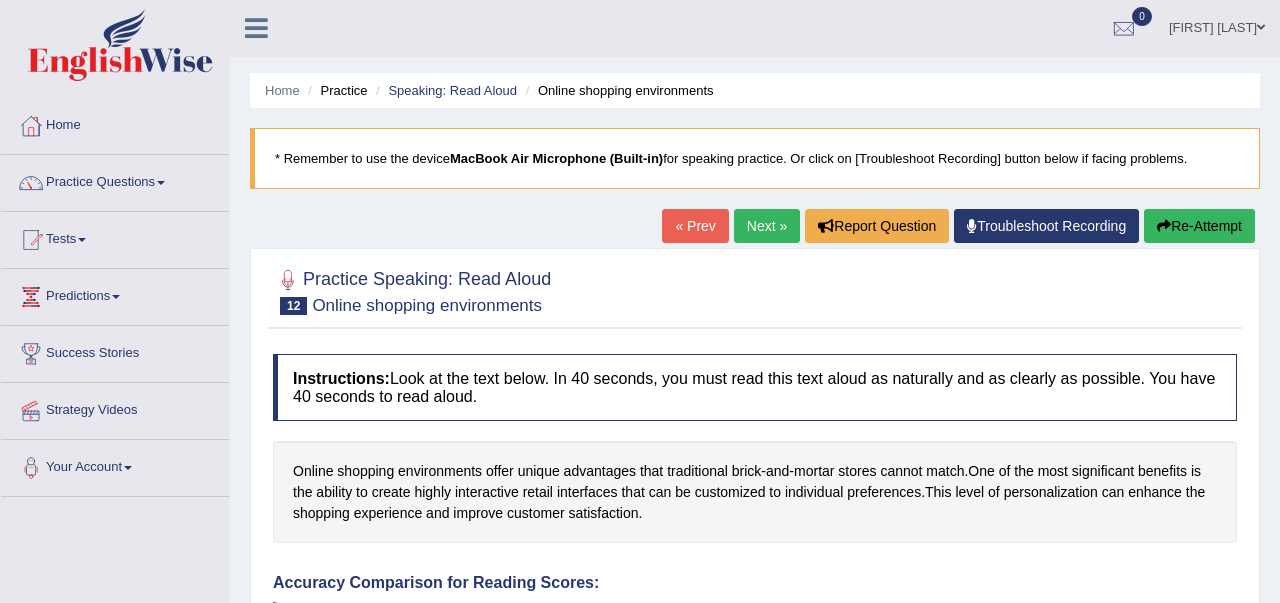 scroll, scrollTop: 0, scrollLeft: 0, axis: both 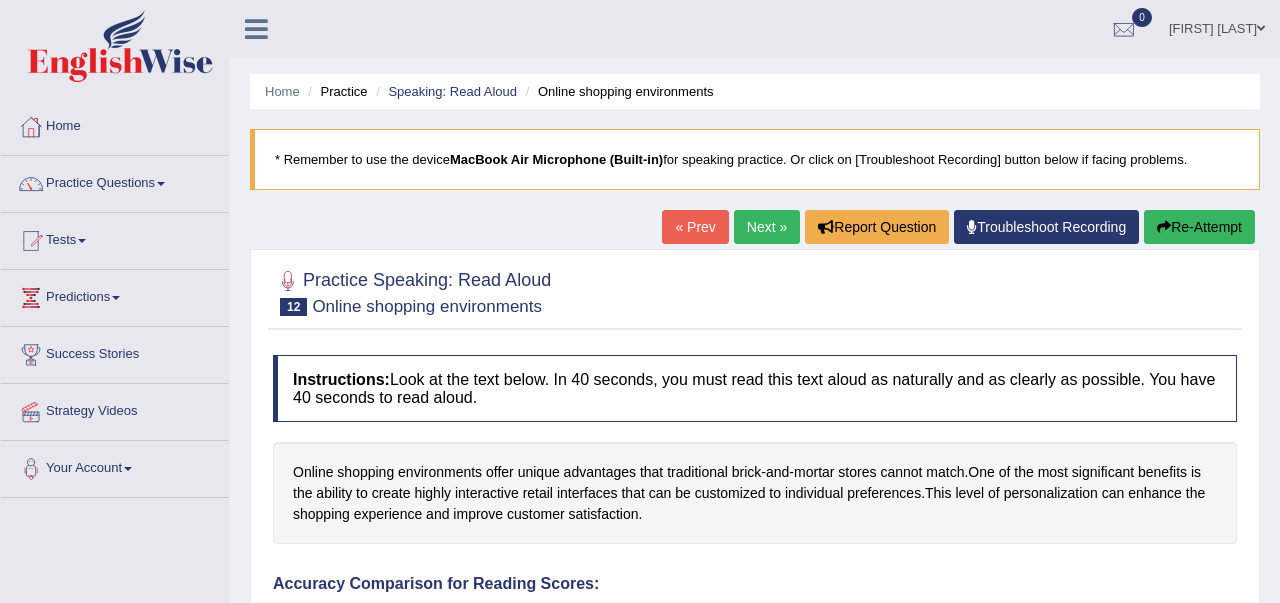 click on "Next »" at bounding box center [767, 227] 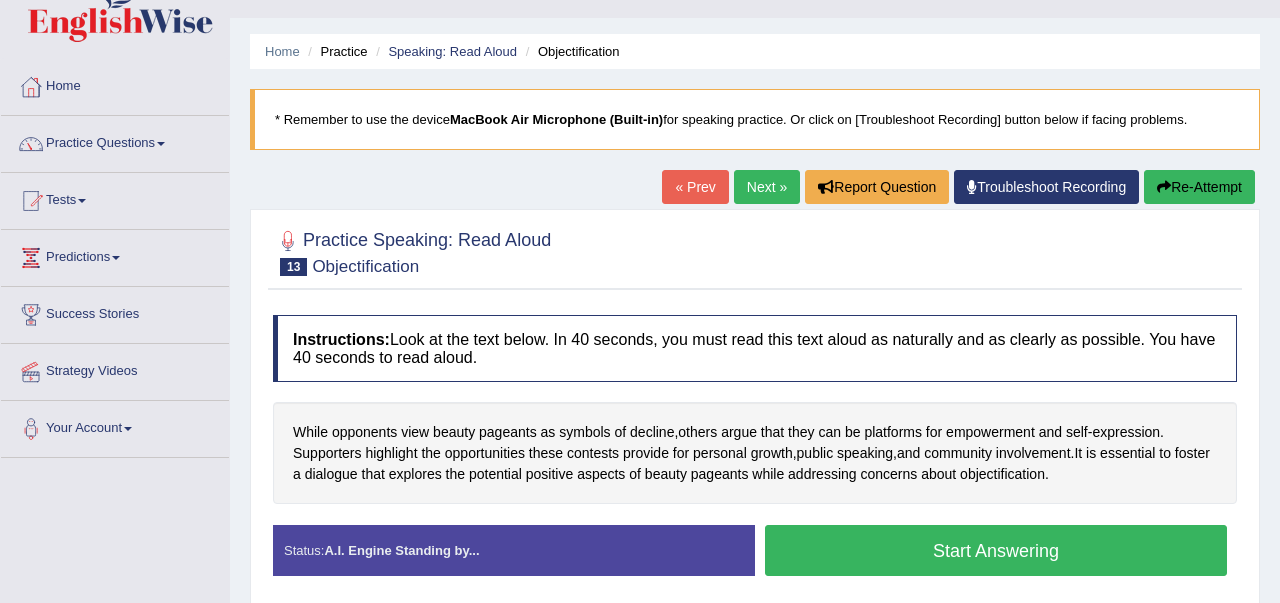 scroll, scrollTop: 40, scrollLeft: 0, axis: vertical 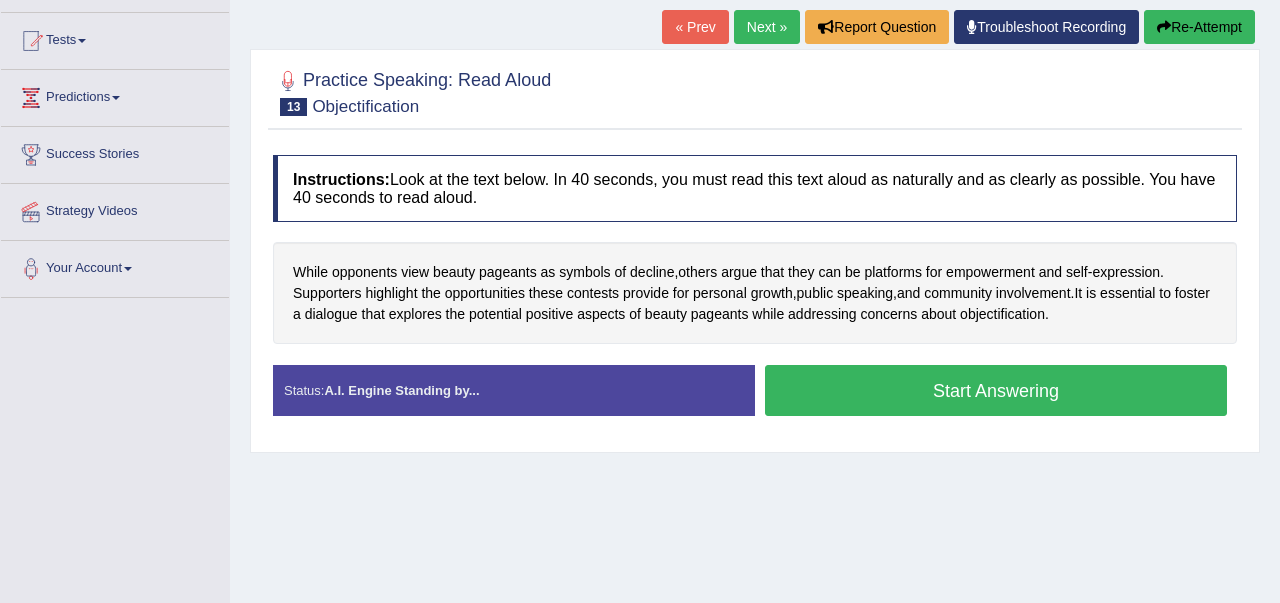 click on "Status:  A.I. Engine Standing by... Start Answering Stop Recording" at bounding box center (755, 400) 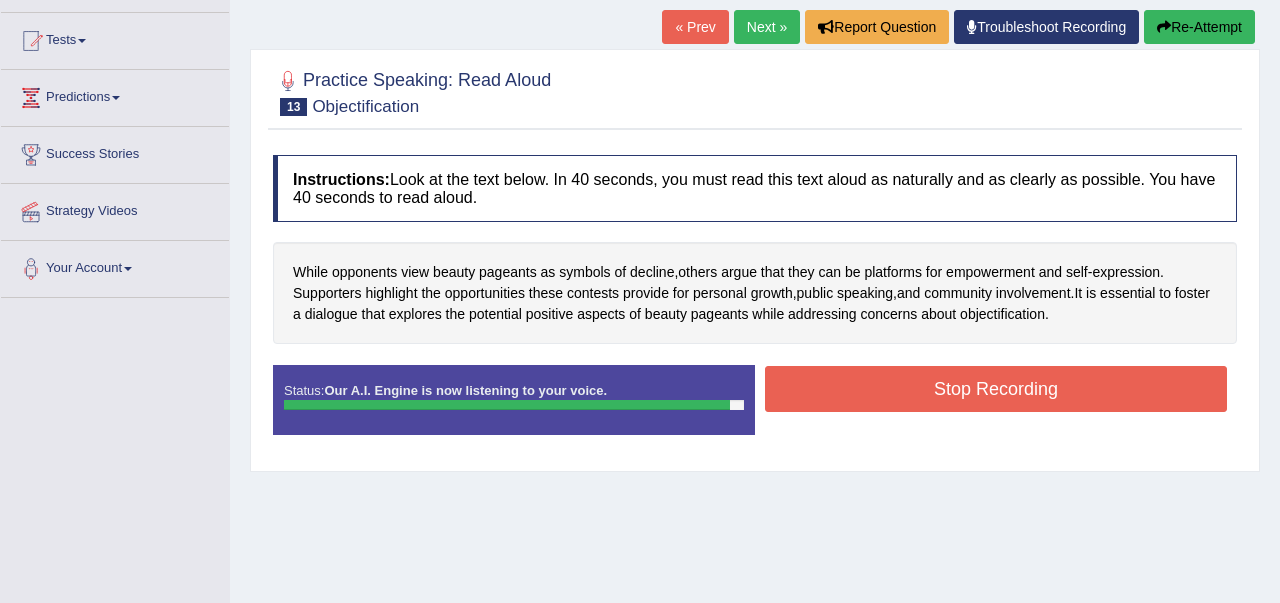 click on "Stop Recording" at bounding box center (996, 389) 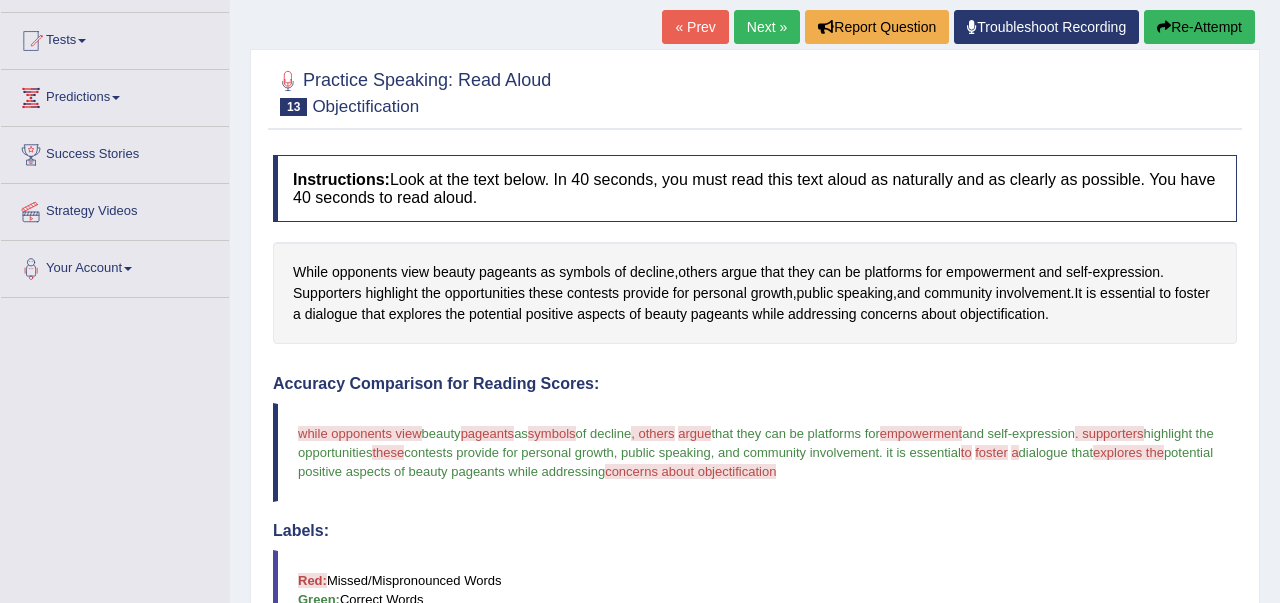click on "Next »" at bounding box center [767, 27] 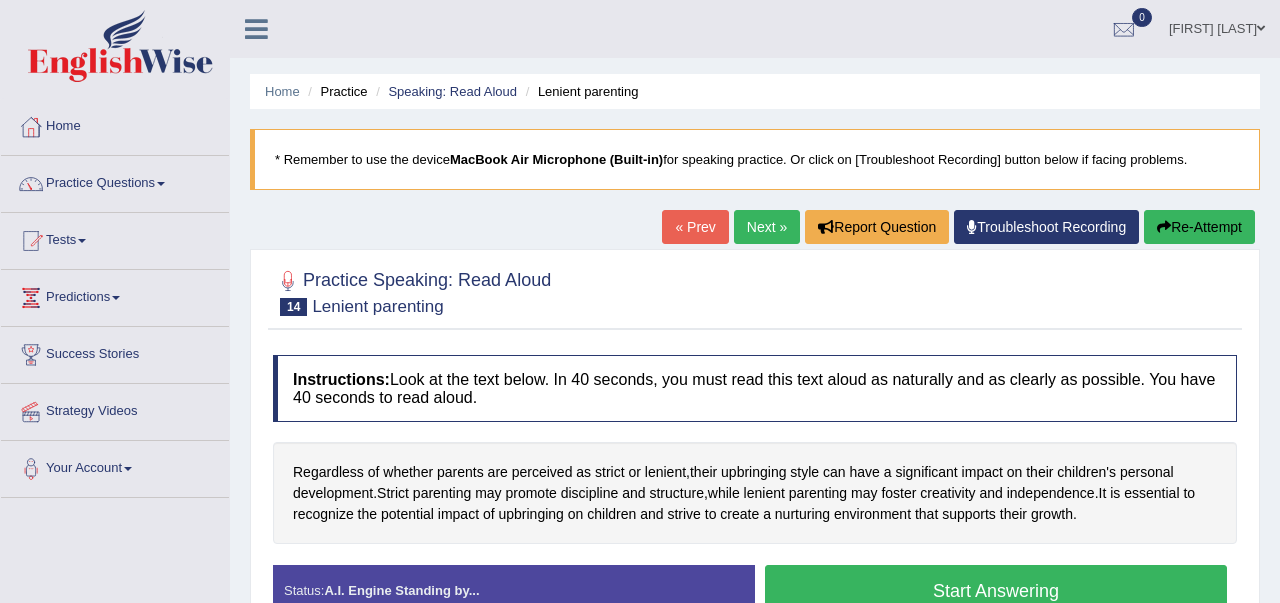 scroll, scrollTop: 0, scrollLeft: 0, axis: both 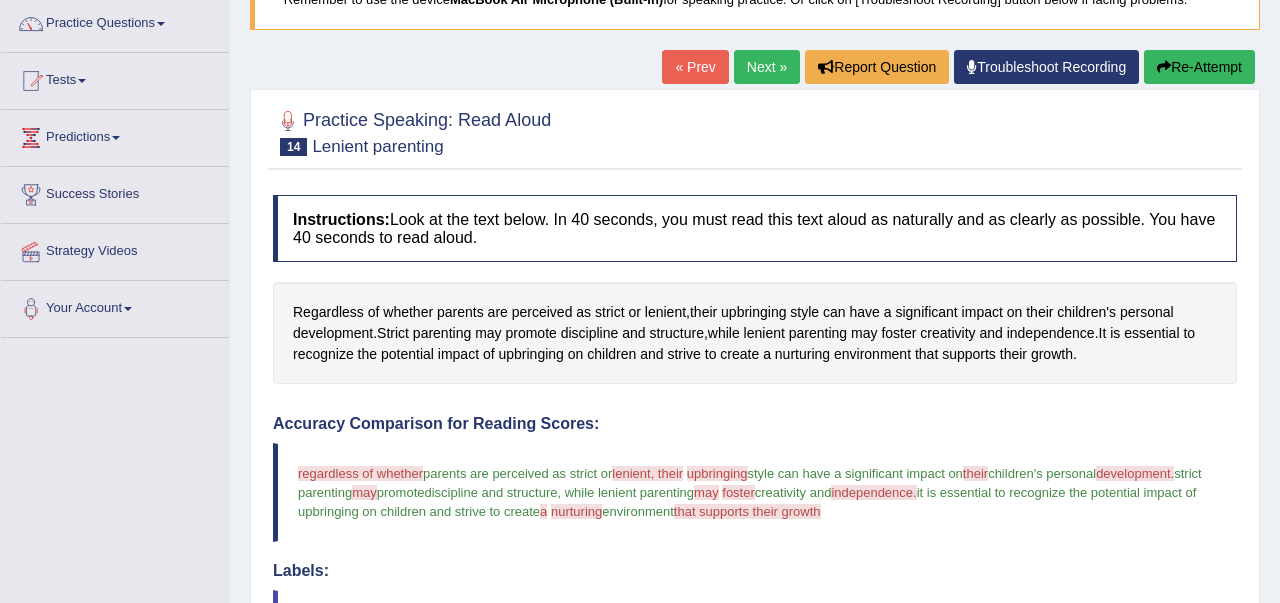 click on "Next »" at bounding box center (767, 67) 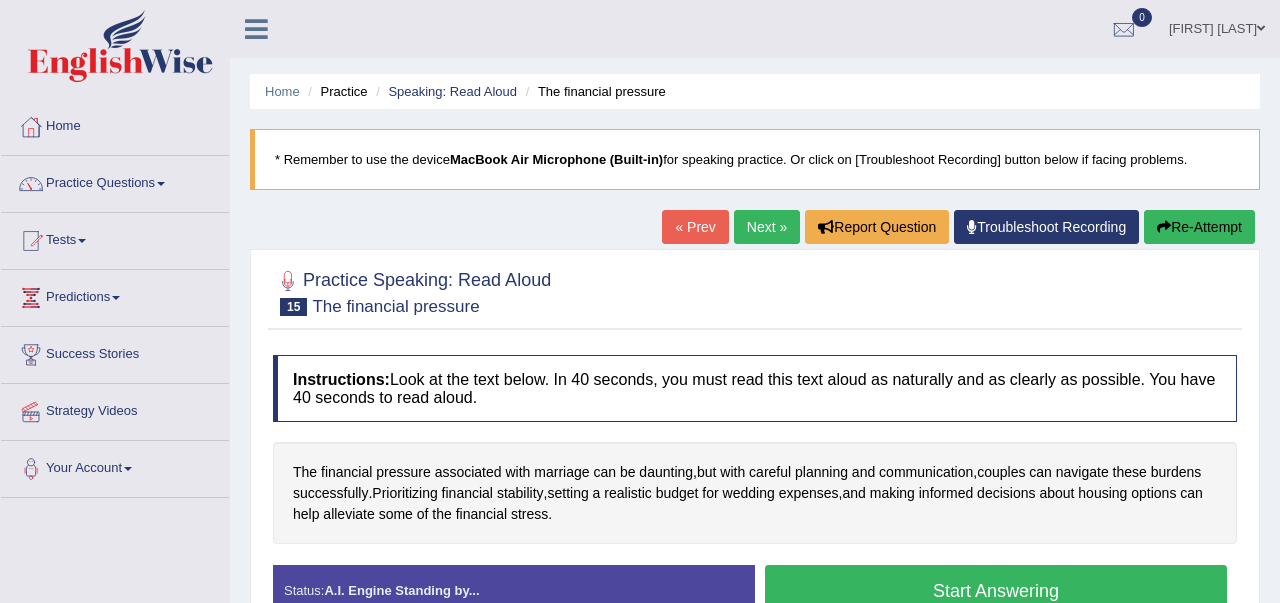 scroll, scrollTop: 0, scrollLeft: 0, axis: both 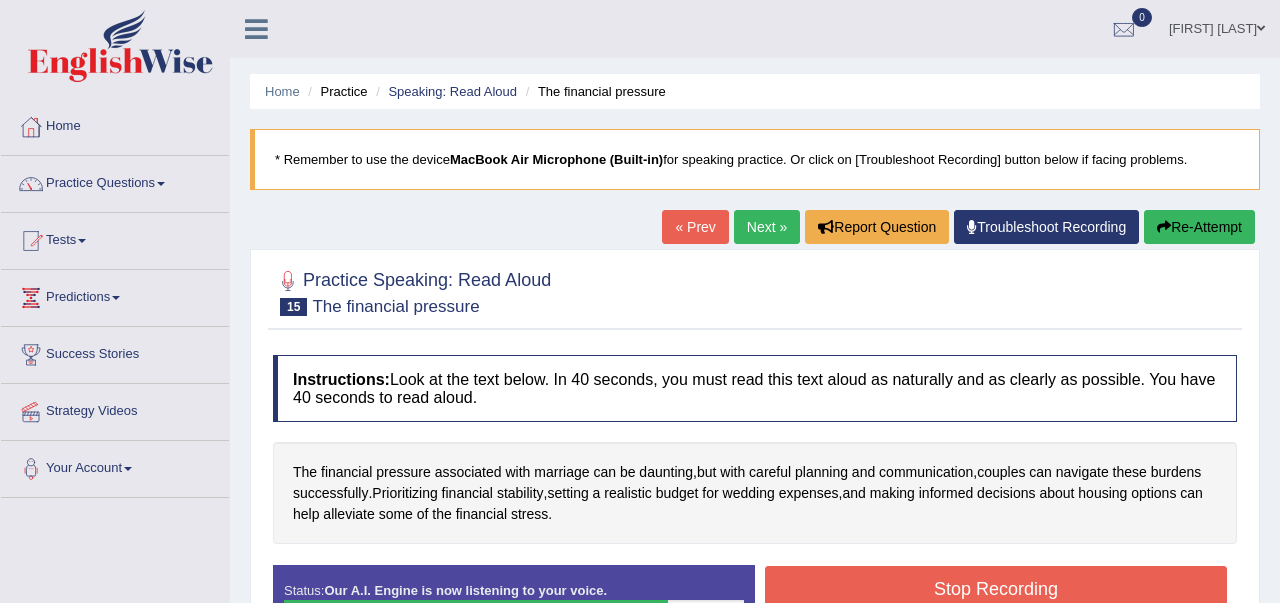 click on "Stop Recording" at bounding box center (996, 589) 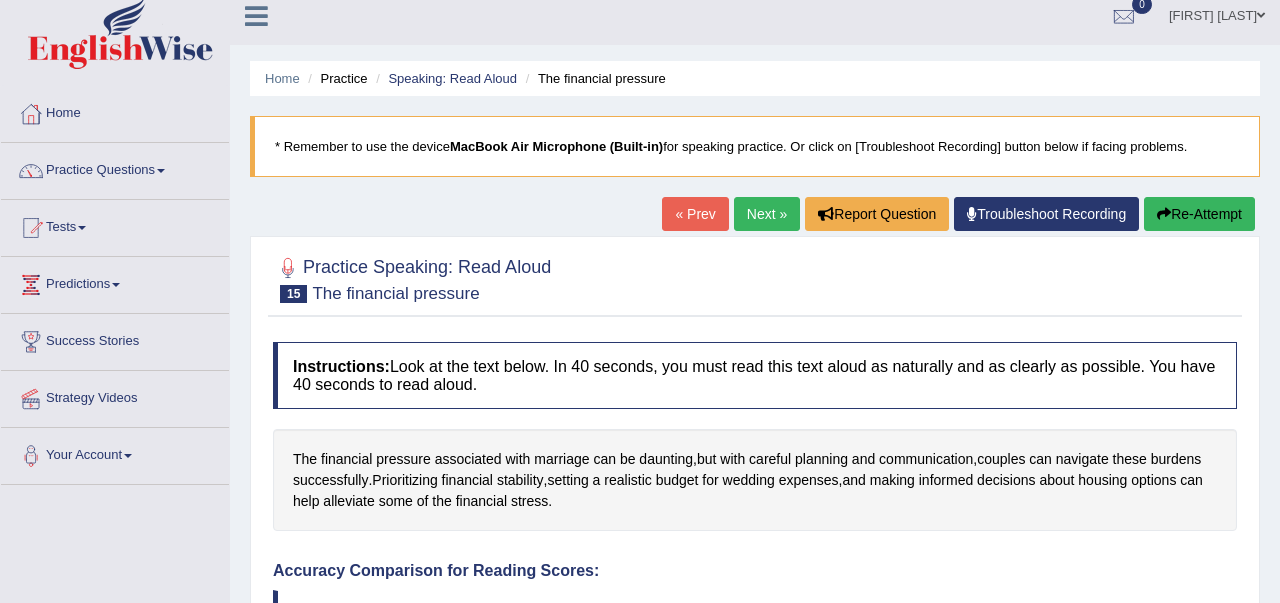 scroll, scrollTop: 0, scrollLeft: 0, axis: both 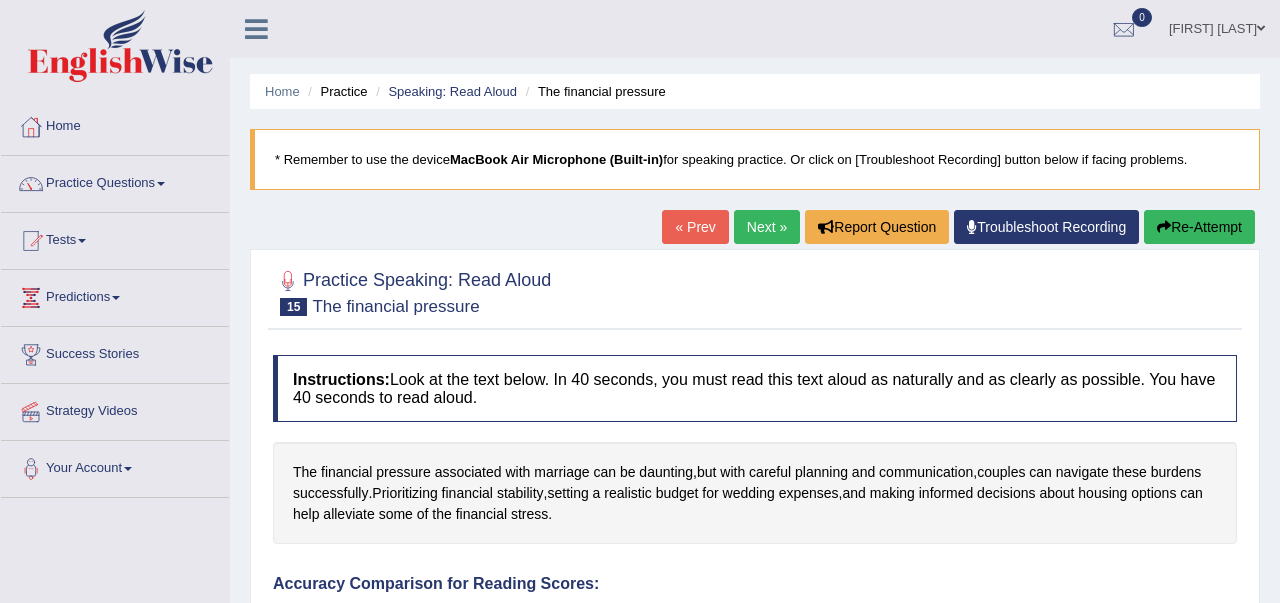 click on "Next »" at bounding box center [767, 227] 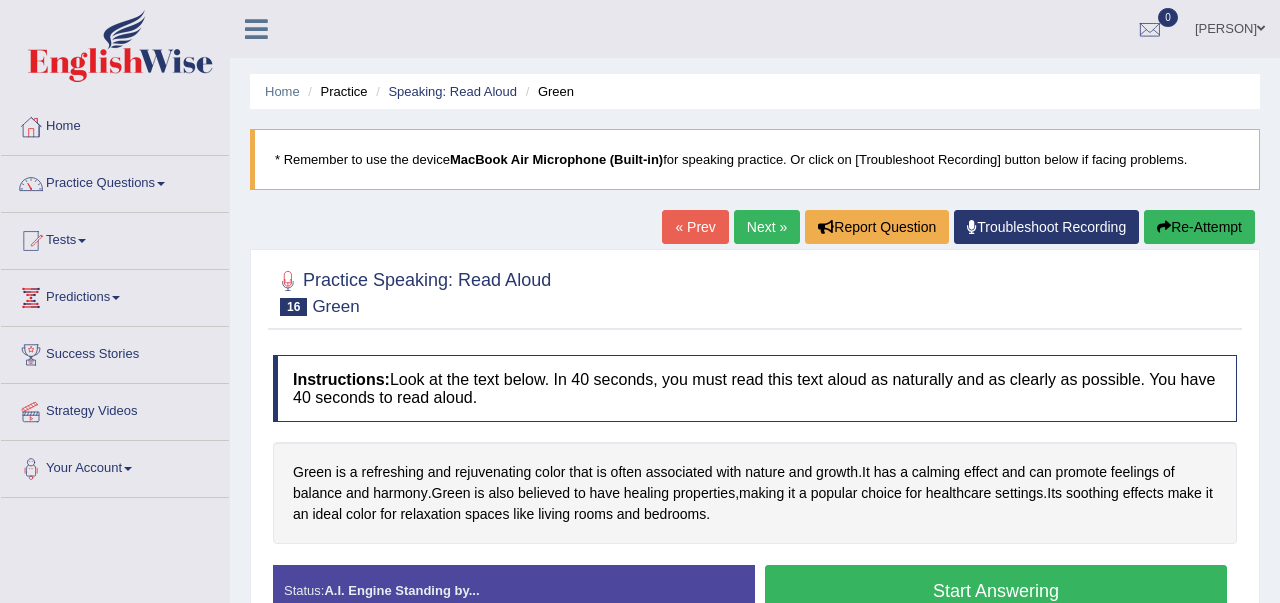 scroll, scrollTop: 0, scrollLeft: 0, axis: both 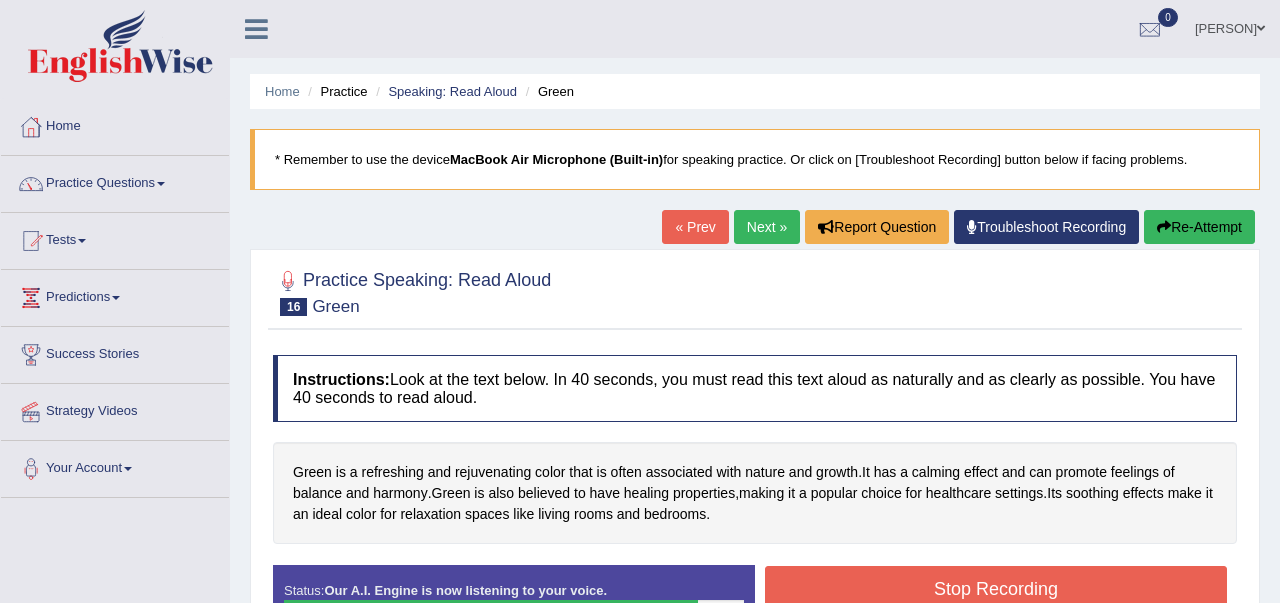 click on "Stop Recording" at bounding box center [996, 589] 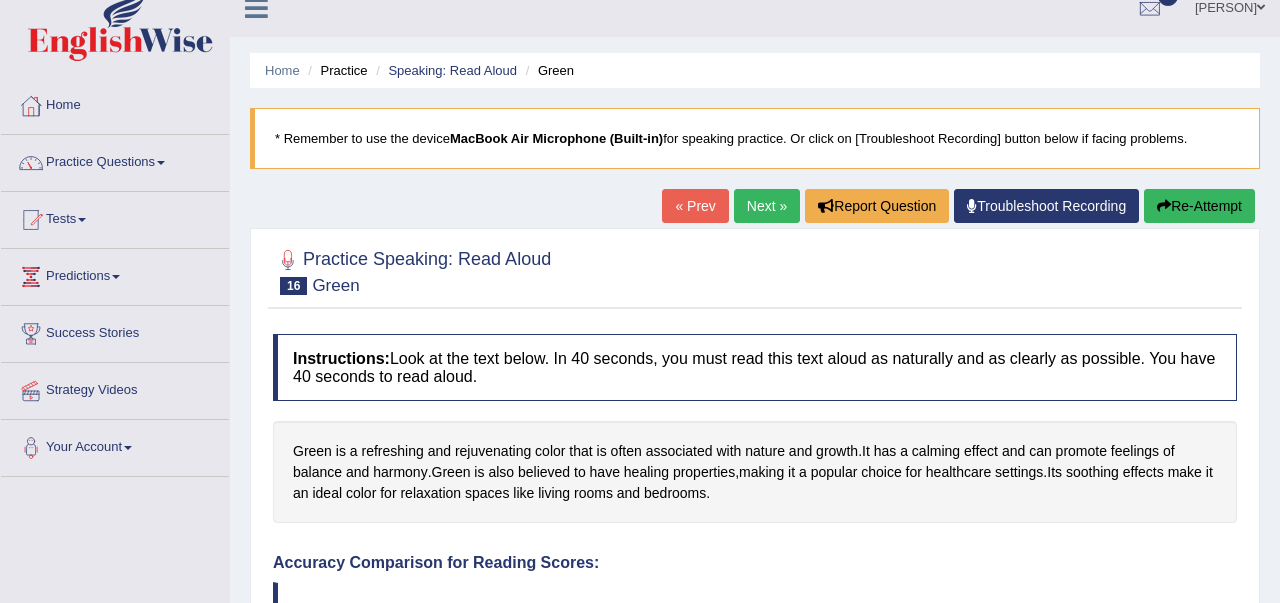 scroll, scrollTop: 0, scrollLeft: 0, axis: both 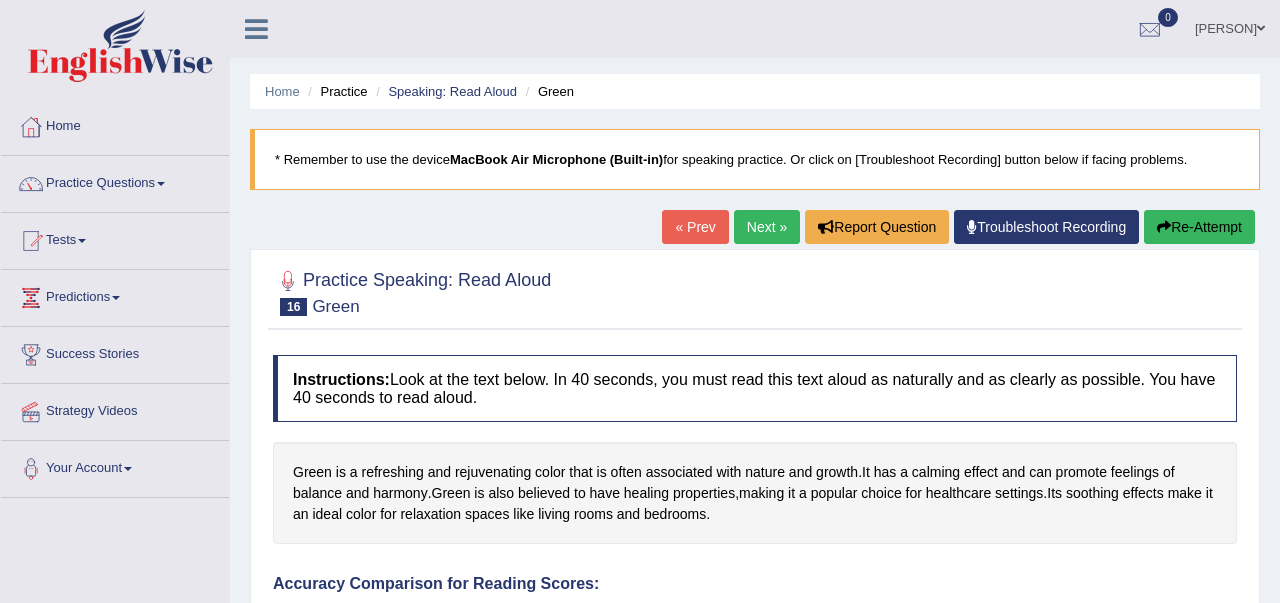 click on "Next »" at bounding box center [767, 227] 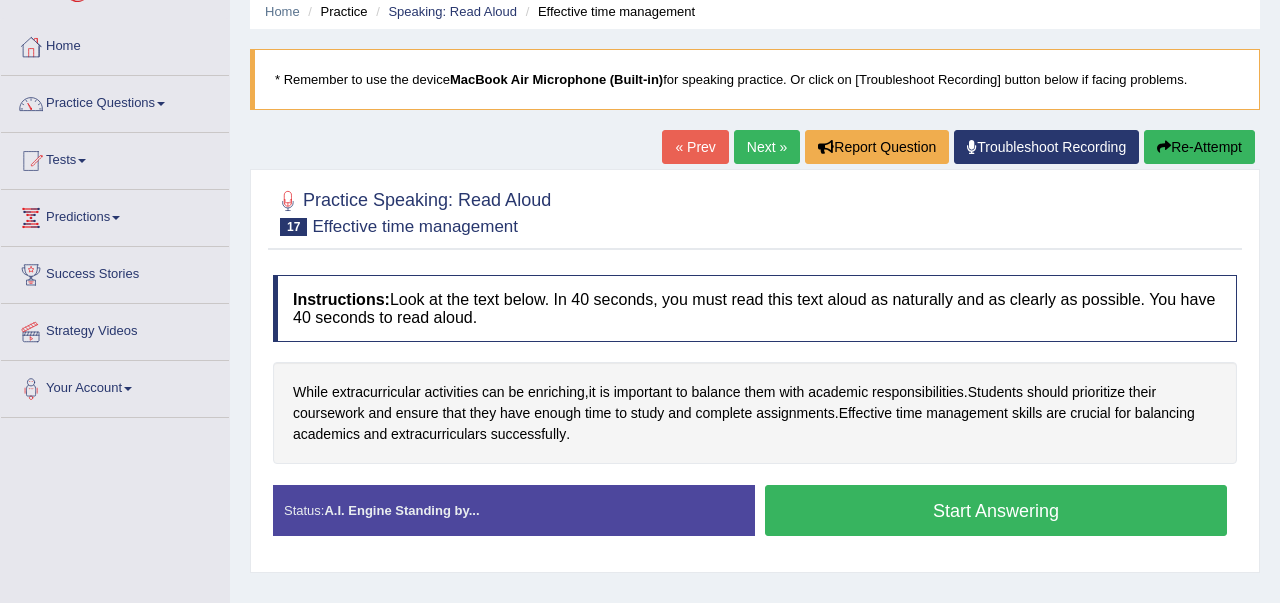 scroll, scrollTop: 0, scrollLeft: 0, axis: both 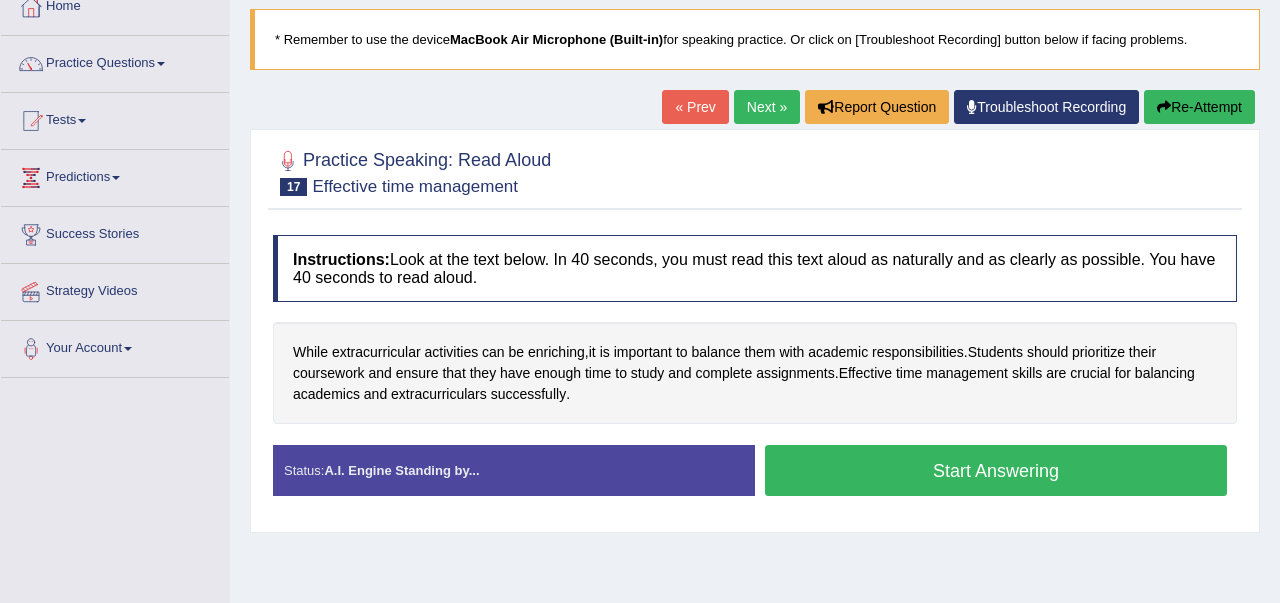 click on "Start Answering" at bounding box center [996, 470] 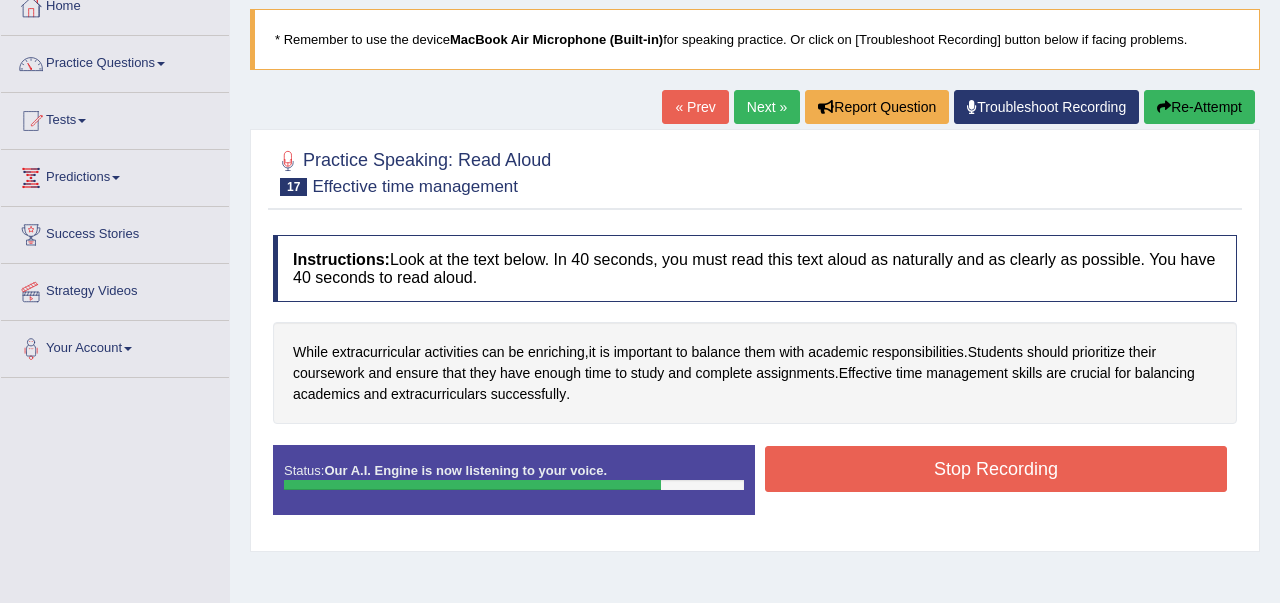 click on "Stop Recording" at bounding box center (996, 469) 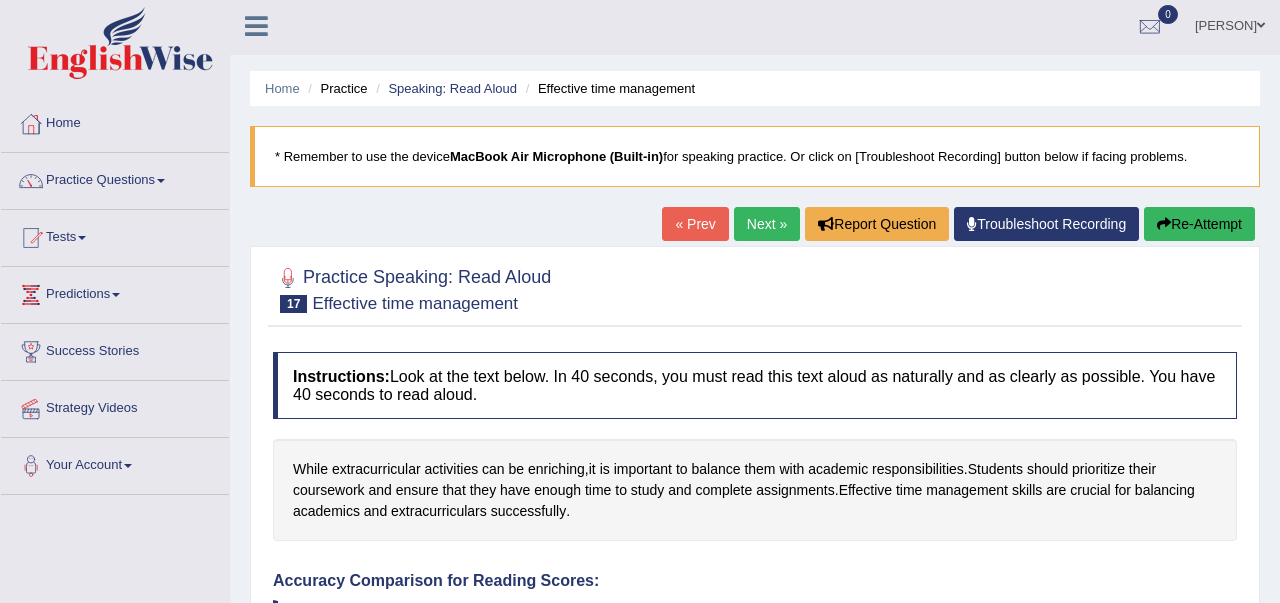 scroll, scrollTop: 0, scrollLeft: 0, axis: both 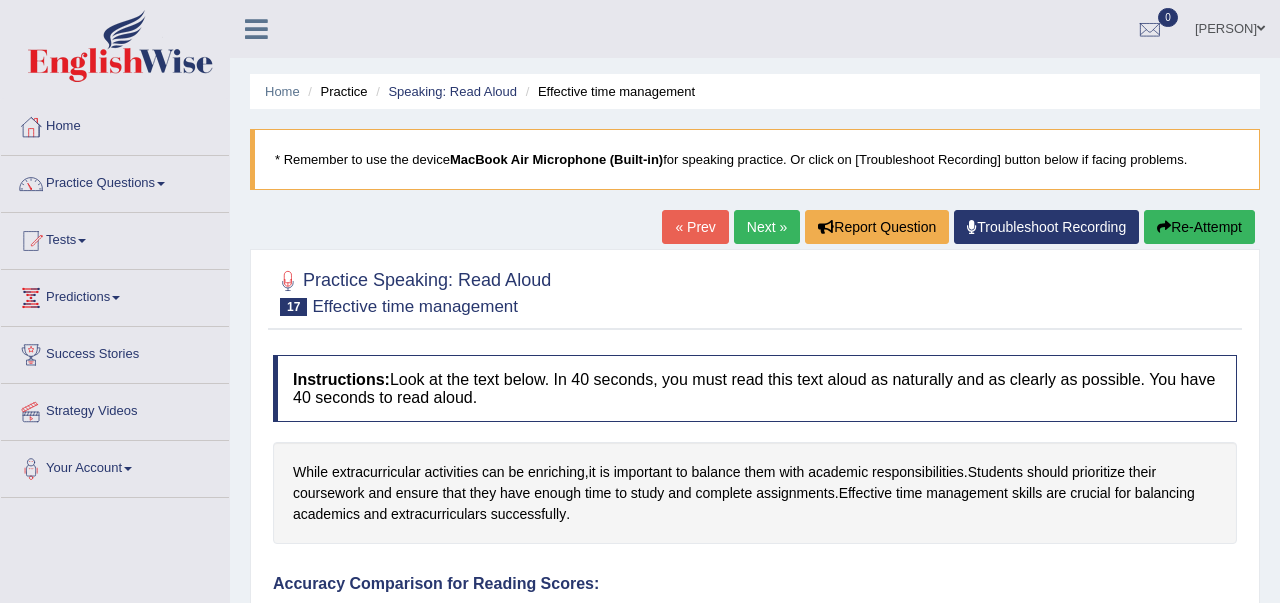 click on "Next »" at bounding box center (767, 227) 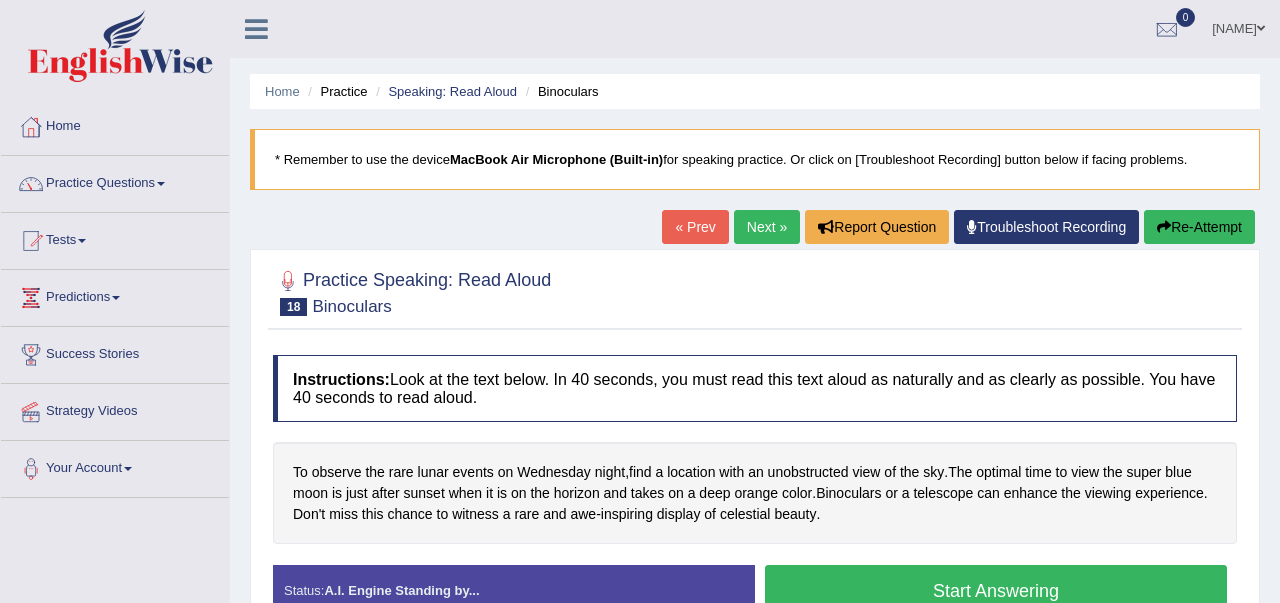 scroll, scrollTop: 200, scrollLeft: 0, axis: vertical 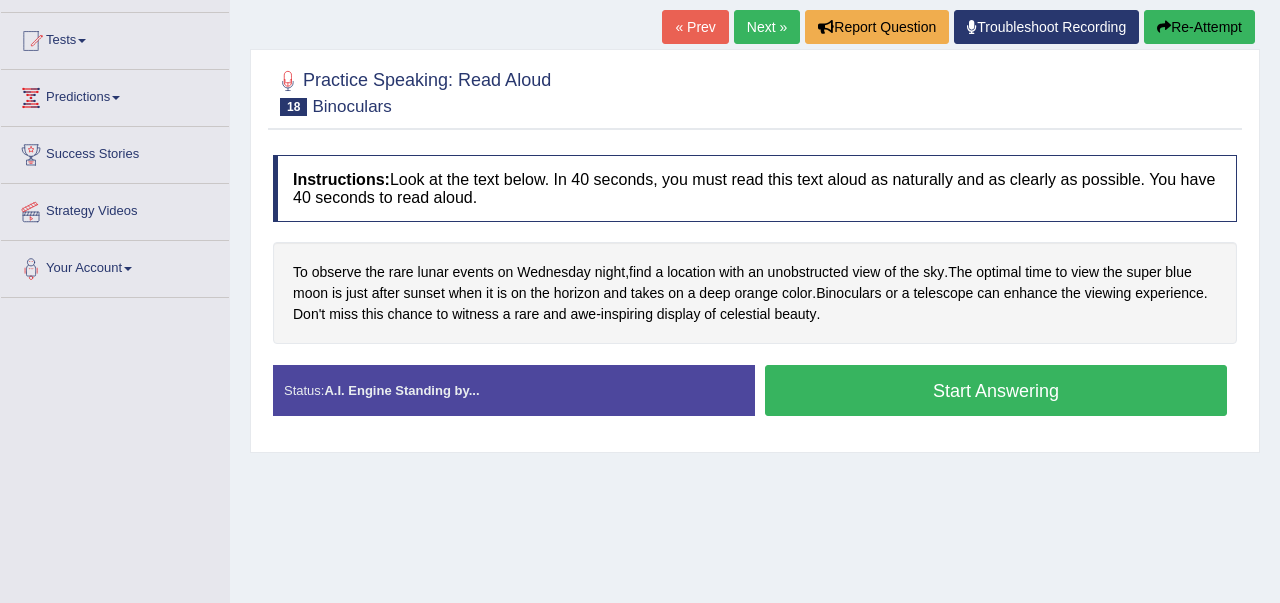 click on "Start Answering" at bounding box center (996, 390) 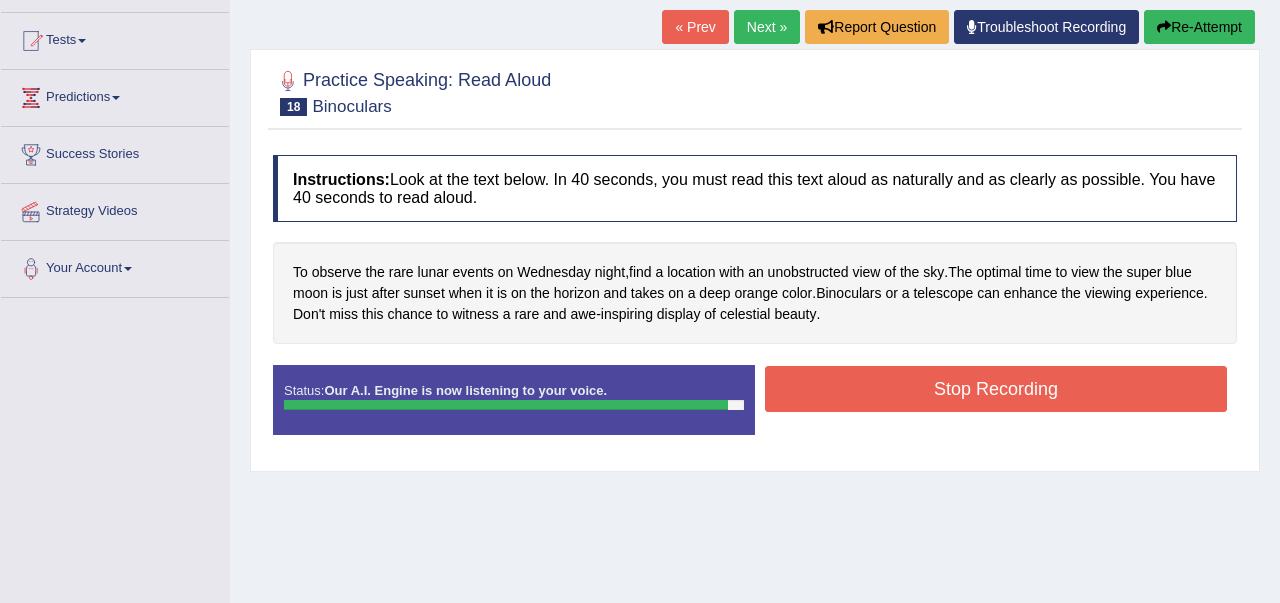 click on "Stop Recording" at bounding box center (996, 389) 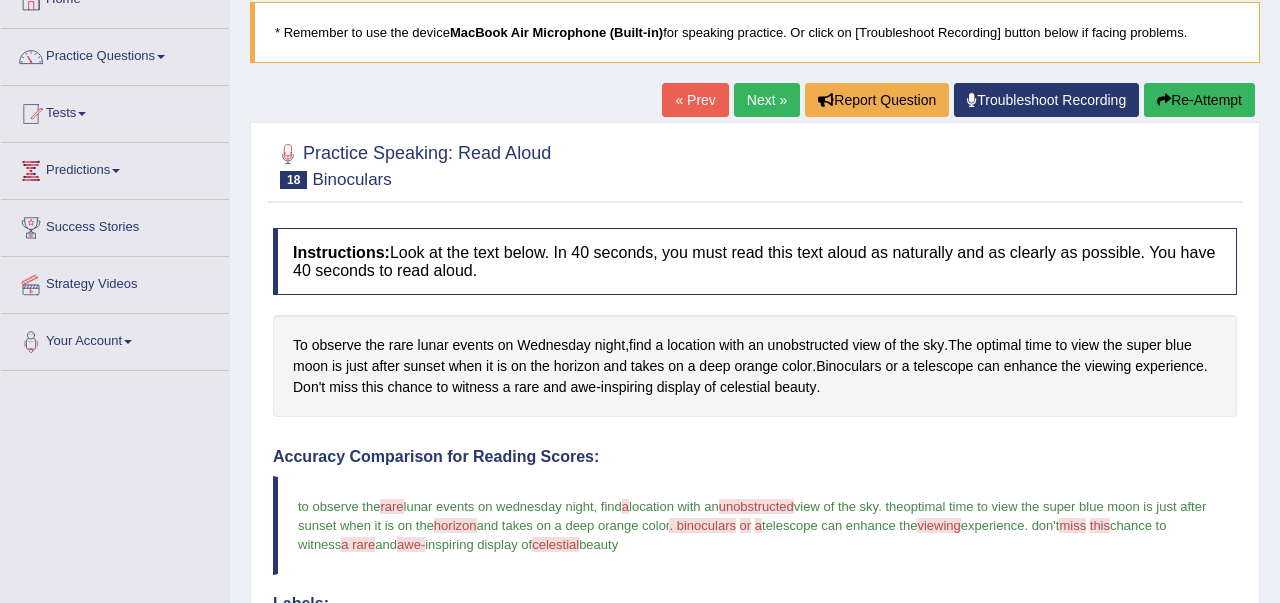 scroll, scrollTop: 120, scrollLeft: 0, axis: vertical 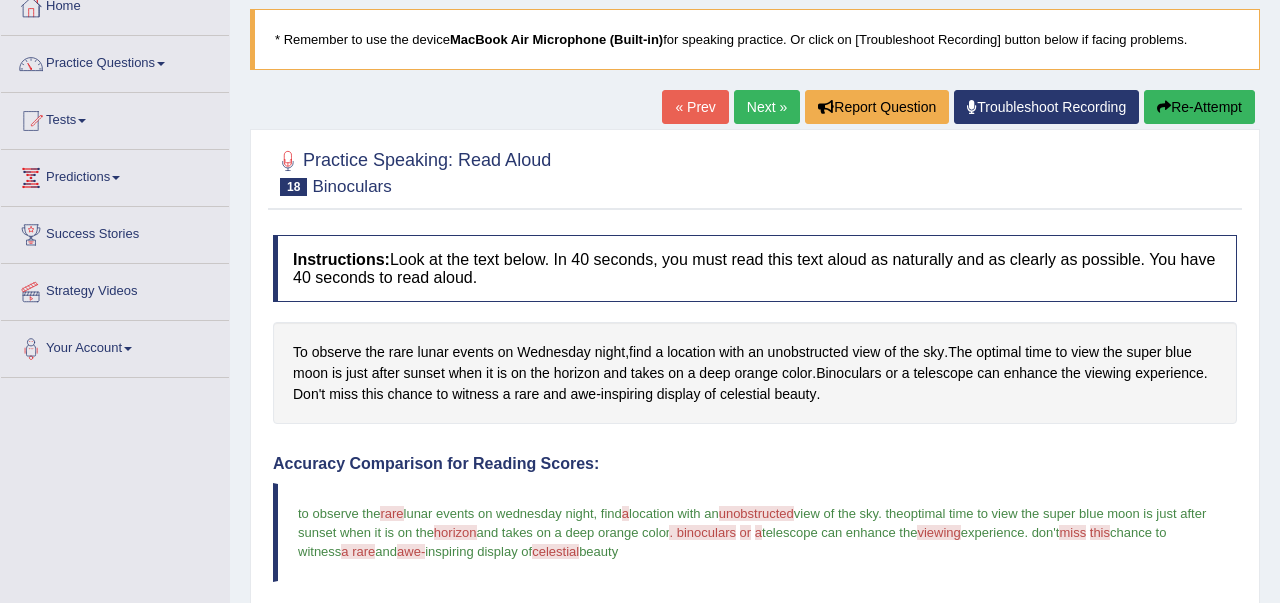 click on "Next »" at bounding box center (767, 107) 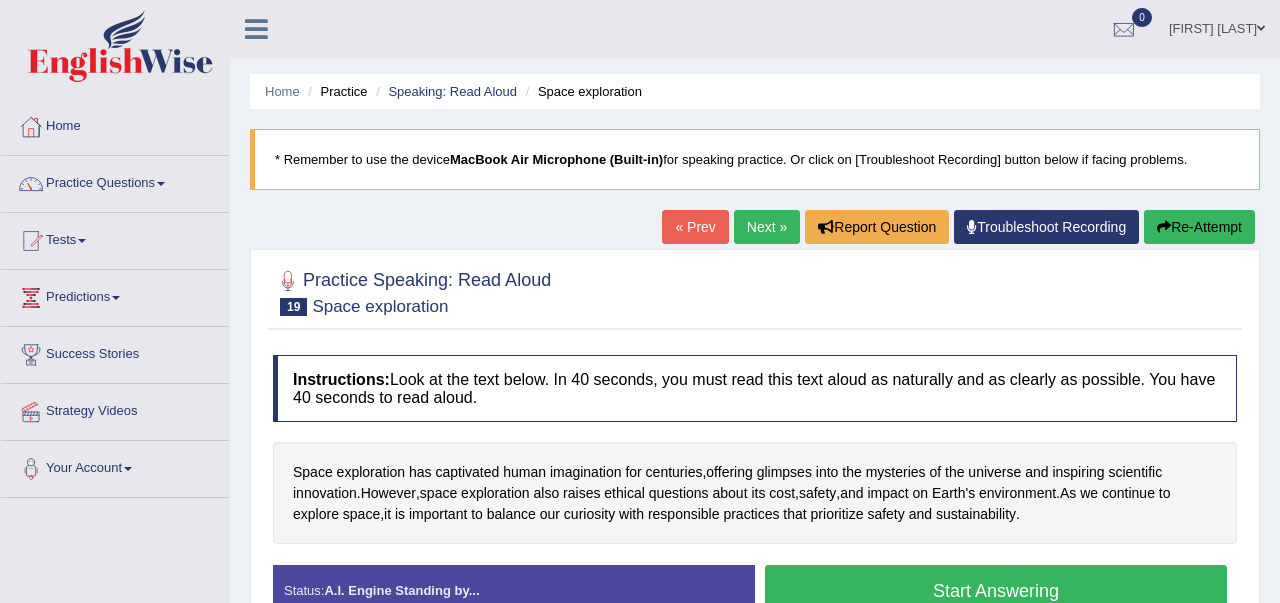 scroll, scrollTop: 0, scrollLeft: 0, axis: both 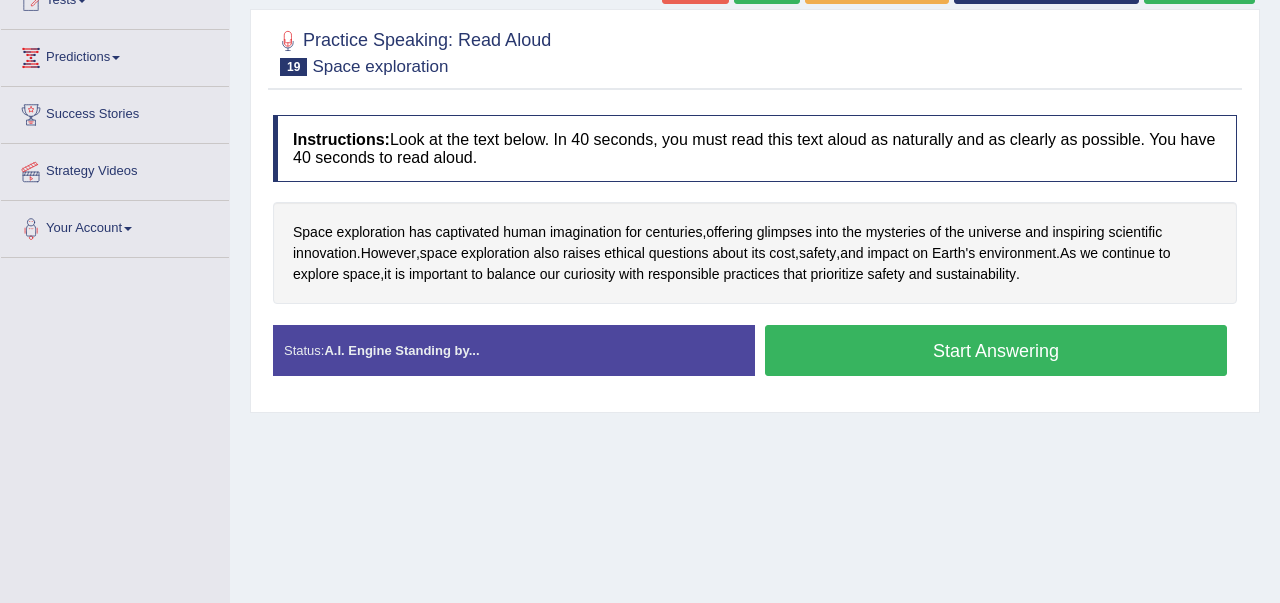 click on "Start Answering" at bounding box center (996, 350) 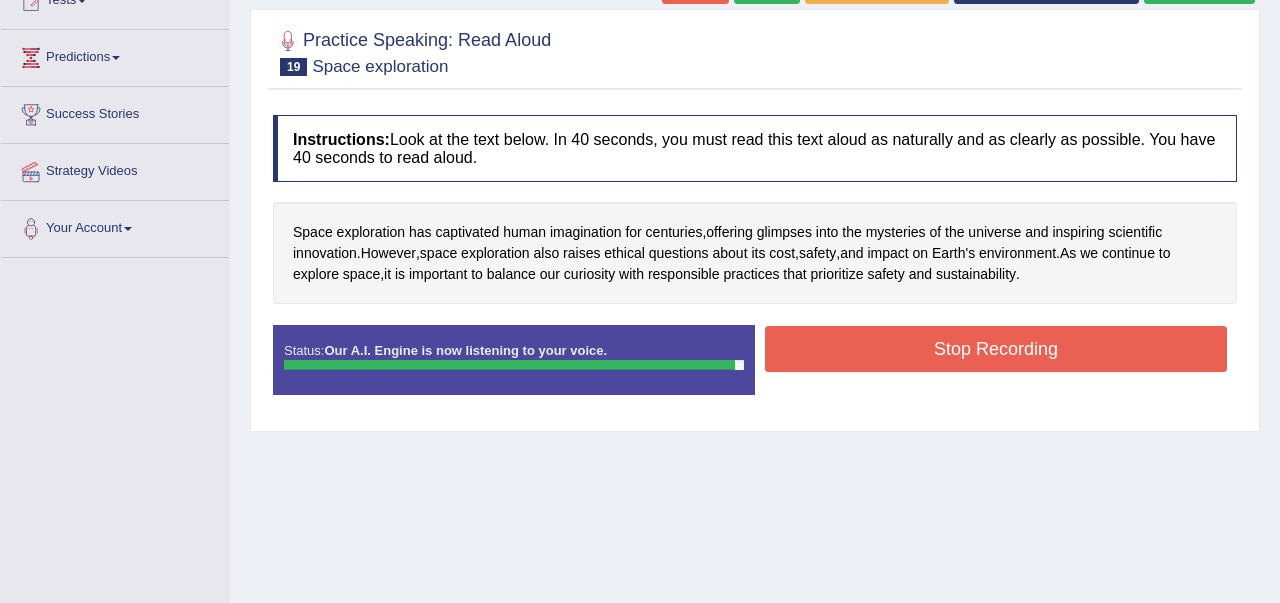 click on "Stop Recording" at bounding box center [996, 349] 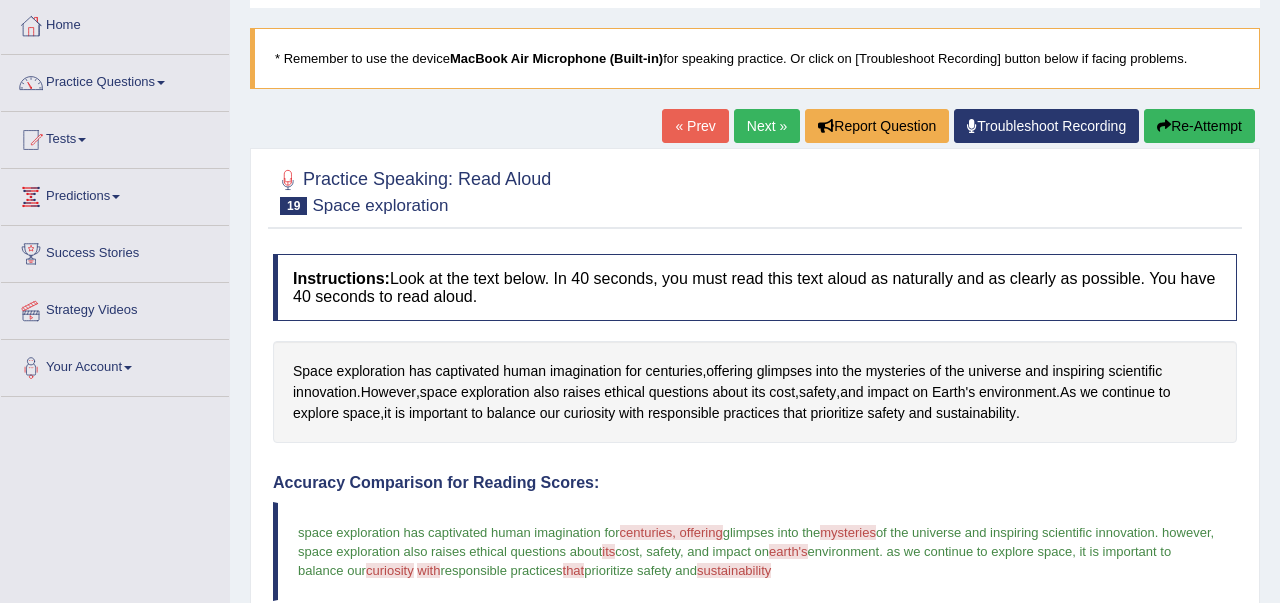 scroll, scrollTop: 80, scrollLeft: 0, axis: vertical 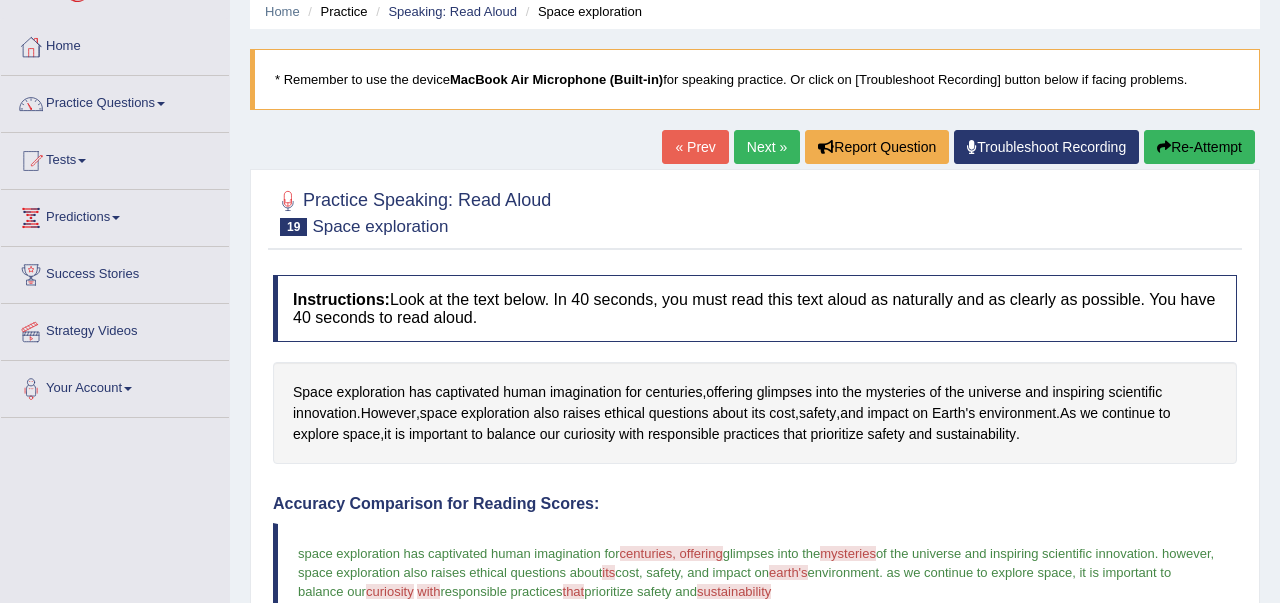 click on "Next »" at bounding box center (767, 147) 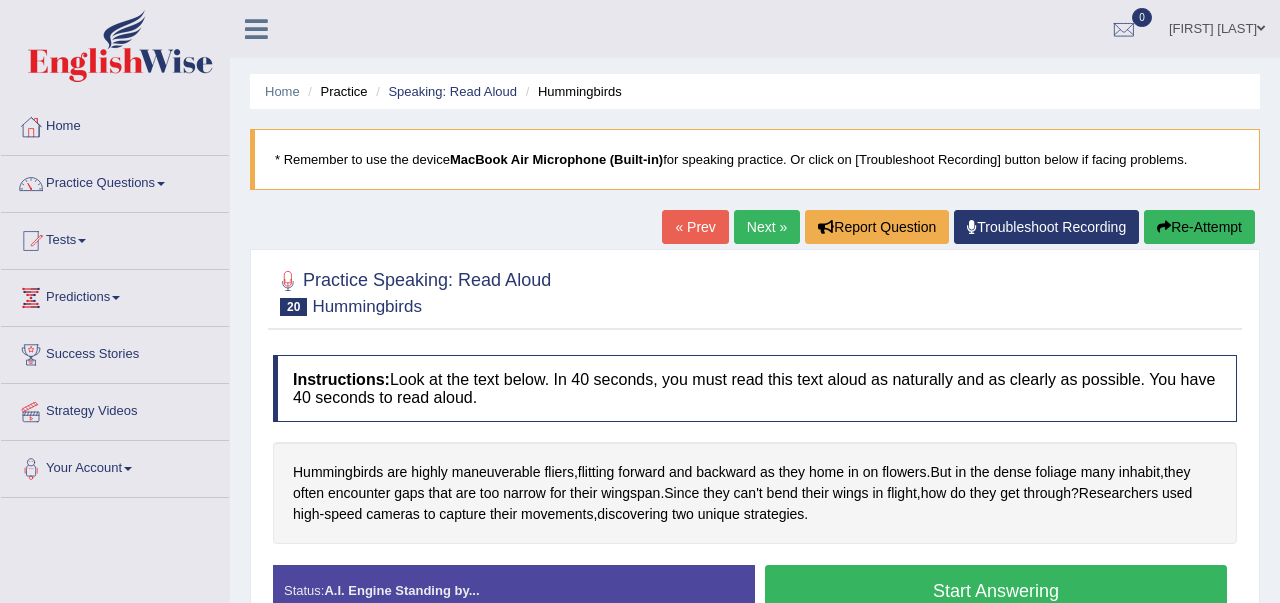 scroll, scrollTop: 61, scrollLeft: 0, axis: vertical 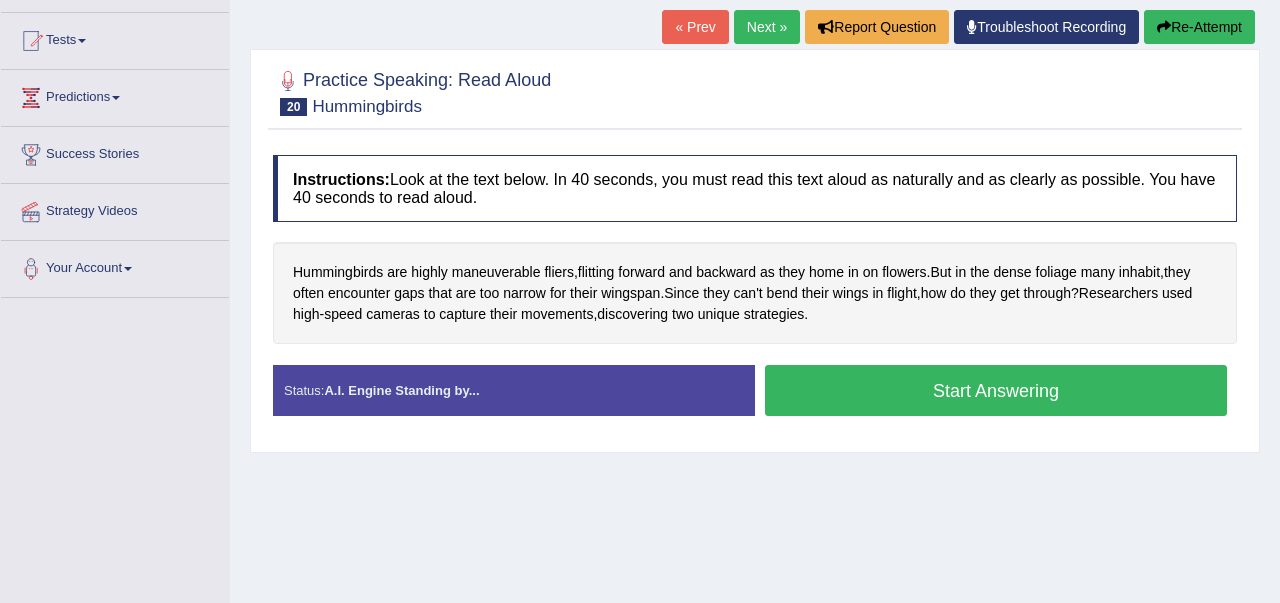 click on "Start Answering" at bounding box center (996, 390) 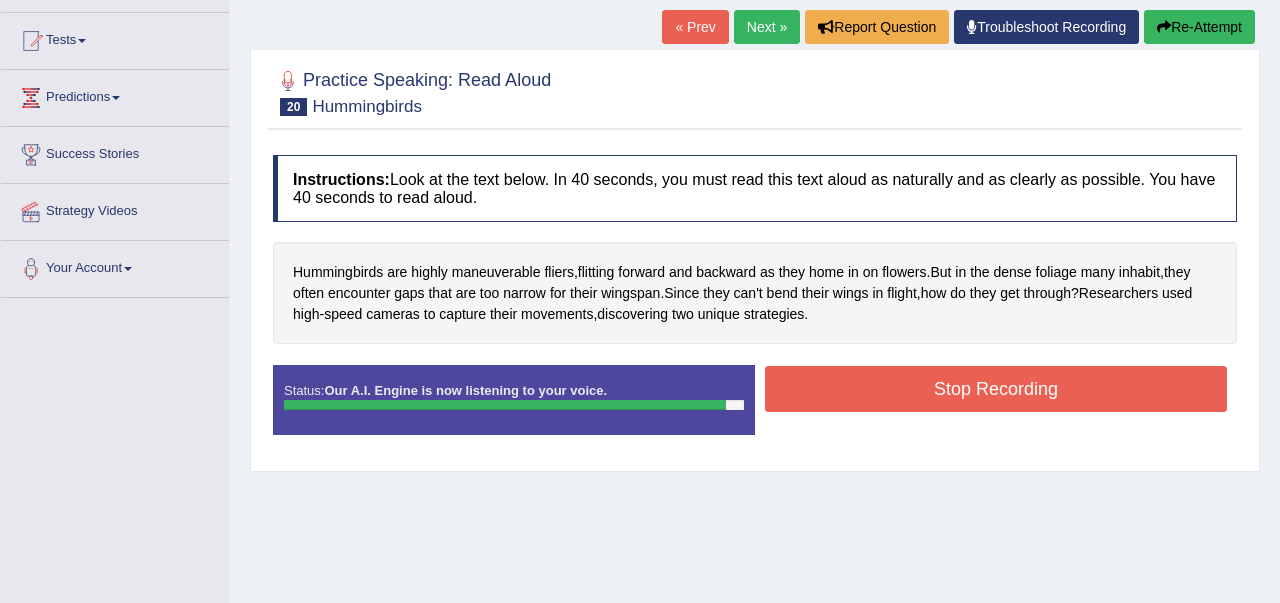 click on "Stop Recording" at bounding box center [996, 389] 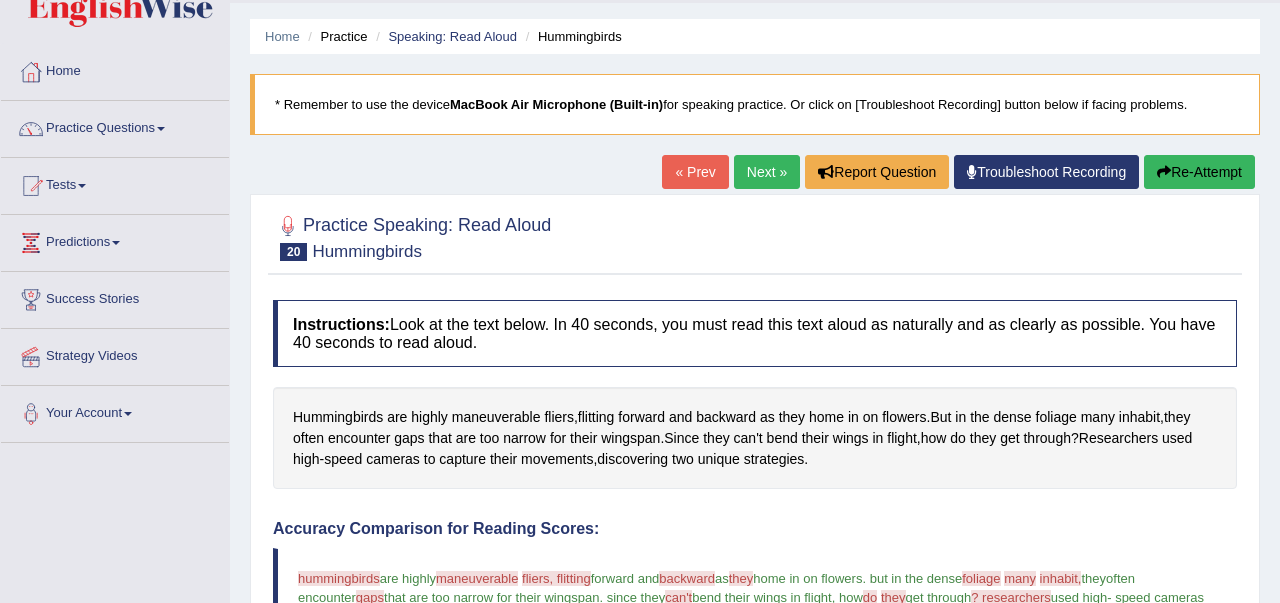 scroll, scrollTop: 40, scrollLeft: 0, axis: vertical 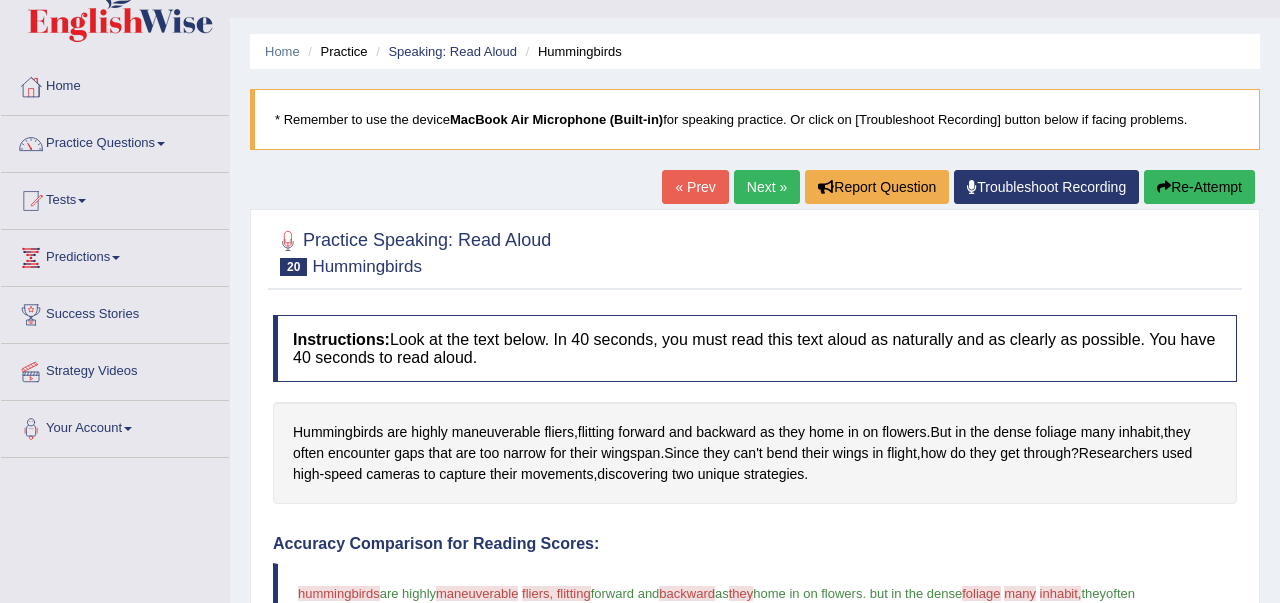 click on "Next »" at bounding box center (767, 187) 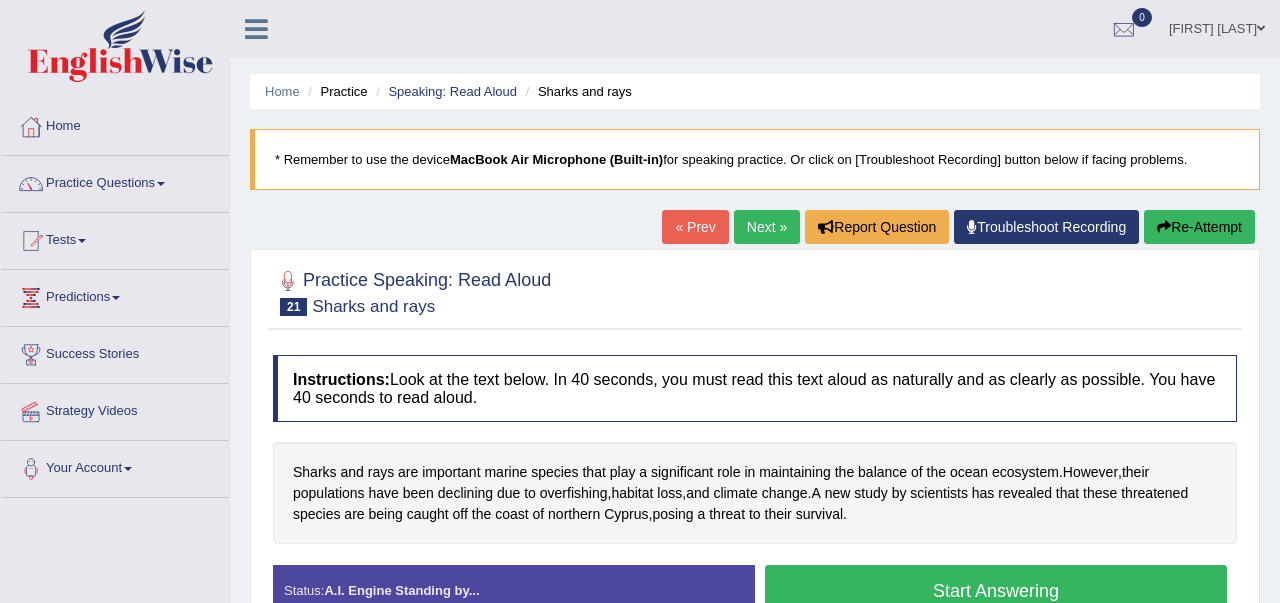 scroll, scrollTop: 40, scrollLeft: 0, axis: vertical 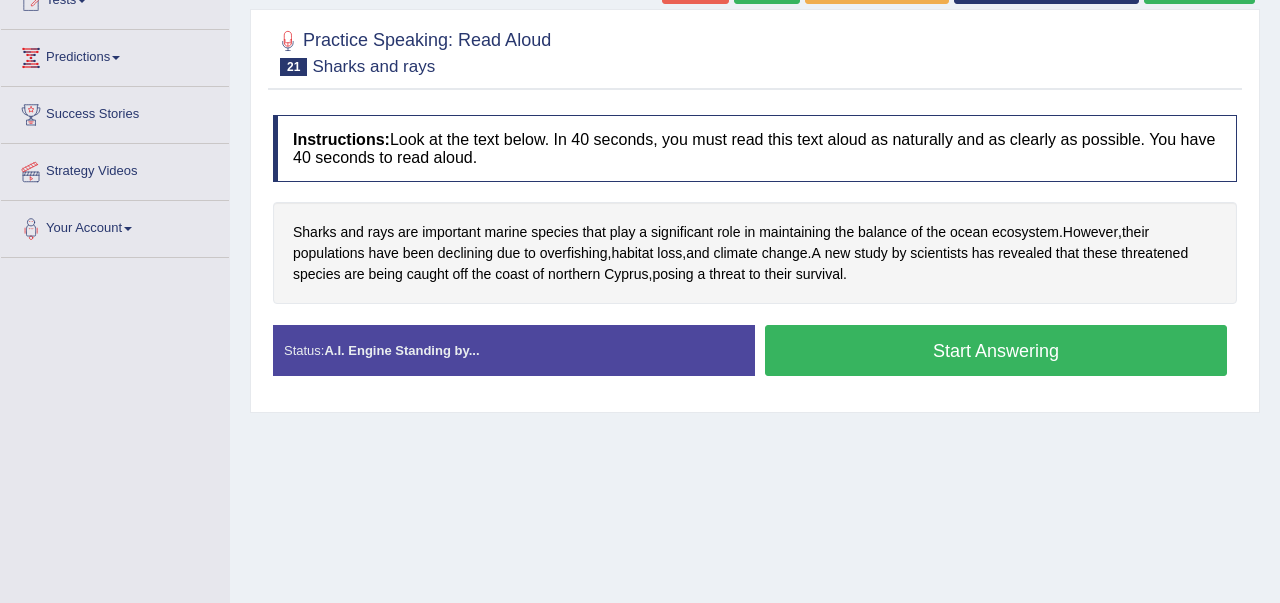 click on "Start Answering" at bounding box center [996, 350] 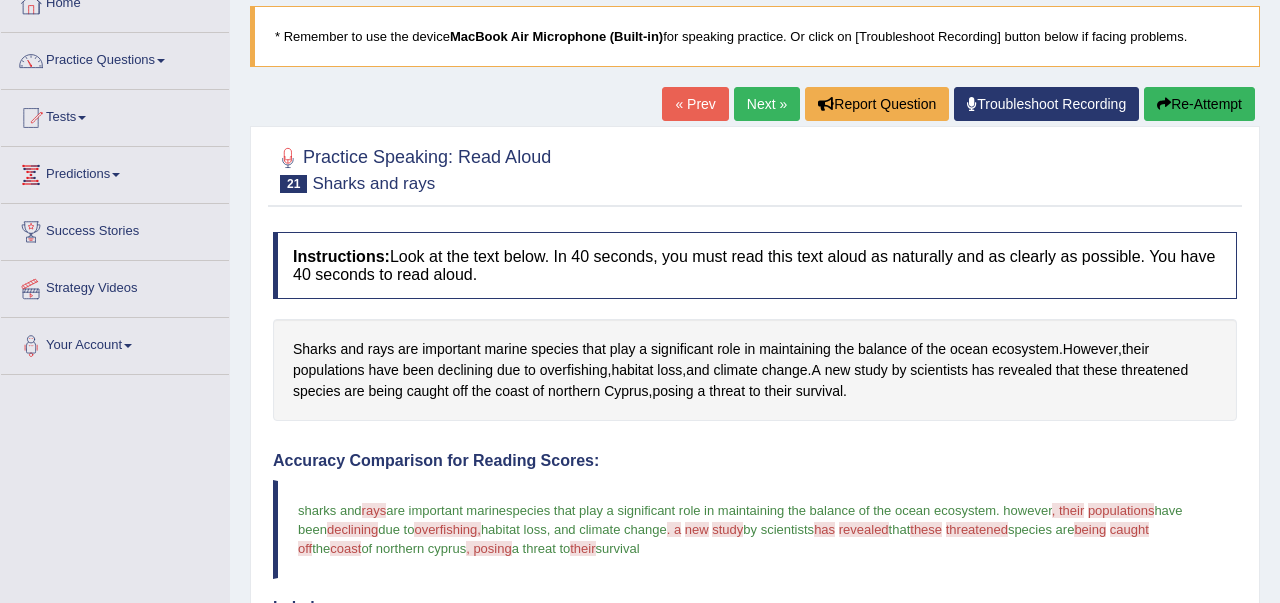 scroll, scrollTop: 120, scrollLeft: 0, axis: vertical 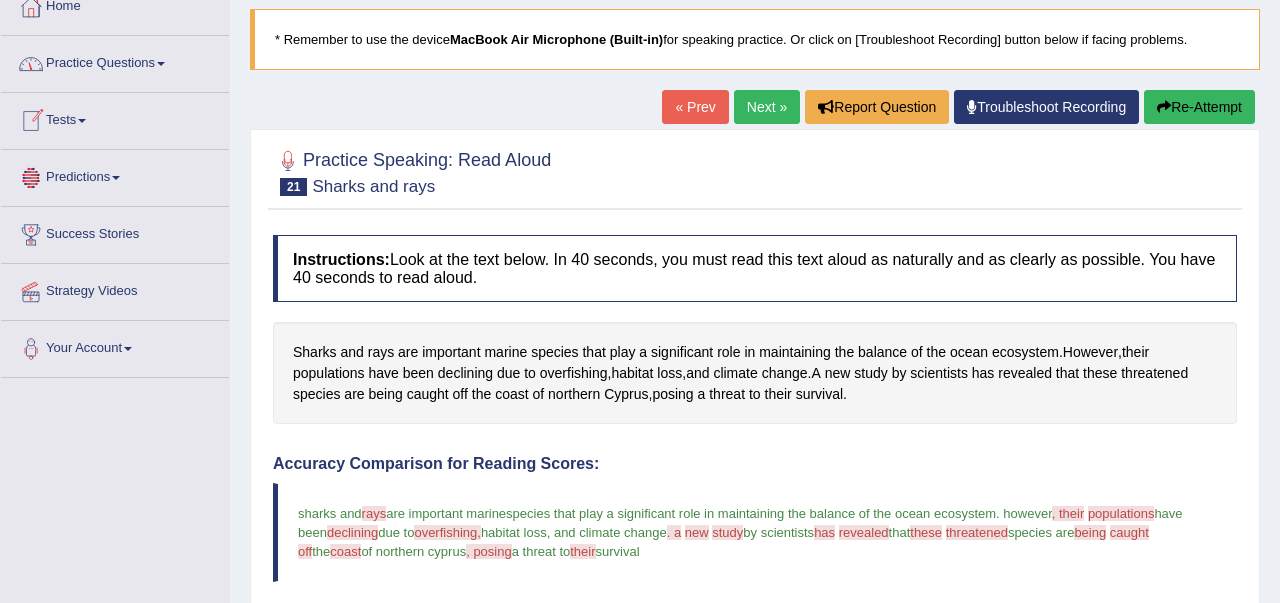 click on "Practice Questions" at bounding box center [115, 61] 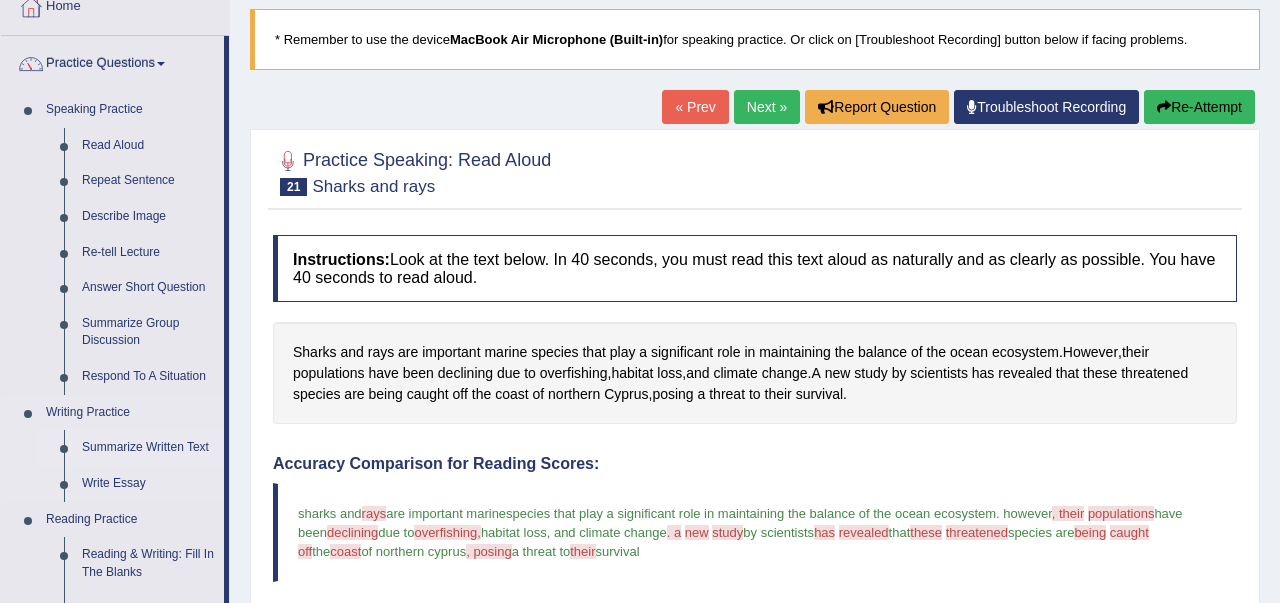 click on "Summarize Written Text" at bounding box center (148, 448) 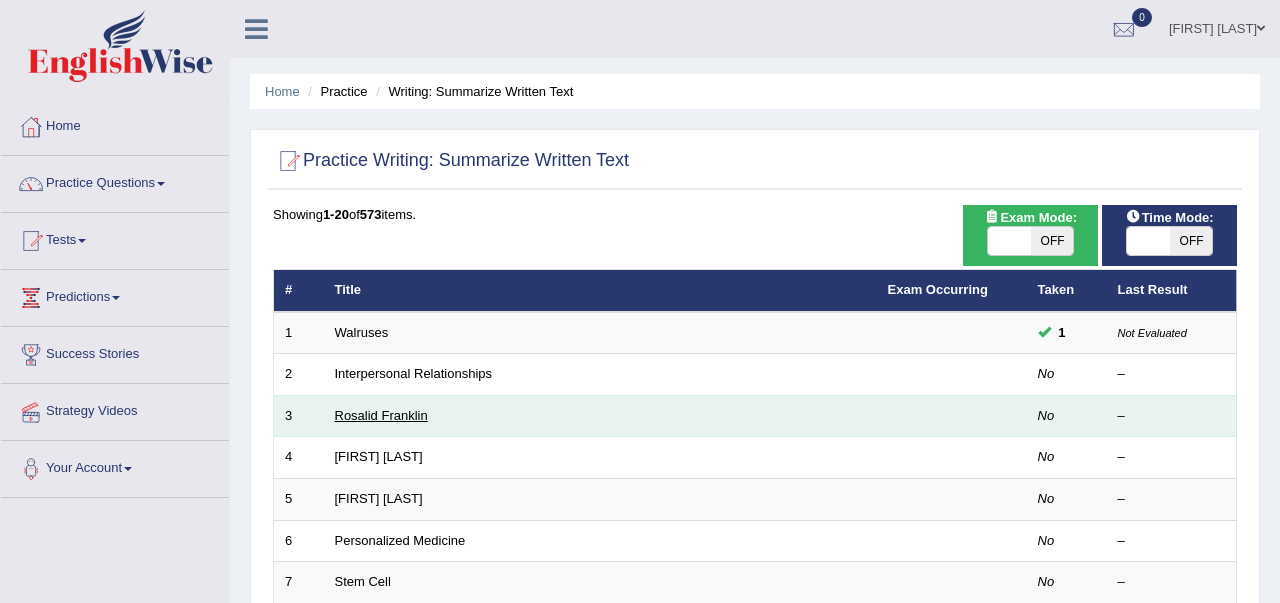 scroll, scrollTop: 0, scrollLeft: 0, axis: both 